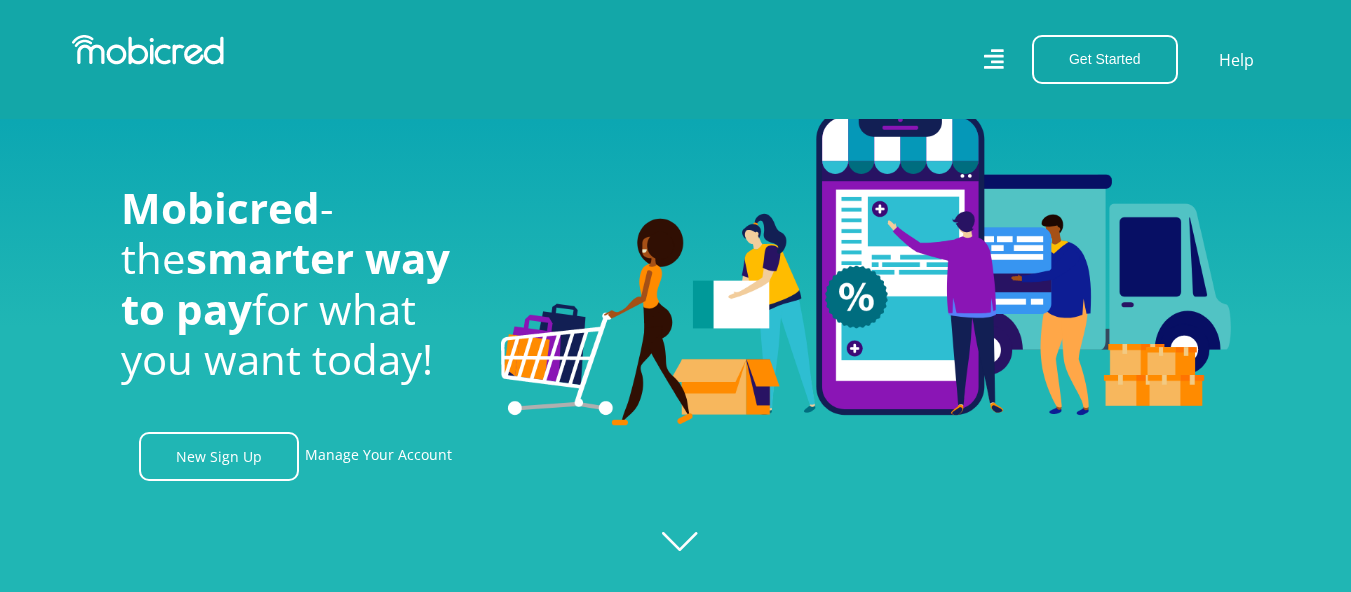 scroll, scrollTop: 800, scrollLeft: 0, axis: vertical 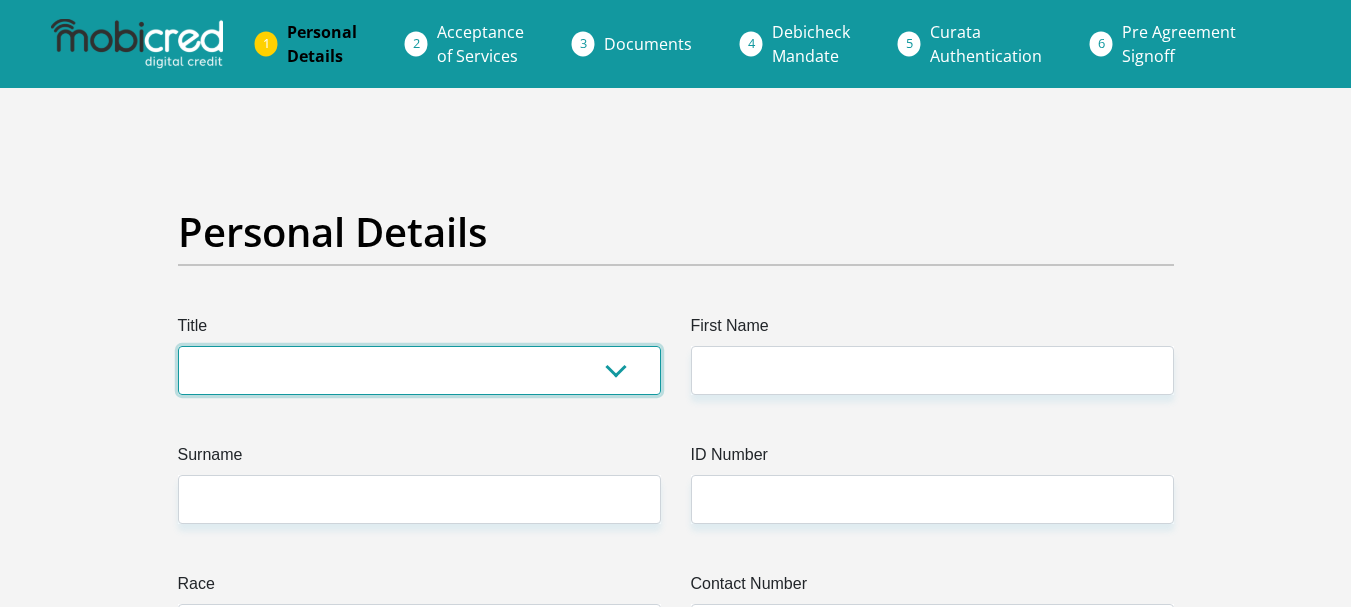 click on "Mr
Ms
Mrs
Dr
Other" at bounding box center [419, 370] 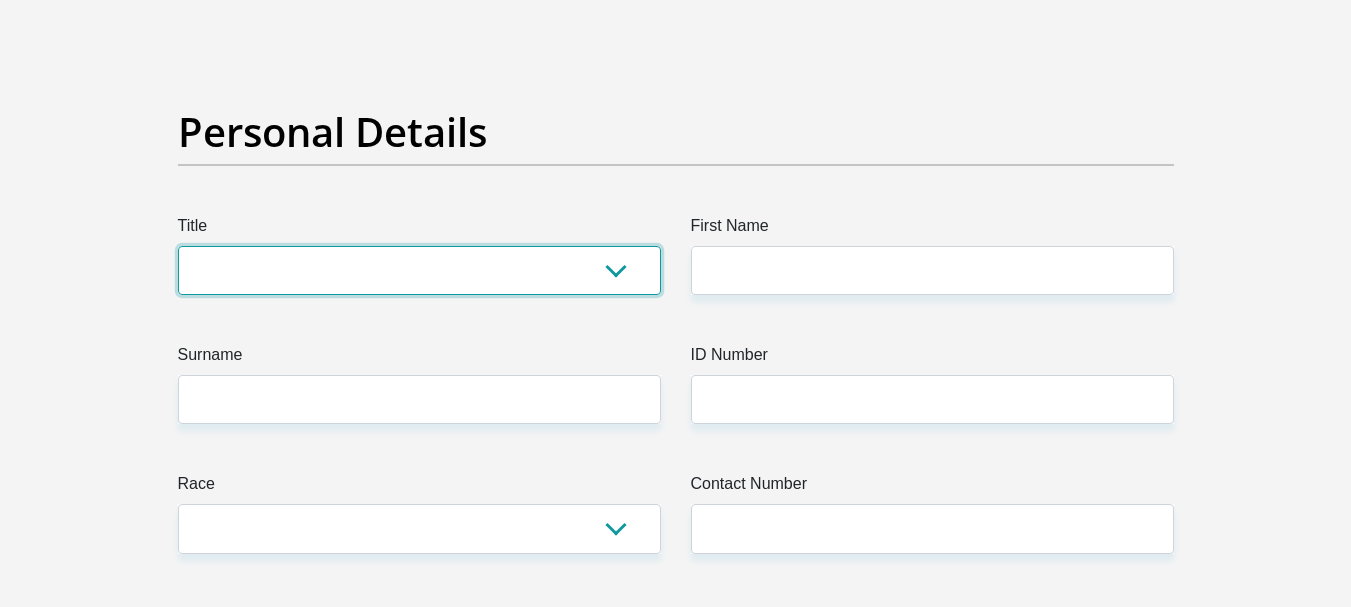 click on "Mr
Ms
Mrs
Dr
Other" at bounding box center [419, 270] 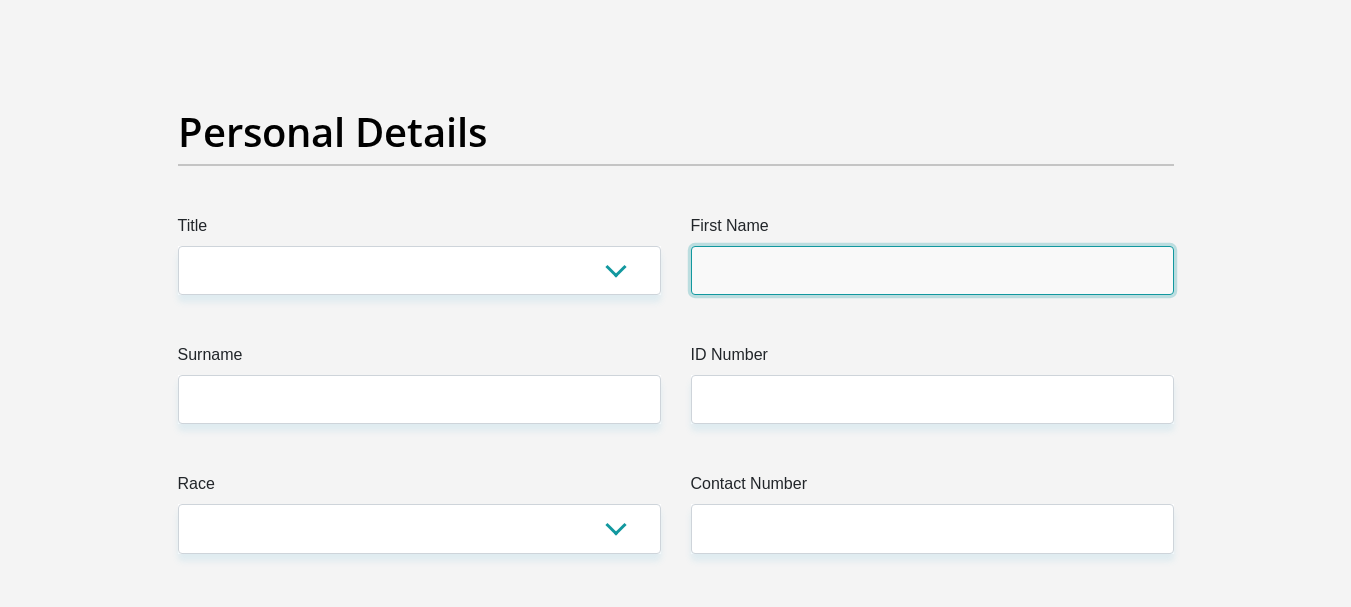 click on "First Name" at bounding box center (932, 270) 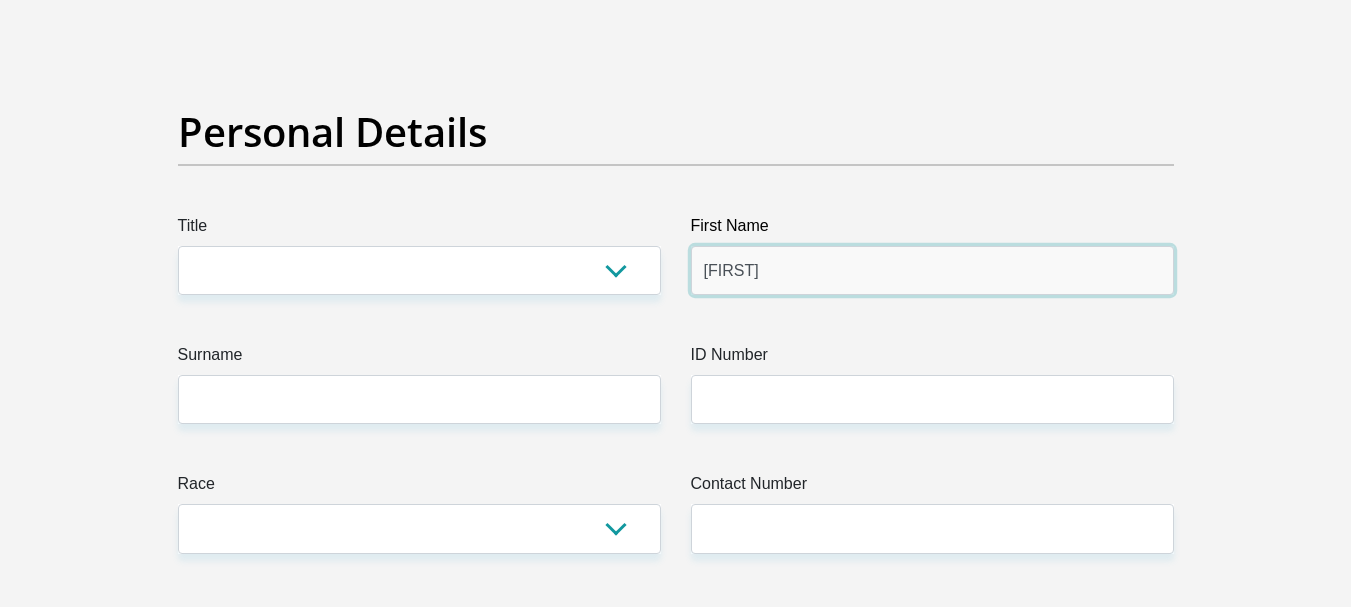 type on "Keaobaka" 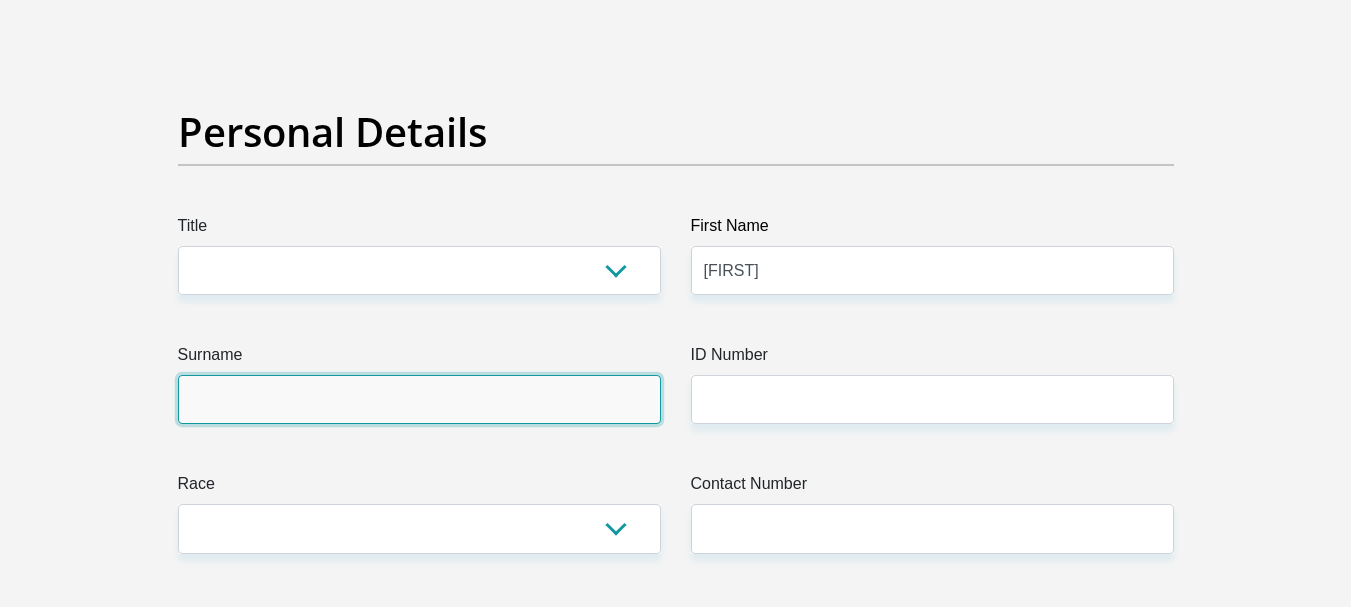click on "Surname" at bounding box center [419, 399] 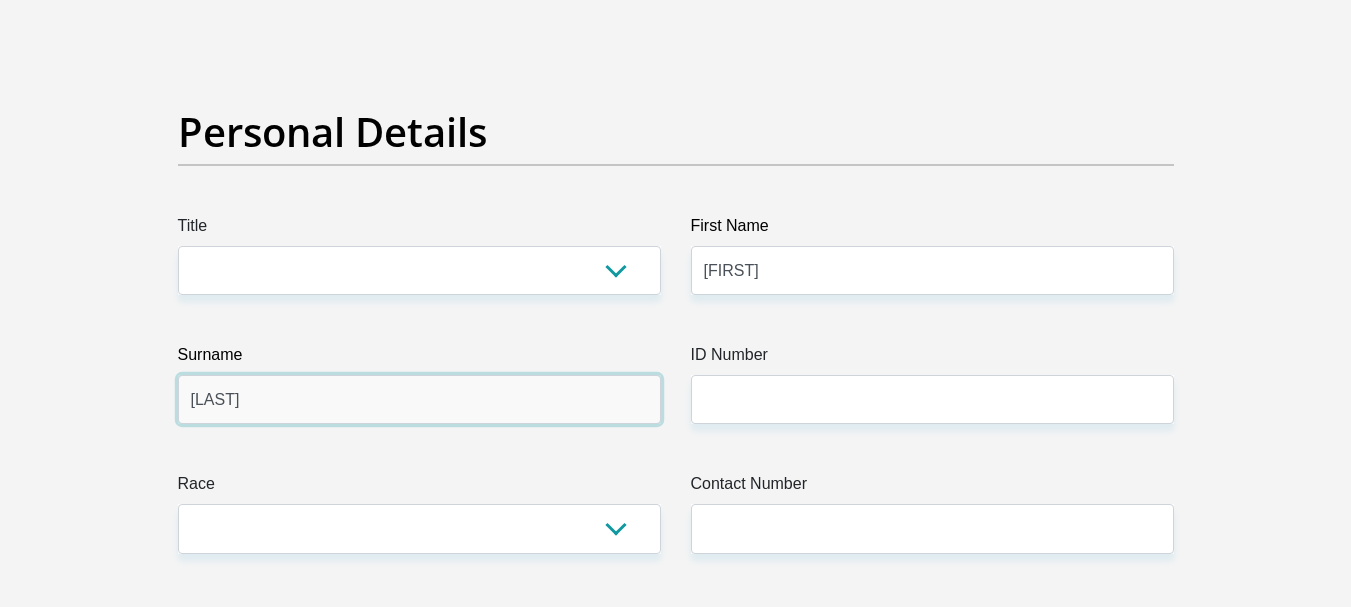 type on "Modiakgotla" 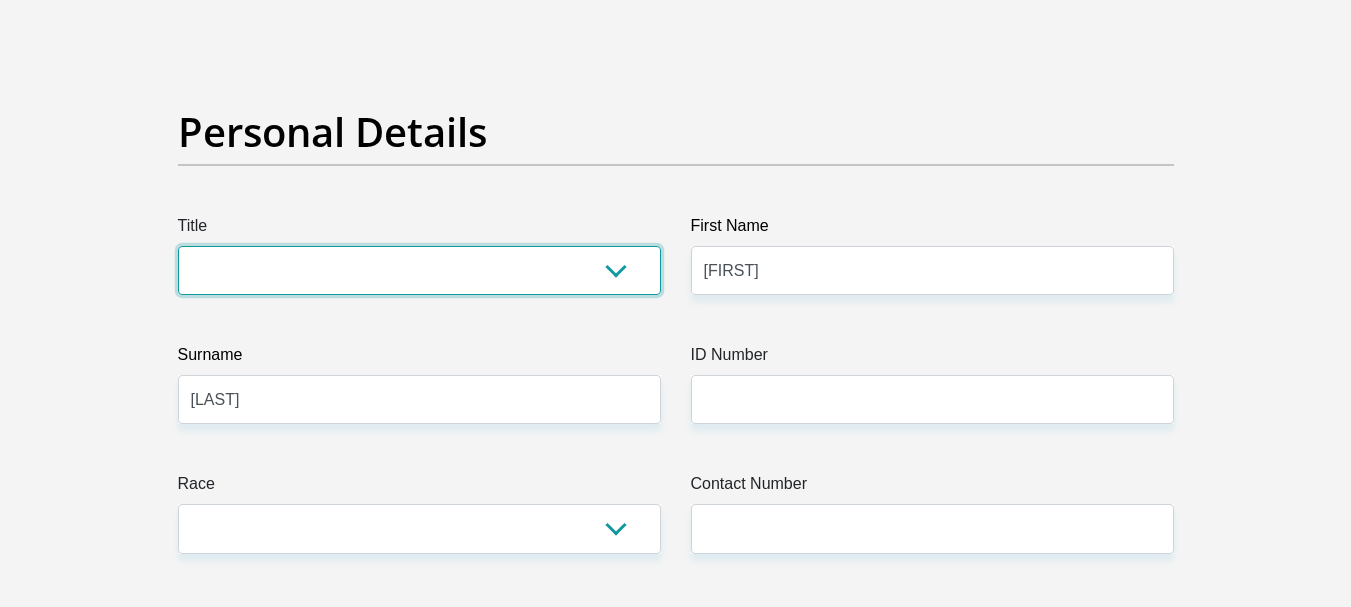 click on "Mr
Ms
Mrs
Dr
Other" at bounding box center (419, 270) 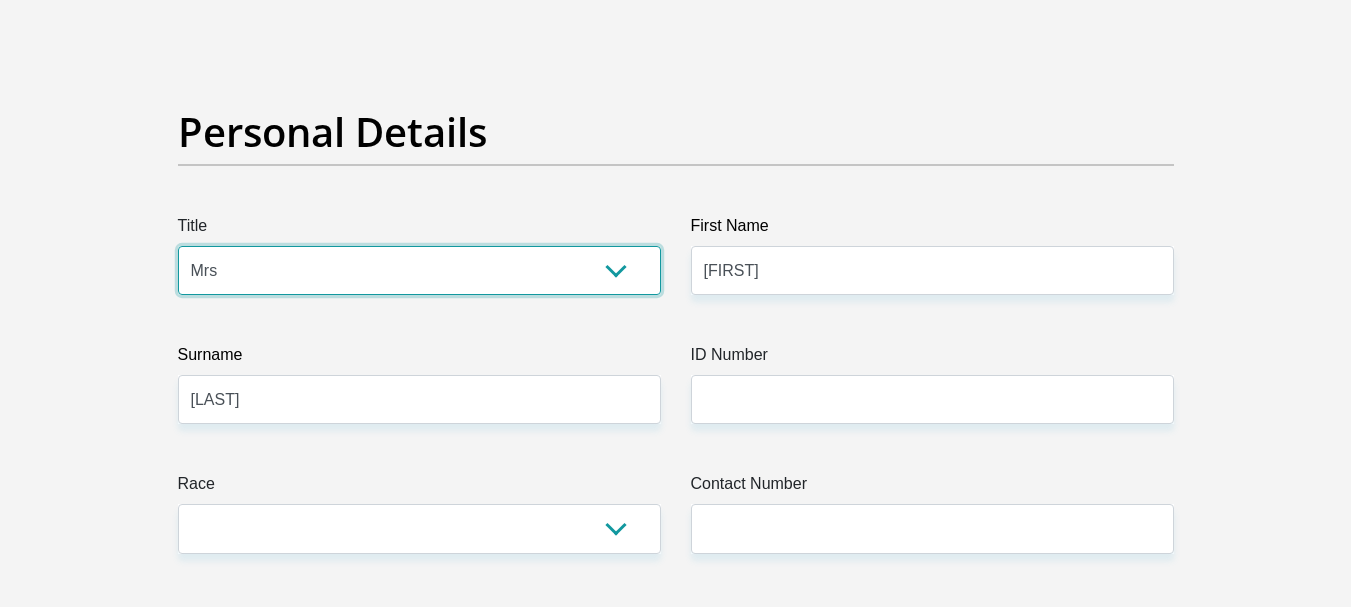 click on "Mr
Ms
Mrs
Dr
Other" at bounding box center [419, 270] 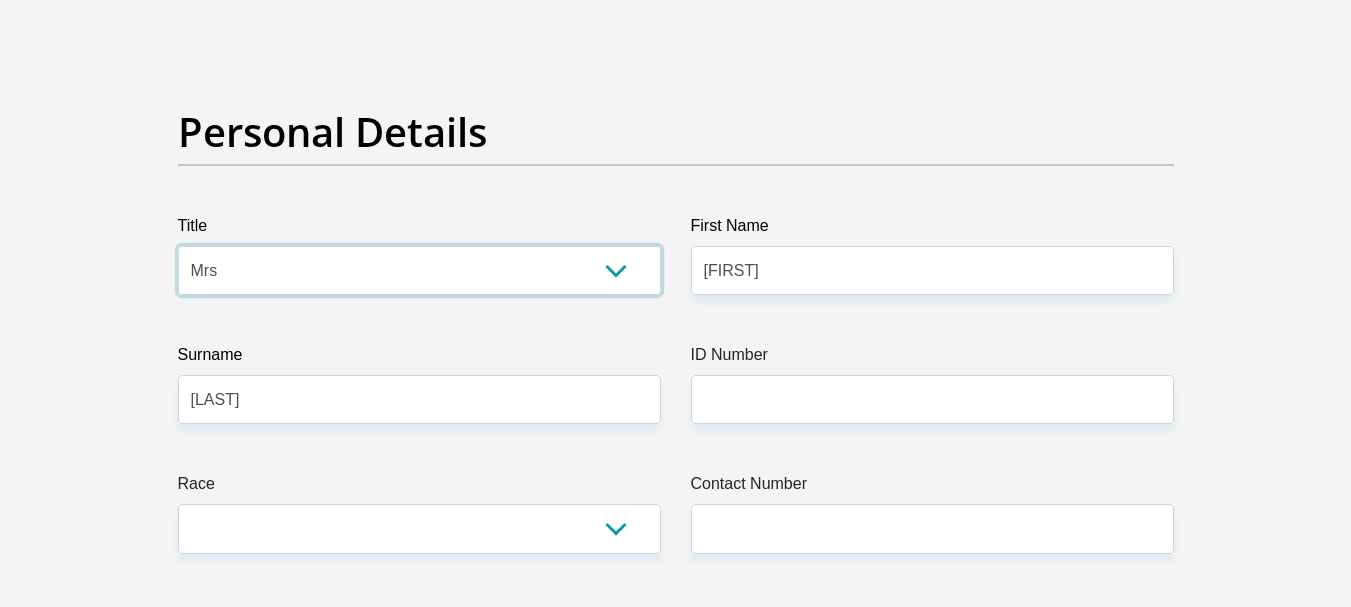 scroll, scrollTop: 300, scrollLeft: 0, axis: vertical 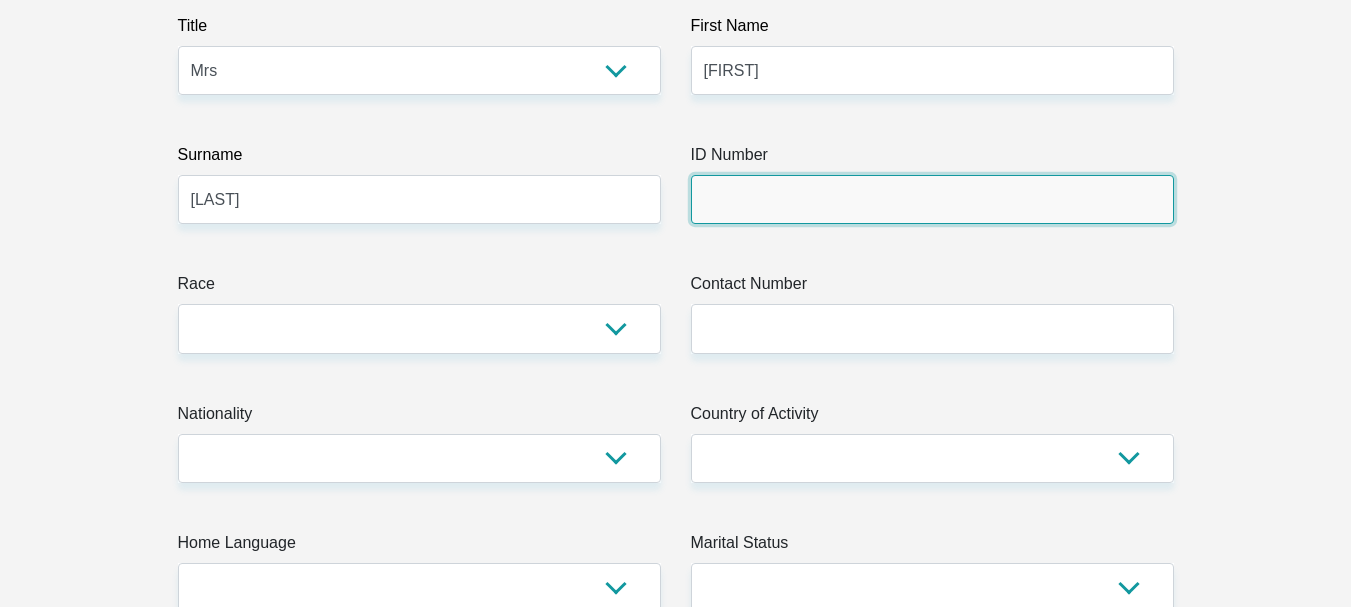 click on "ID Number" at bounding box center (932, 199) 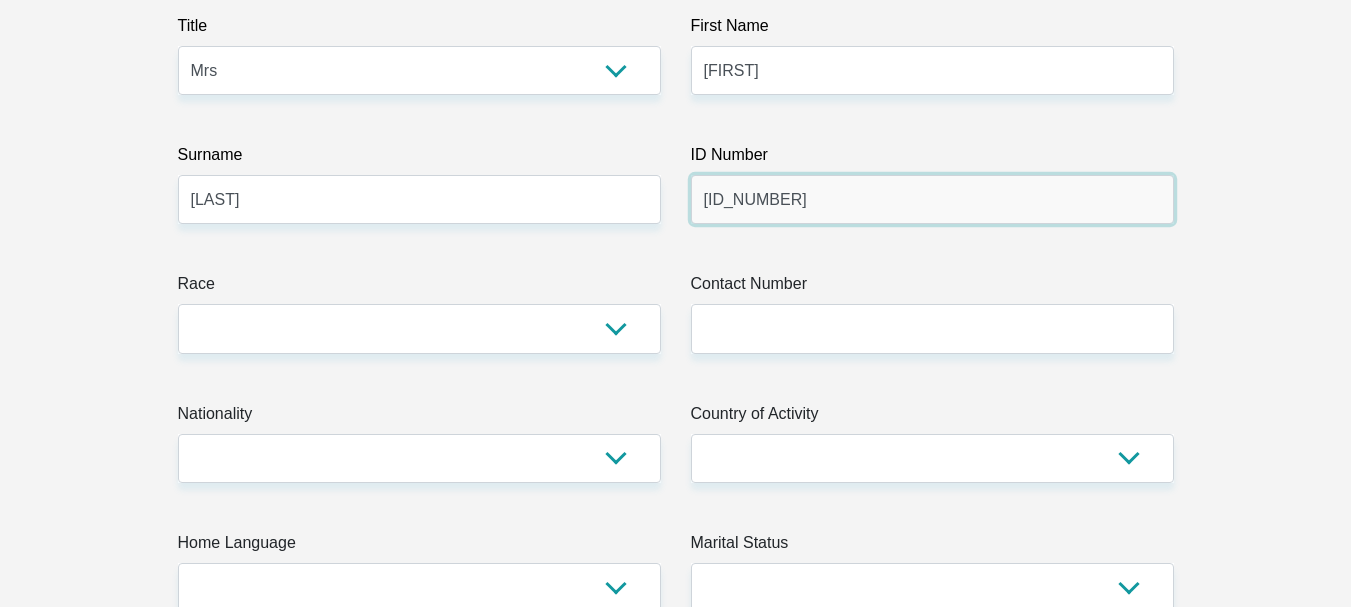 type on "8212070436087" 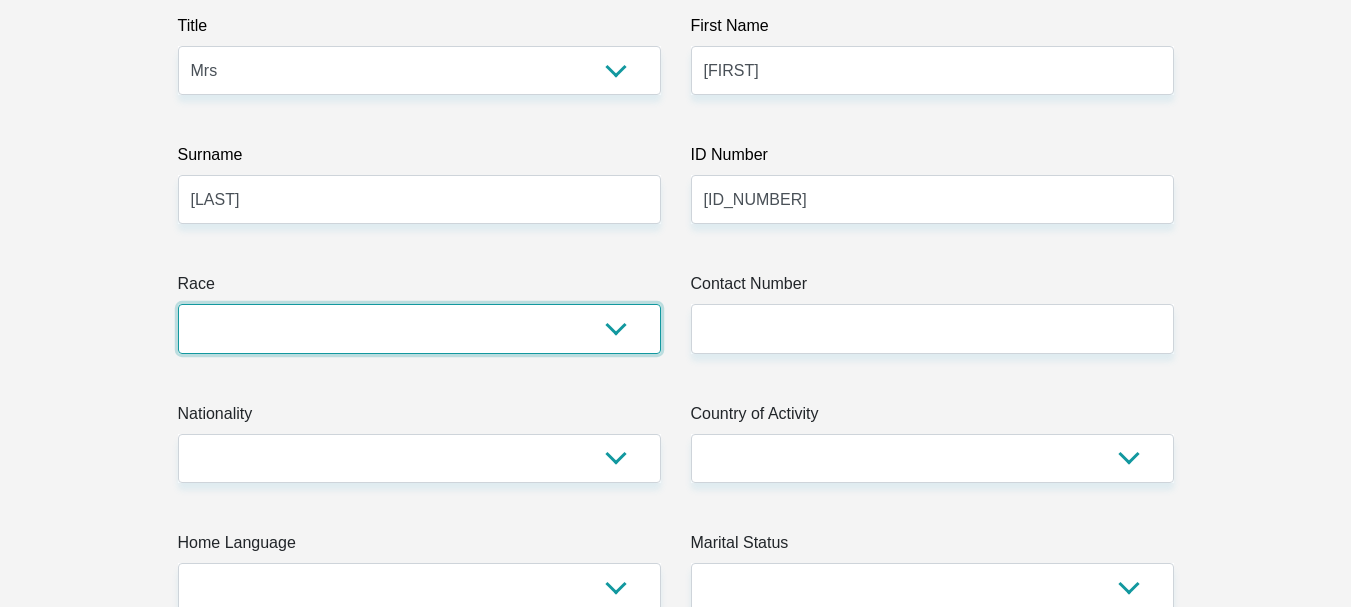 drag, startPoint x: 429, startPoint y: 339, endPoint x: 453, endPoint y: 341, distance: 24.083189 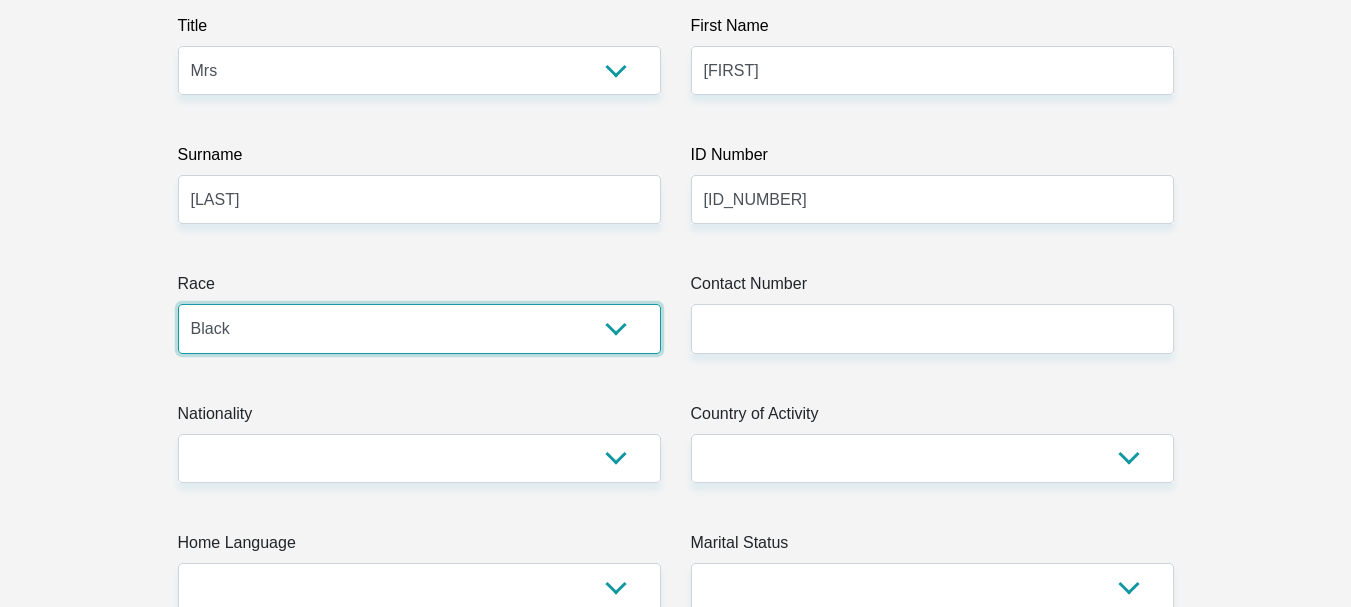 click on "Black
Coloured
Indian
White
Other" at bounding box center (419, 328) 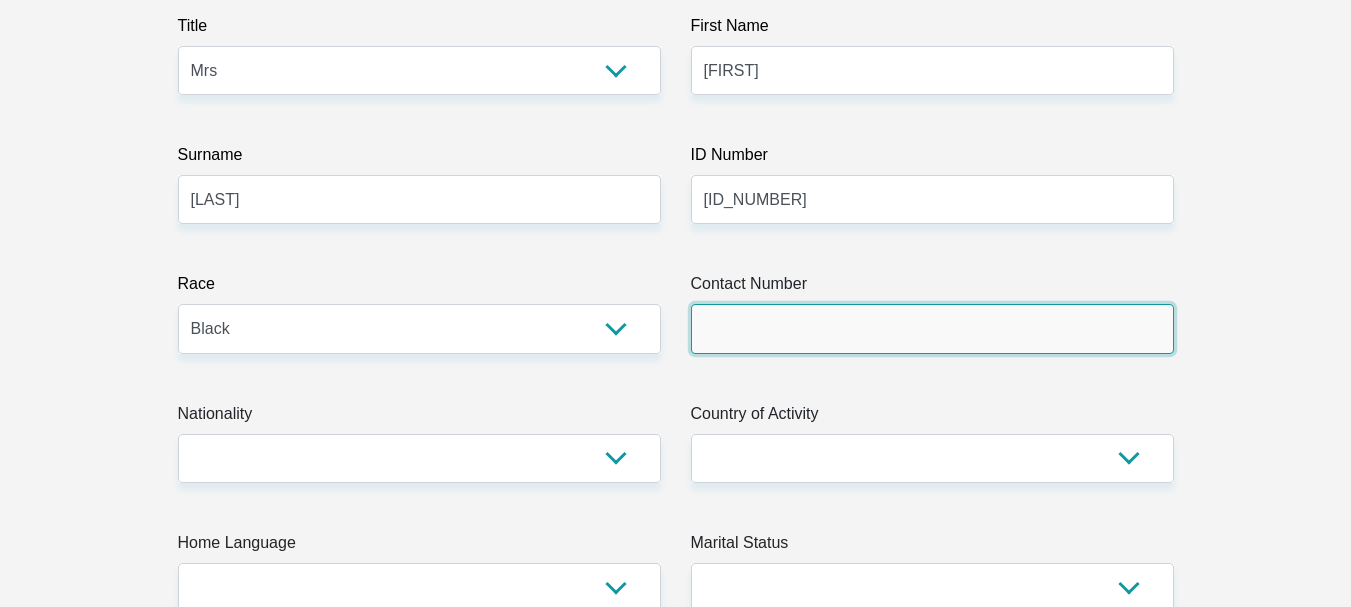 click on "Contact Number" at bounding box center (932, 328) 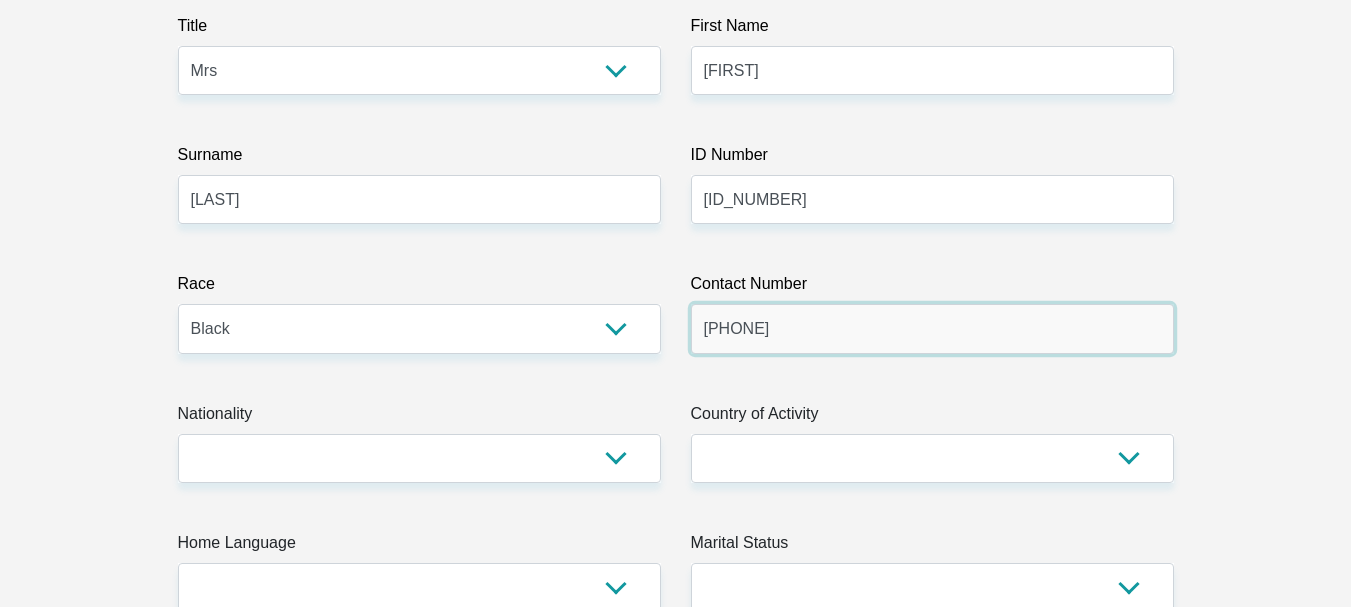 scroll, scrollTop: 500, scrollLeft: 0, axis: vertical 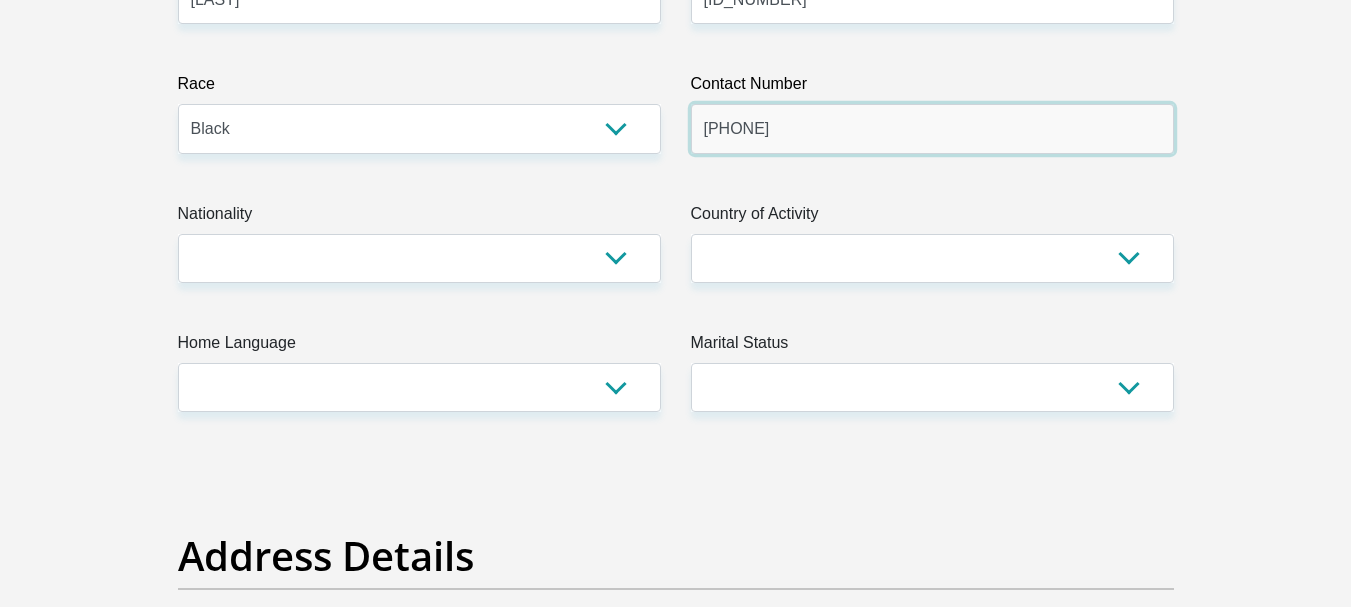 type on "0745535121" 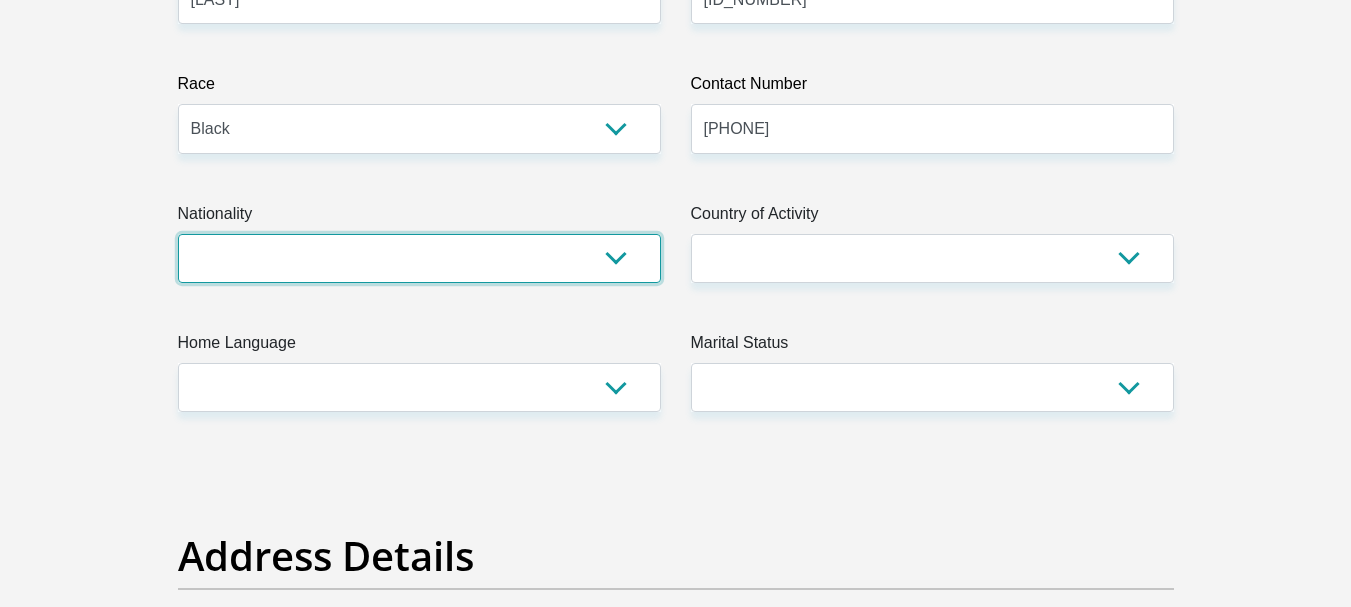 click on "South Africa
Afghanistan
Aland Islands
Albania
Algeria
America Samoa
American Virgin Islands
Andorra
Angola
Anguilla
Antarctica
Antigua and Barbuda
Argentina
Armenia
Aruba
Ascension Island
Australia
Austria
Azerbaijan
Bahamas
Bahrain
Bangladesh
Barbados
Chad" at bounding box center [419, 258] 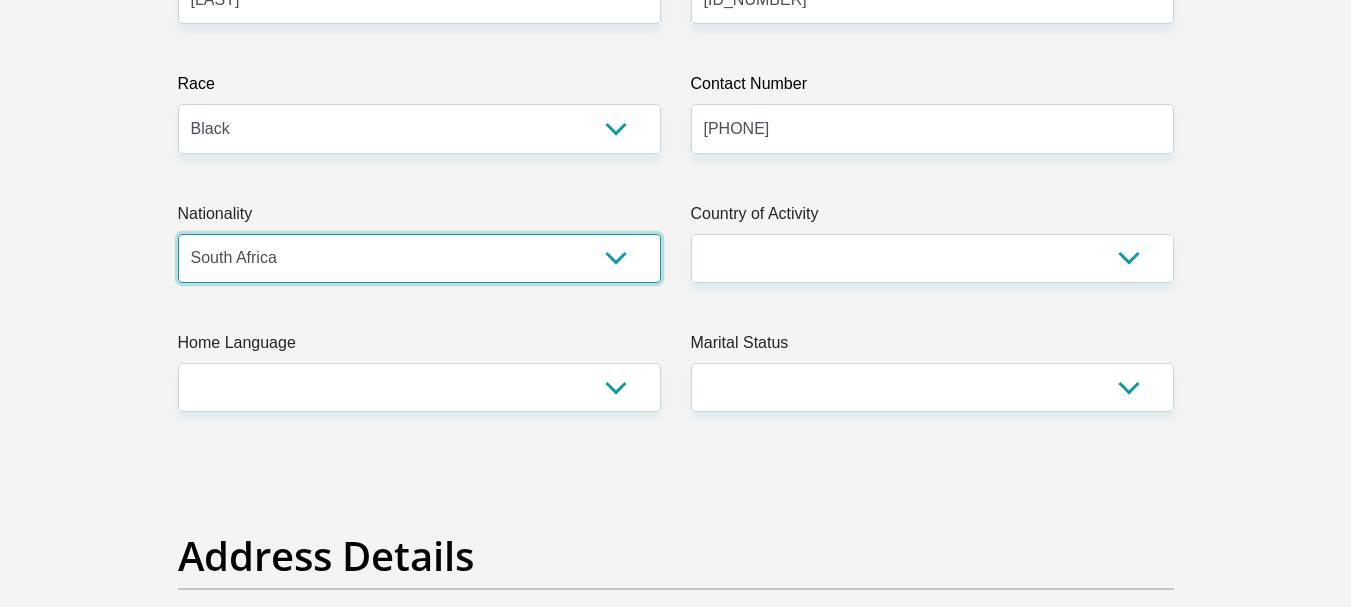 click on "South Africa
Afghanistan
Aland Islands
Albania
Algeria
America Samoa
American Virgin Islands
Andorra
Angola
Anguilla
Antarctica
Antigua and Barbuda
Argentina
Armenia
Aruba
Ascension Island
Australia
Austria
Azerbaijan
Bahamas
Bahrain
Bangladesh
Barbados
Chad" at bounding box center [419, 258] 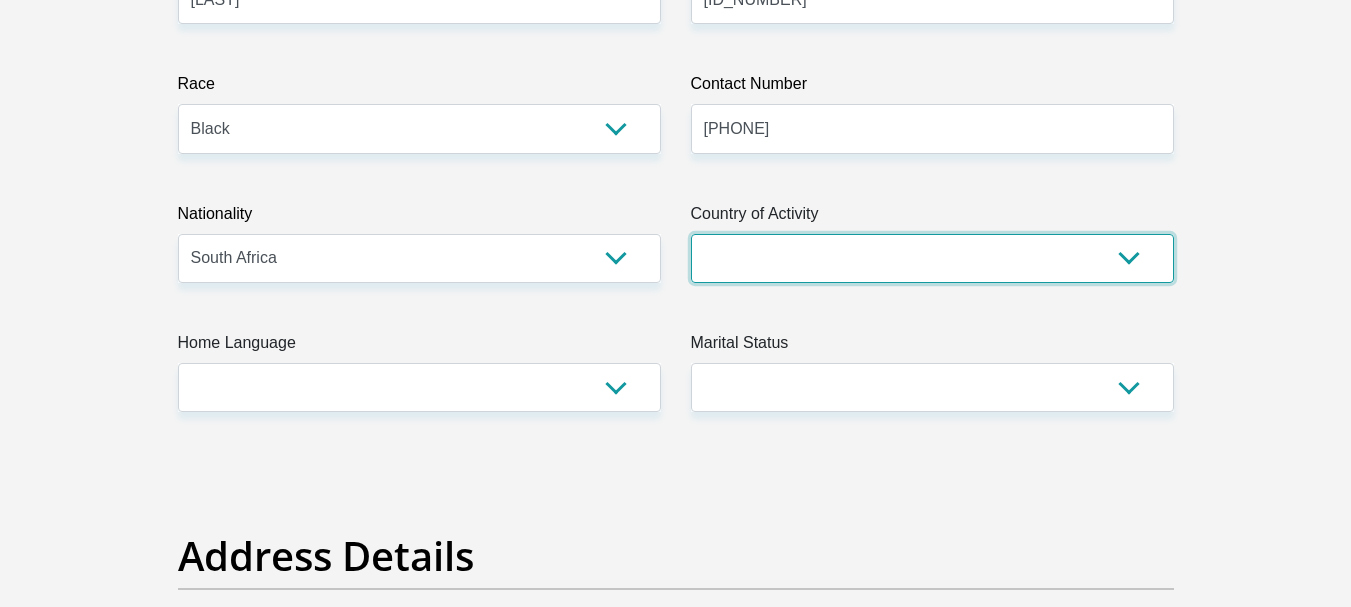 click on "South Africa
Afghanistan
Aland Islands
Albania
Algeria
America Samoa
American Virgin Islands
Andorra
Angola
Anguilla
Antarctica
Antigua and Barbuda
Argentina
Armenia
Aruba
Ascension Island
Australia
Austria
Azerbaijan
Chad" at bounding box center [932, 258] 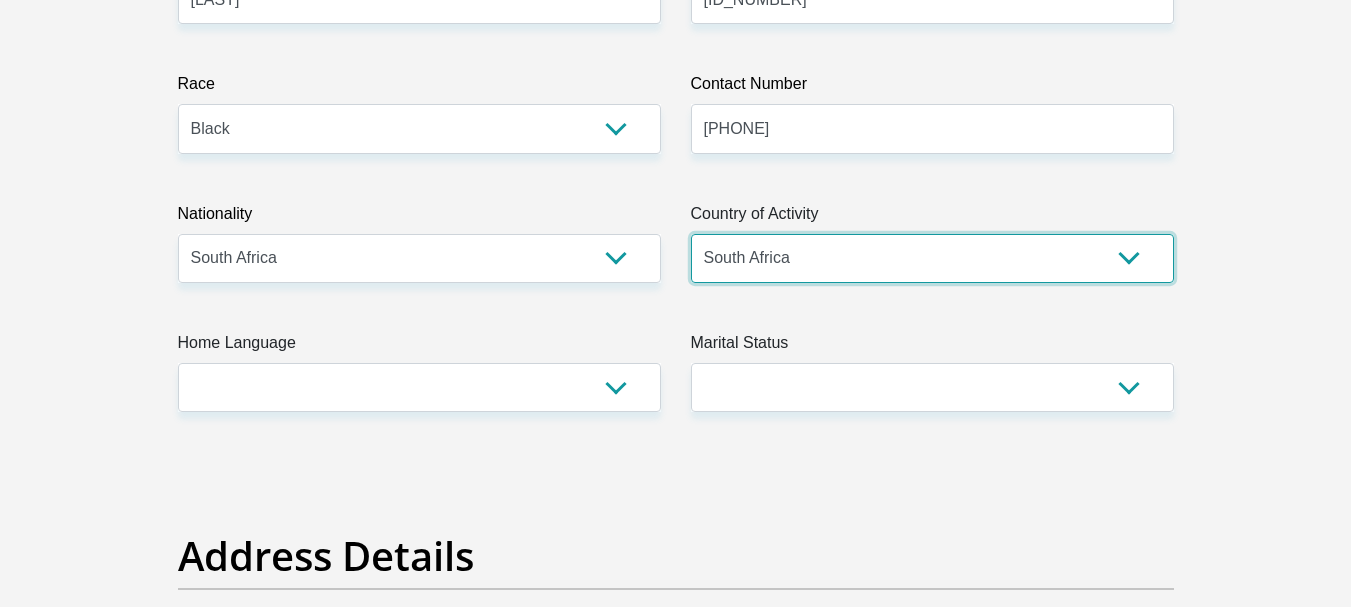 click on "South Africa
Afghanistan
Aland Islands
Albania
Algeria
America Samoa
American Virgin Islands
Andorra
Angola
Anguilla
Antarctica
Antigua and Barbuda
Argentina
Armenia
Aruba
Ascension Island
Australia
Austria
Azerbaijan
Chad" at bounding box center [932, 258] 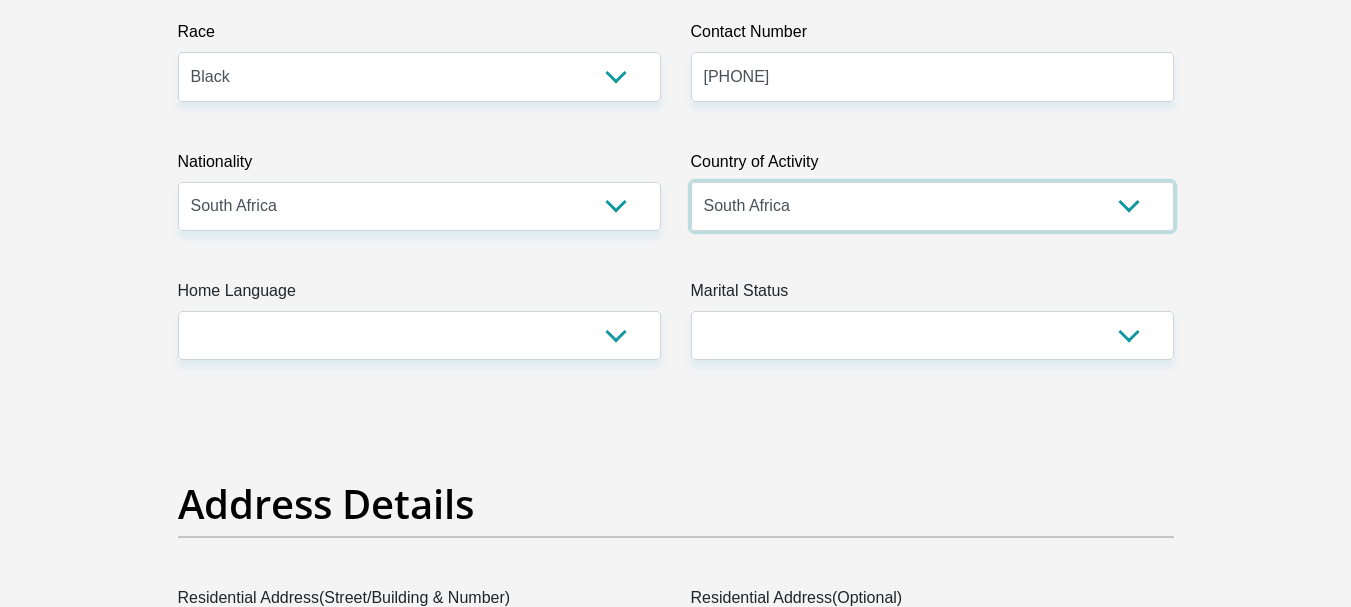 scroll, scrollTop: 600, scrollLeft: 0, axis: vertical 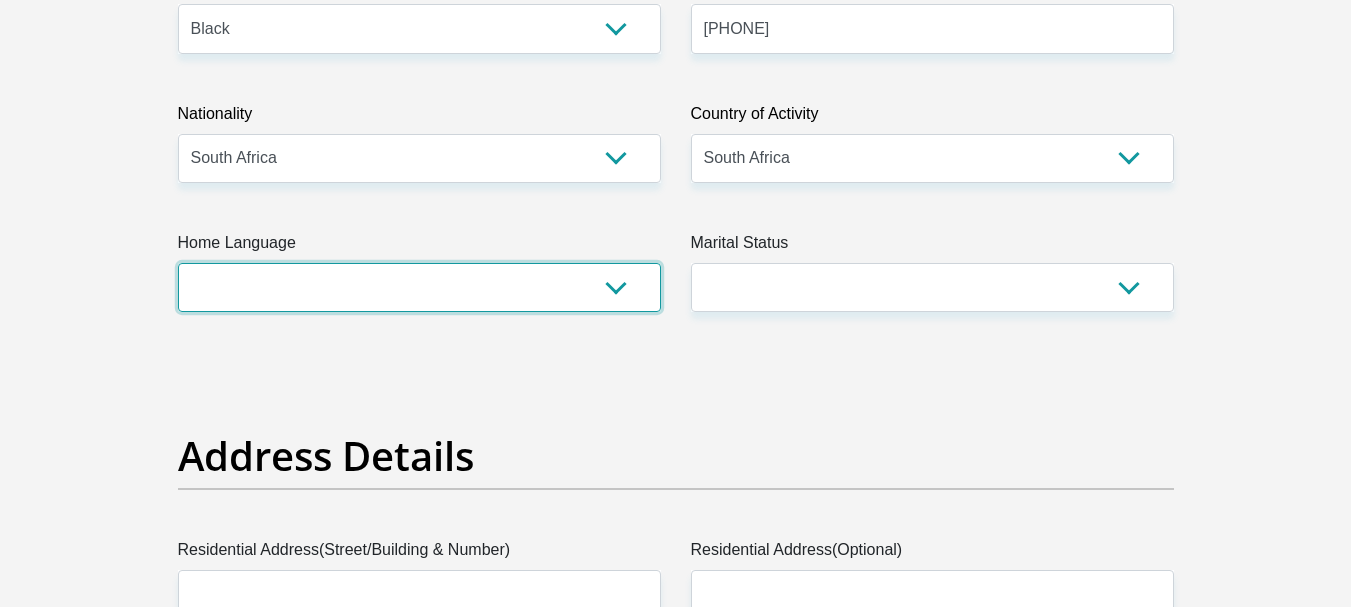 click on "Afrikaans
English
Sepedi
South Ndebele
Southern Sotho
Swati
Tsonga
Tswana
Venda
Xhosa
Zulu
Other" at bounding box center [419, 287] 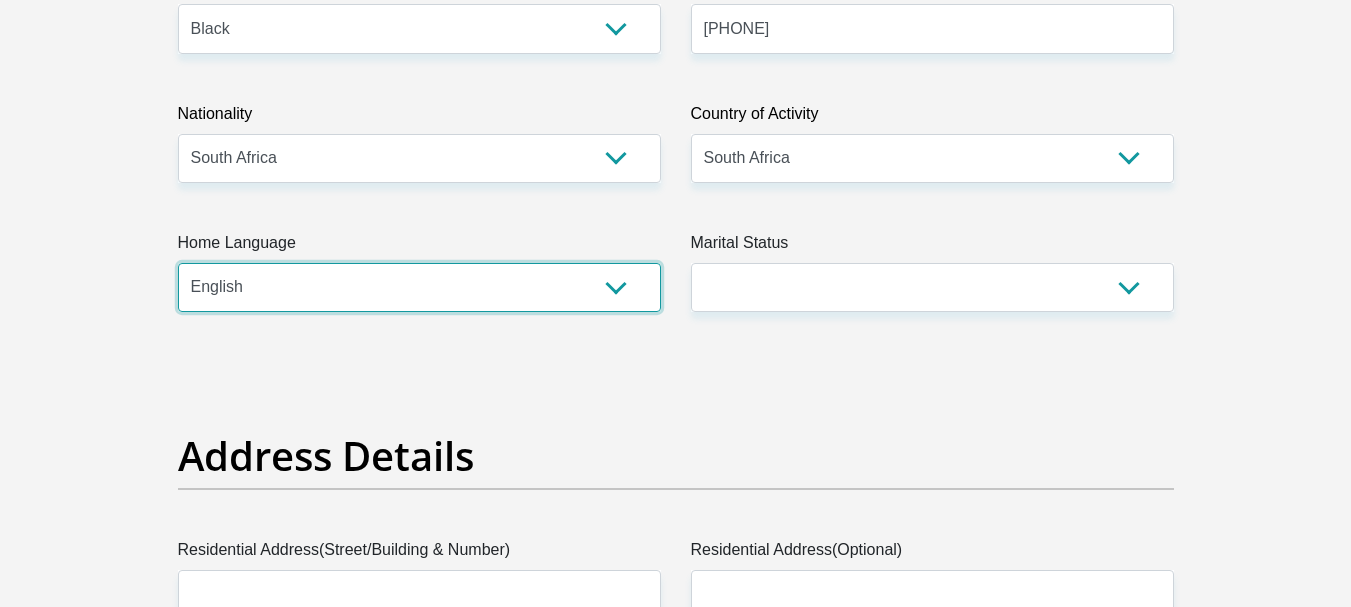 click on "Afrikaans
English
Sepedi
South Ndebele
Southern Sotho
Swati
Tsonga
Tswana
Venda
Xhosa
Zulu
Other" at bounding box center [419, 287] 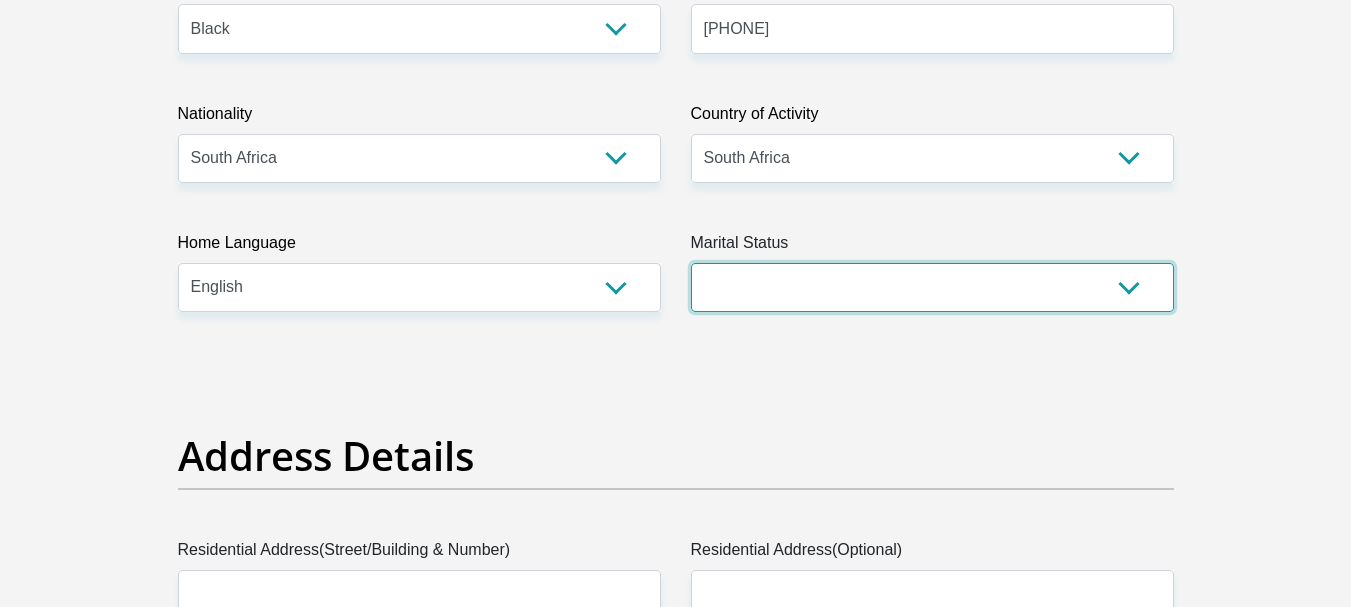 click on "Married ANC
Single
Divorced
Widowed
Married COP or Customary Law" at bounding box center (932, 287) 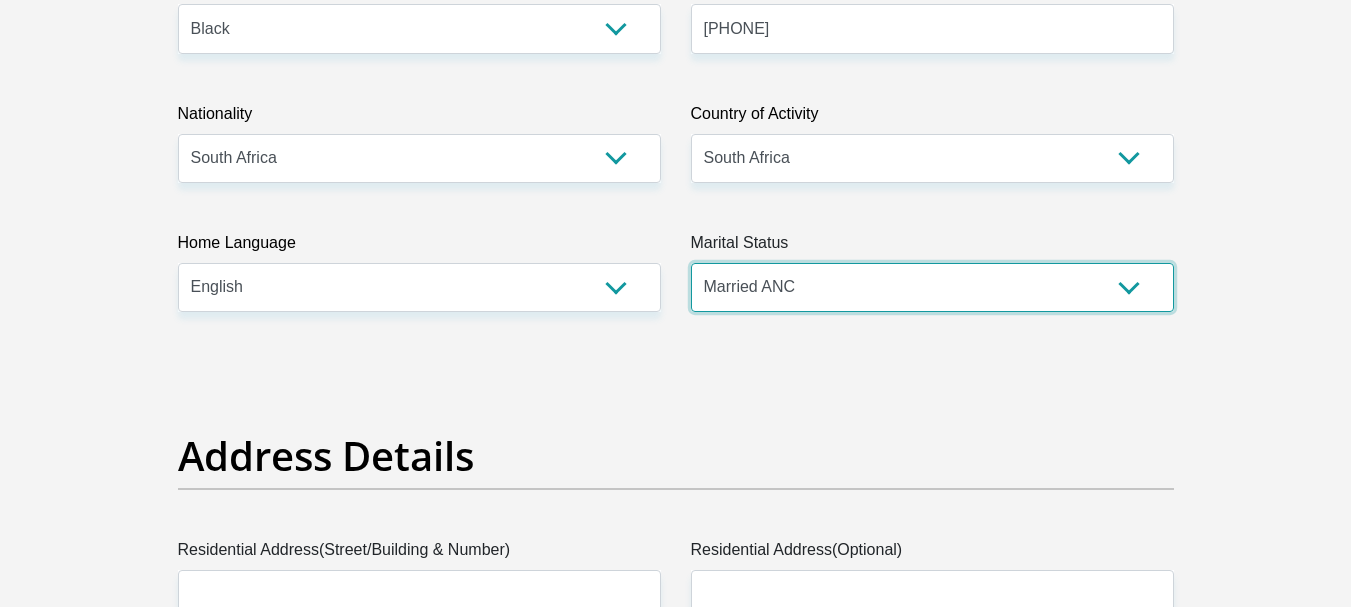 click on "Married ANC
Single
Divorced
Widowed
Married COP or Customary Law" at bounding box center [932, 287] 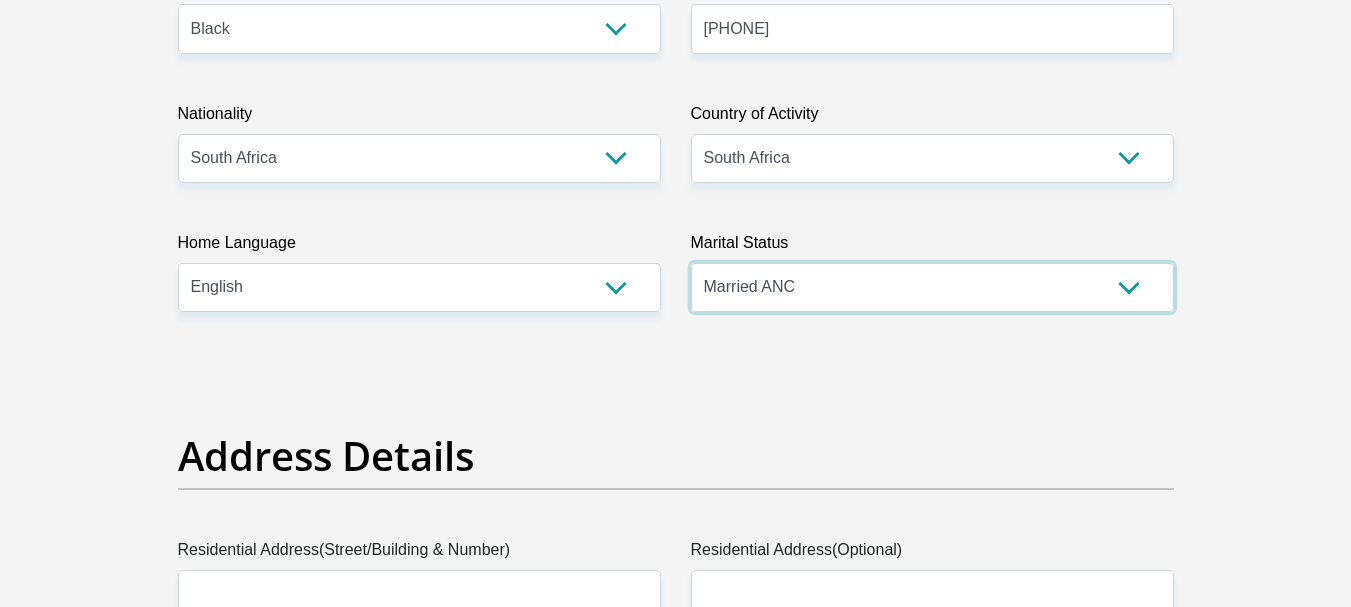 click on "Married ANC
Single
Divorced
Widowed
Married COP or Customary Law" at bounding box center (932, 287) 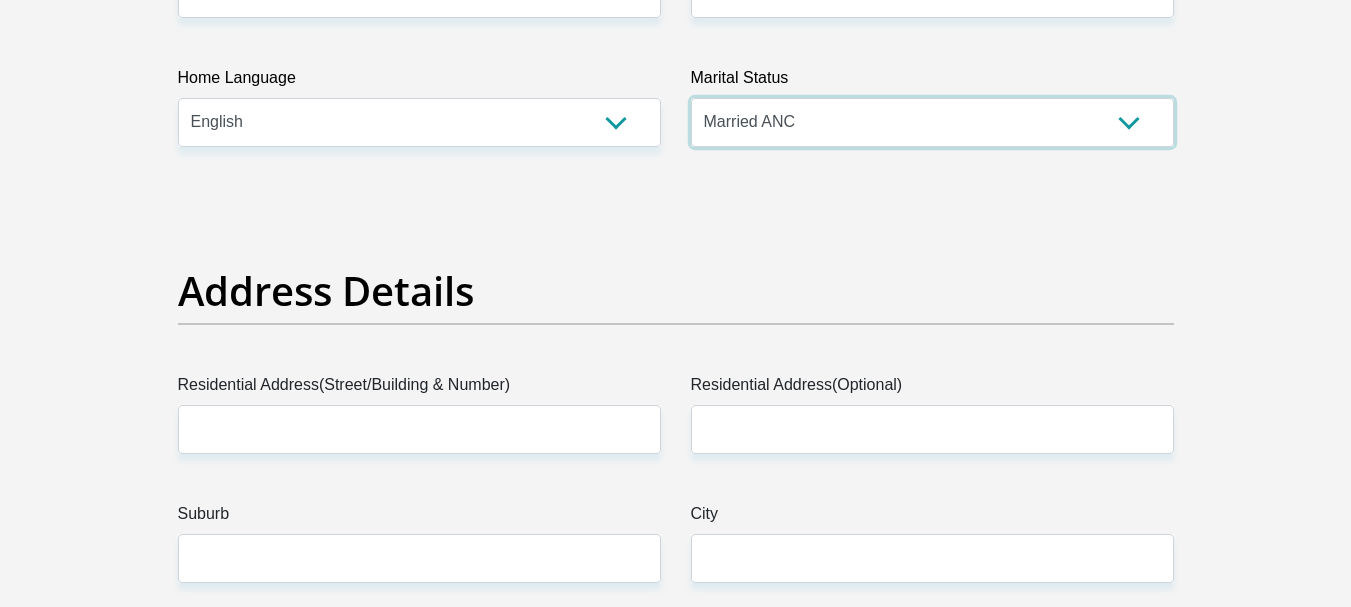 scroll, scrollTop: 800, scrollLeft: 0, axis: vertical 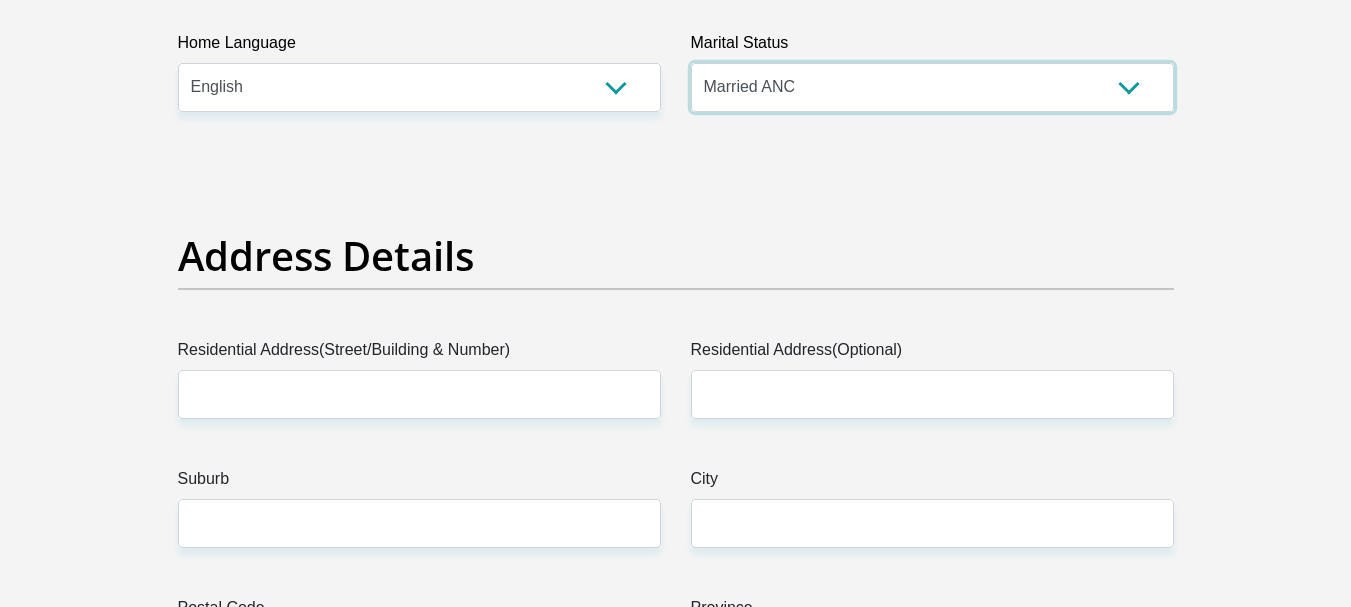 click on "Married ANC
Single
Divorced
Widowed
Married COP or Customary Law" at bounding box center [932, 87] 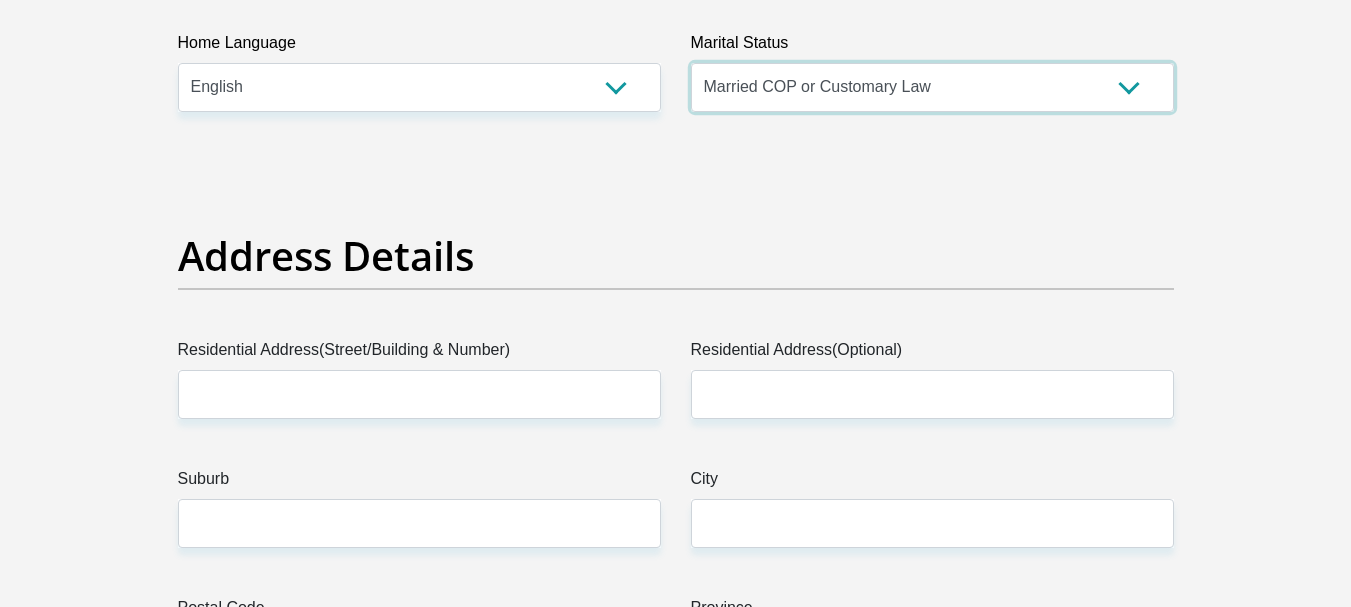 click on "Married ANC
Single
Divorced
Widowed
Married COP or Customary Law" at bounding box center (932, 87) 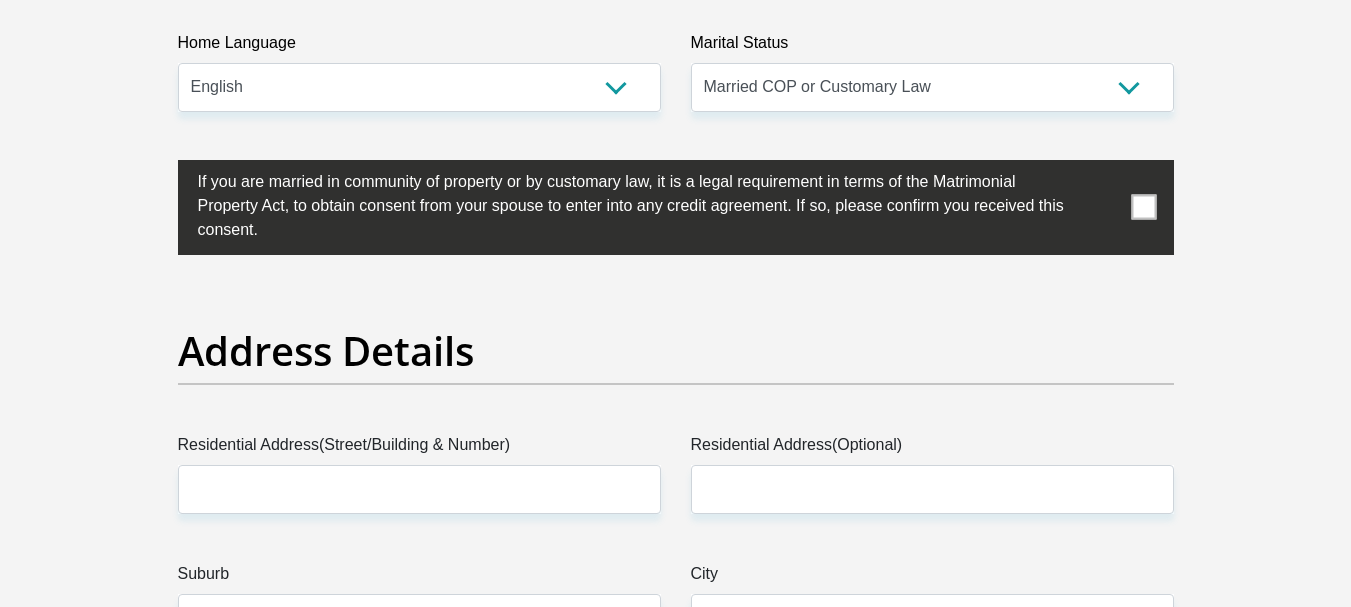 click at bounding box center [1143, 207] 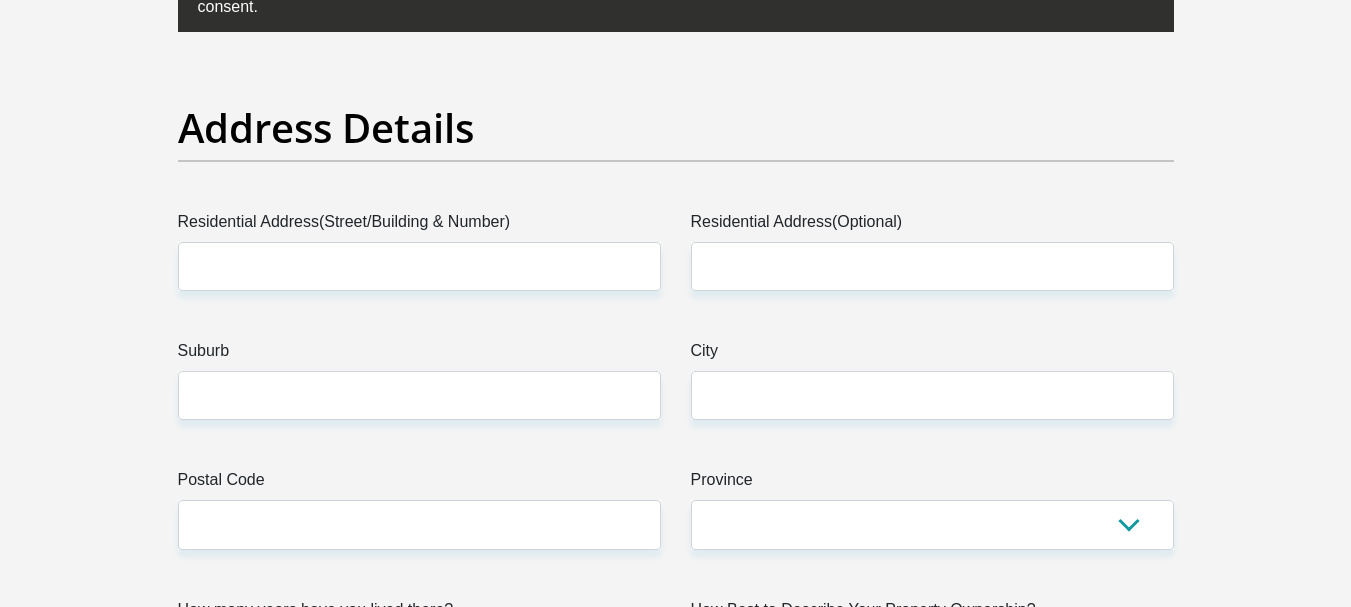 scroll, scrollTop: 1100, scrollLeft: 0, axis: vertical 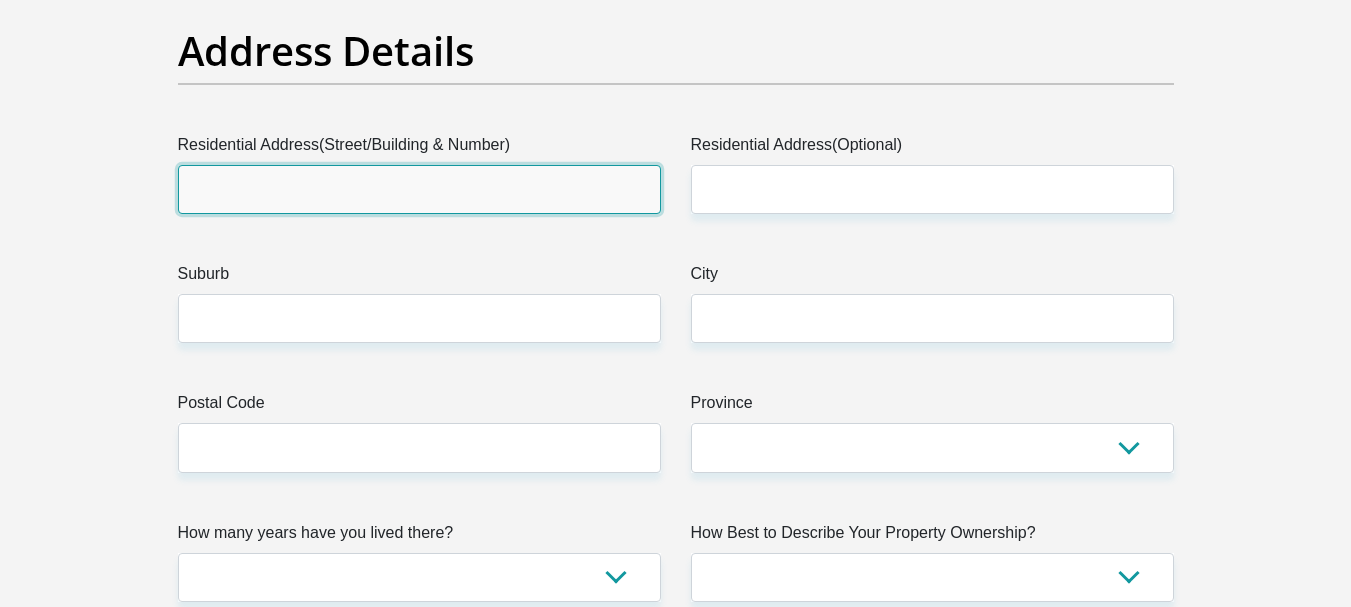 click on "Residential Address(Street/Building & Number)" at bounding box center (419, 189) 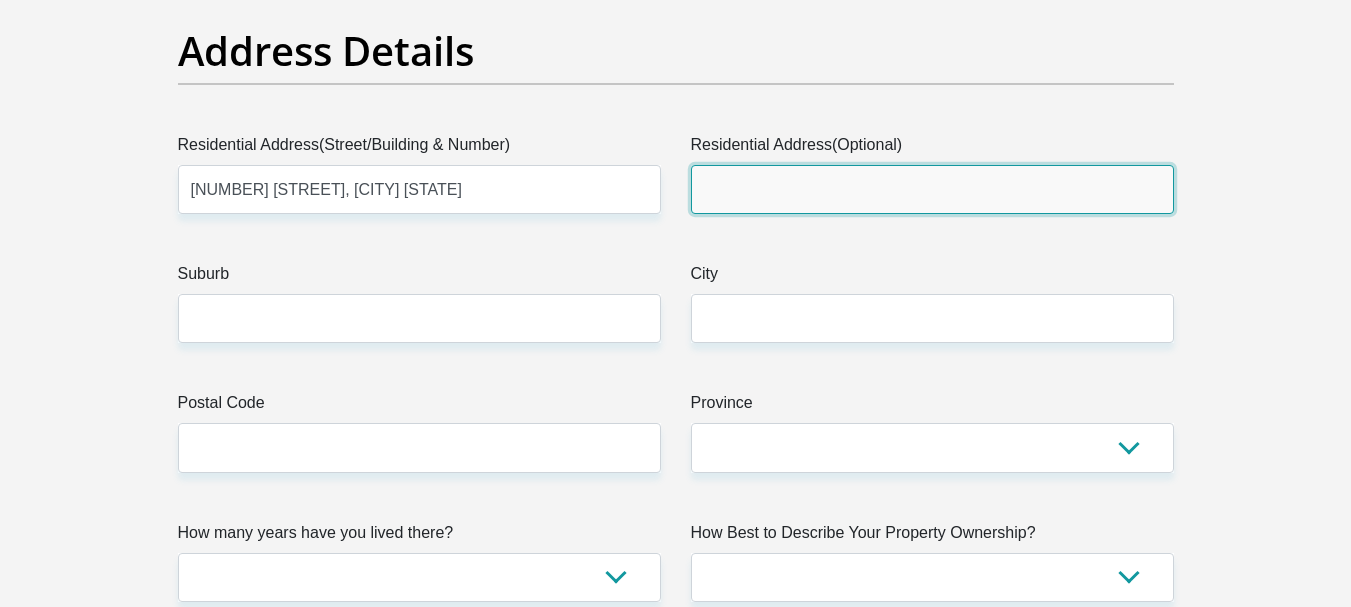 type on "Terenure" 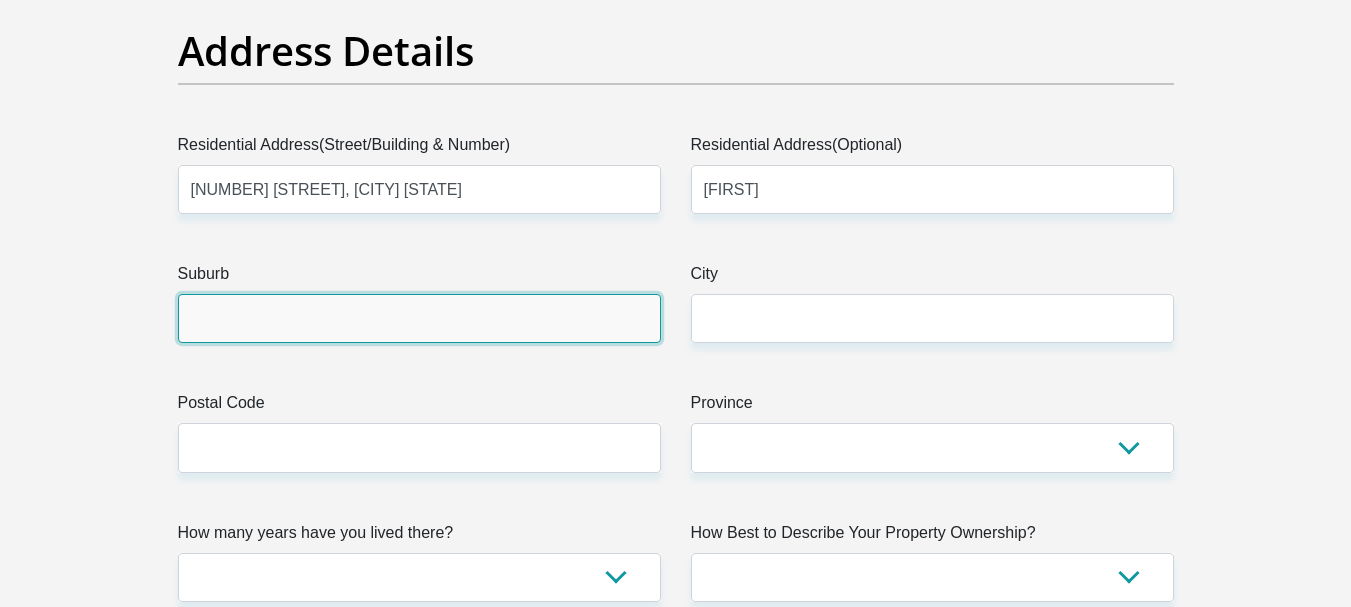 type on "Kempton Park" 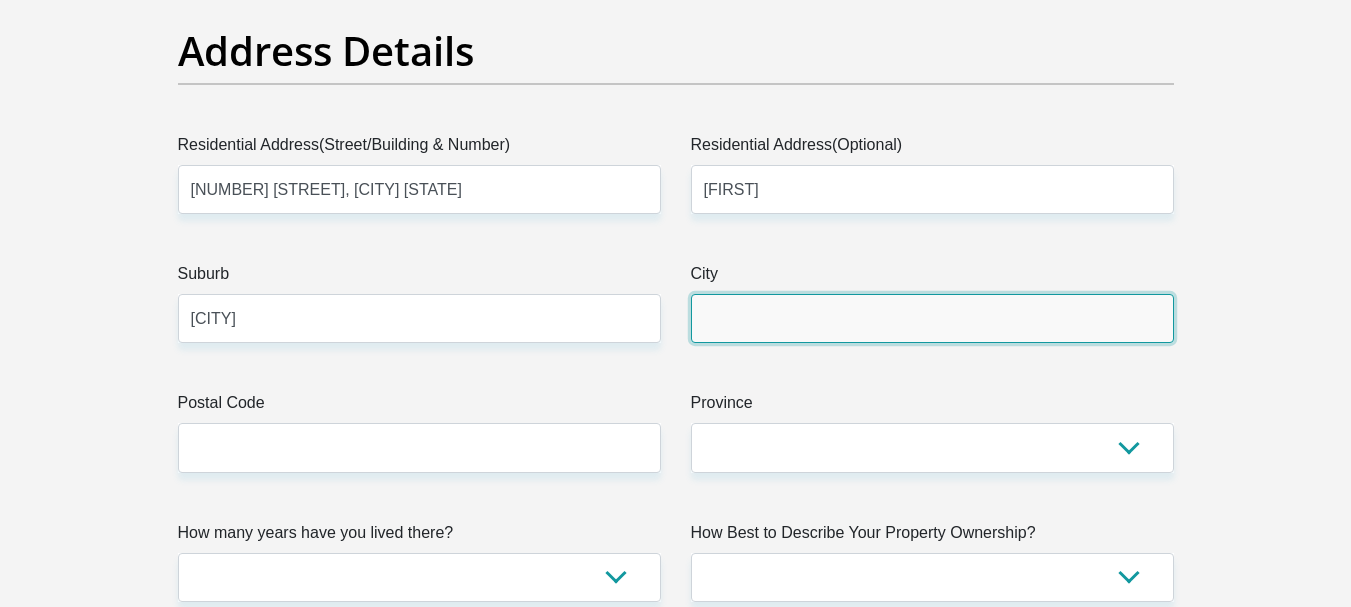 type on "Kempton Park" 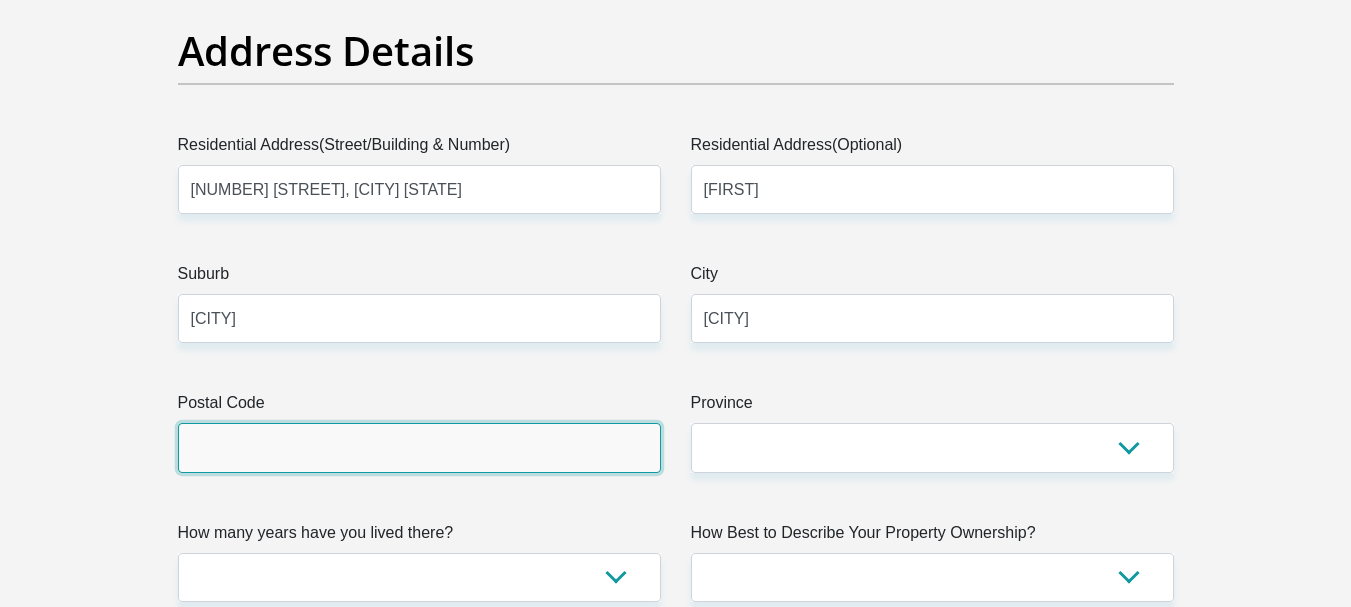 type on "1619" 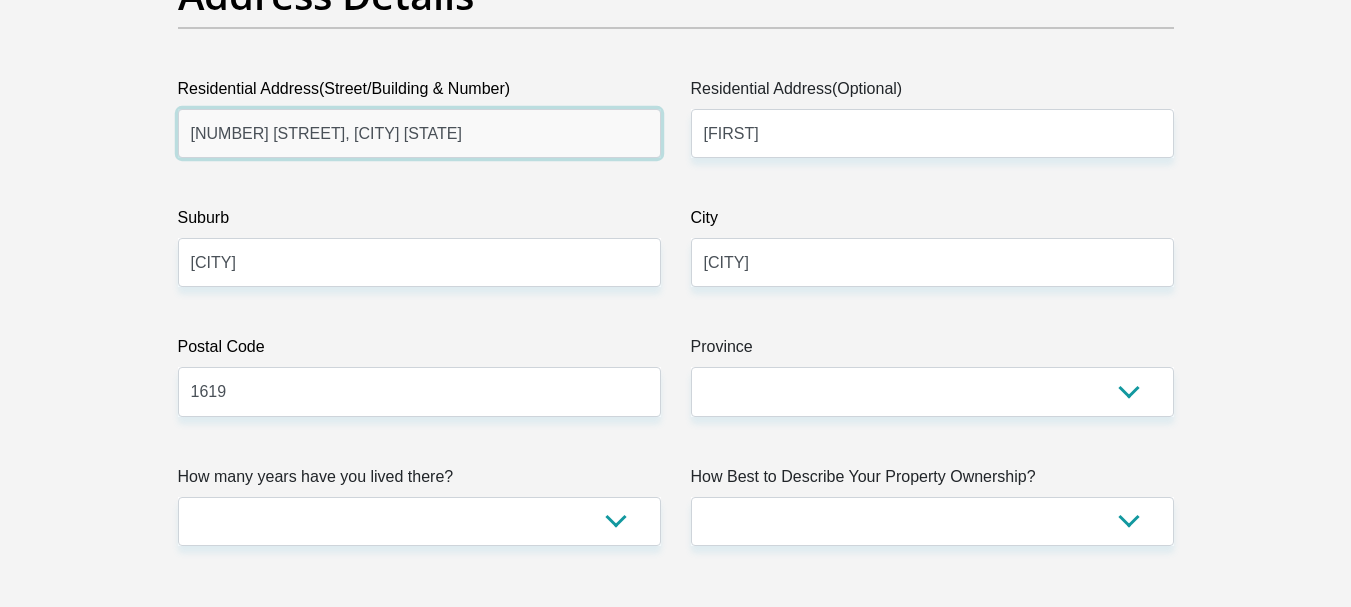 scroll, scrollTop: 1200, scrollLeft: 0, axis: vertical 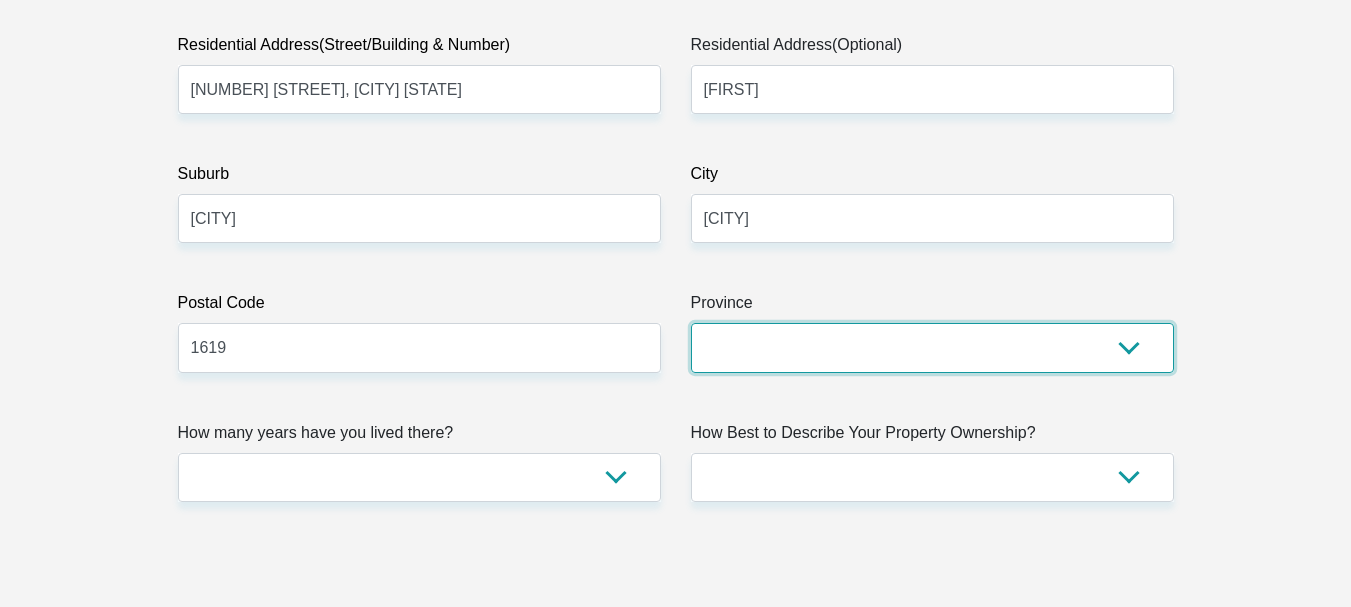 click on "Eastern Cape
Free State
Gauteng
KwaZulu-Natal
Limpopo
Mpumalanga
Northern Cape
North West
Western Cape" at bounding box center [932, 347] 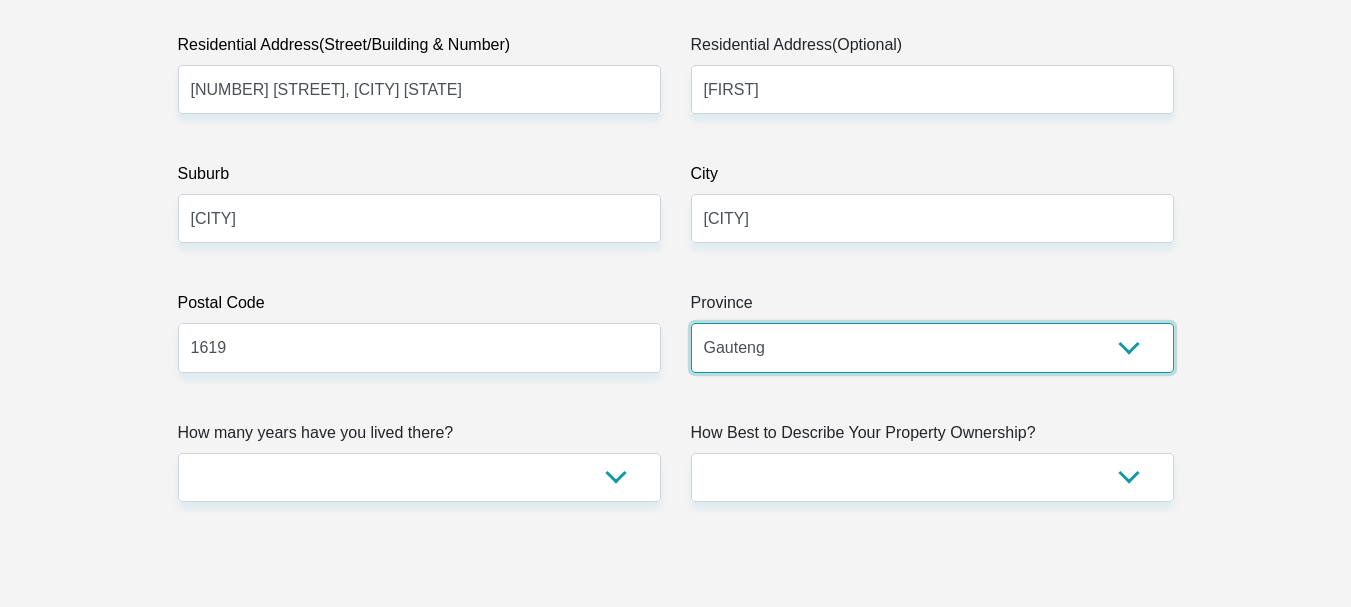click on "Eastern Cape
Free State
Gauteng
KwaZulu-Natal
Limpopo
Mpumalanga
Northern Cape
North West
Western Cape" at bounding box center (932, 347) 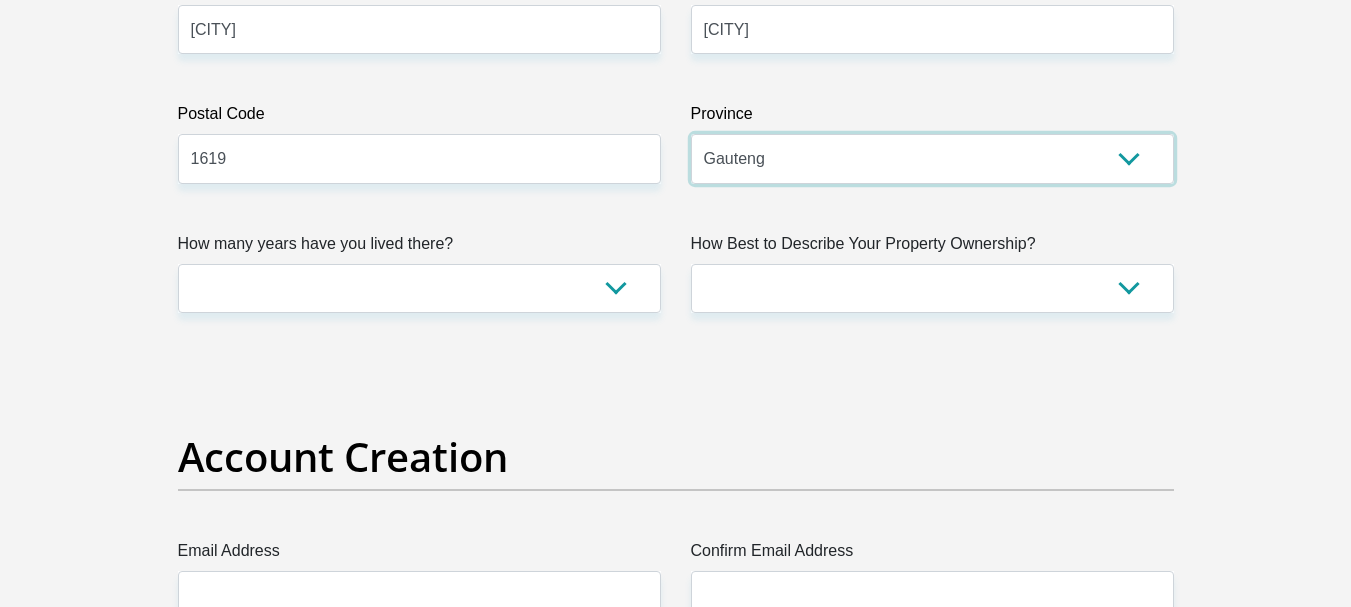 scroll, scrollTop: 1400, scrollLeft: 0, axis: vertical 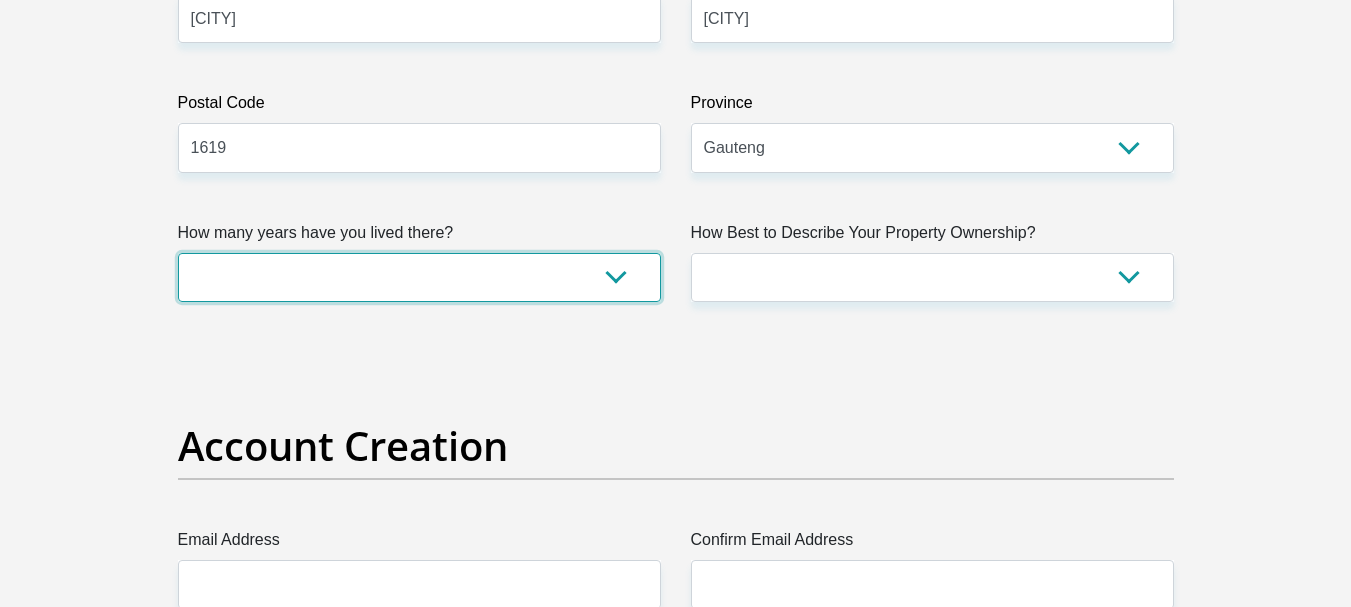 click on "less than 1 year
1-3 years
3-5 years
5+ years" at bounding box center (419, 277) 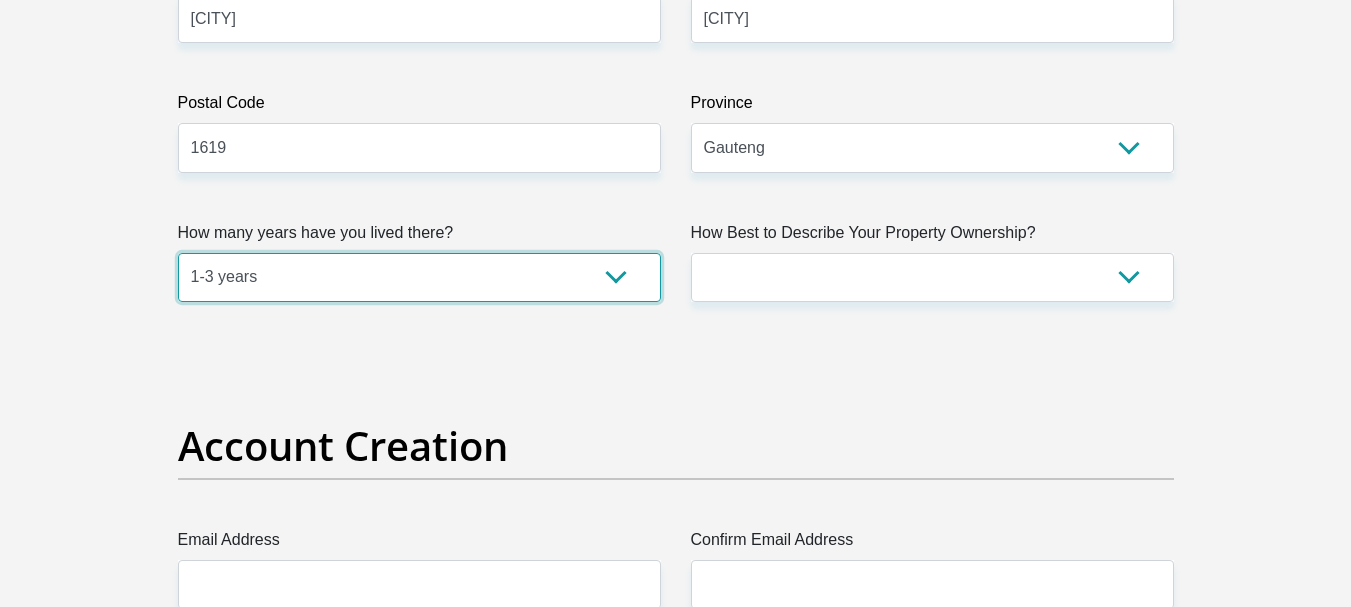 click on "less than 1 year
1-3 years
3-5 years
5+ years" at bounding box center (419, 277) 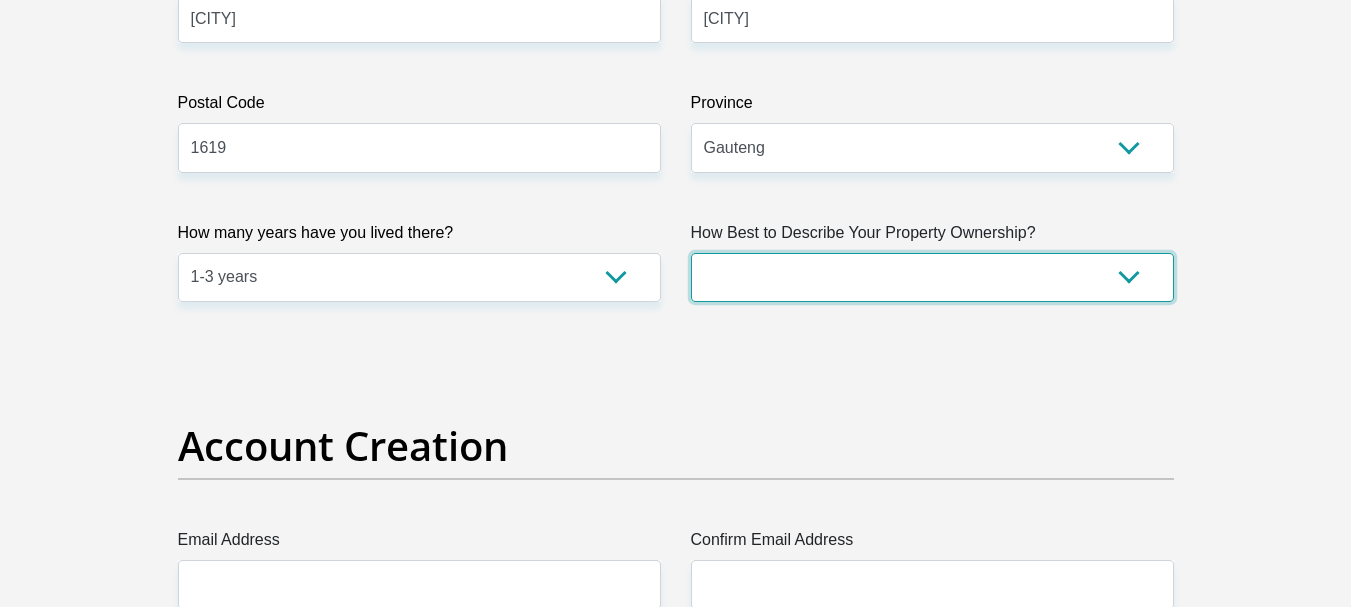 click on "Owned
Rented
Family Owned
Company Dwelling" at bounding box center [932, 277] 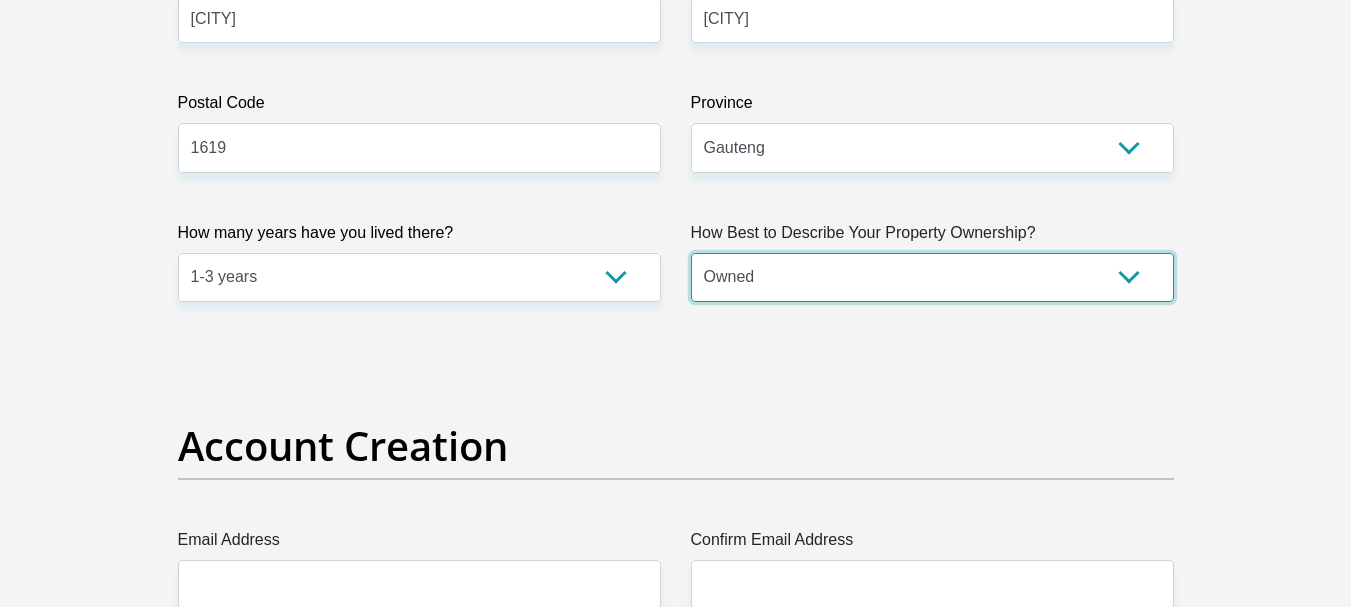 click on "Owned
Rented
Family Owned
Company Dwelling" at bounding box center [932, 277] 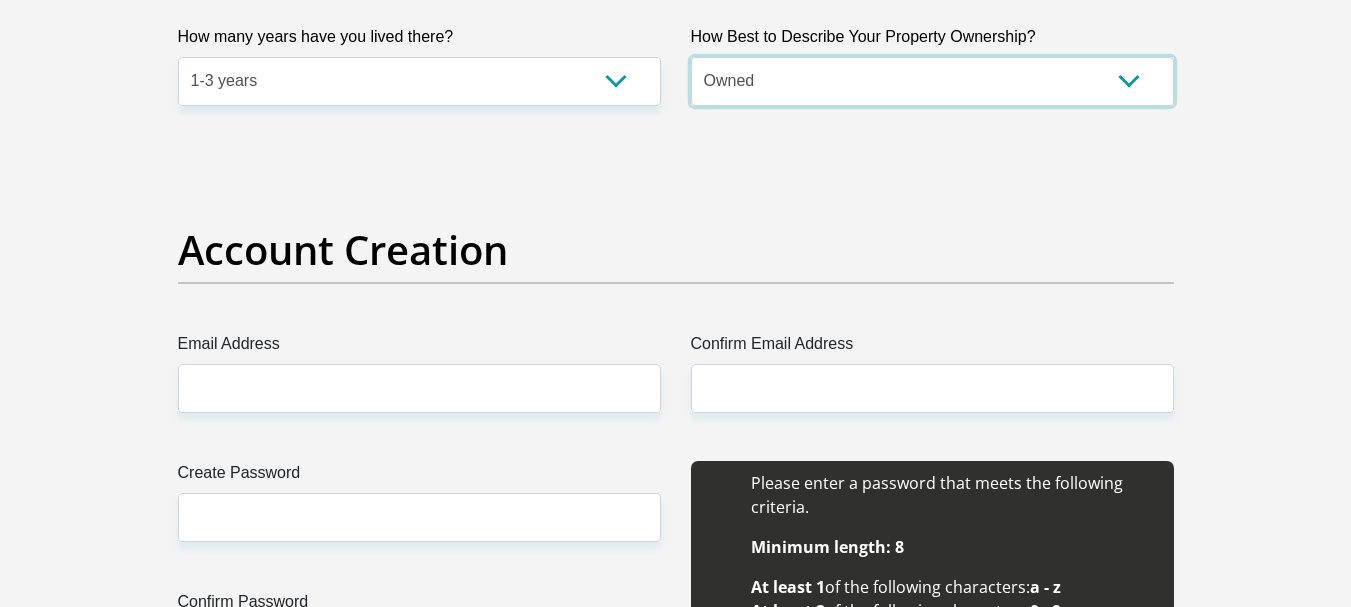 scroll, scrollTop: 1500, scrollLeft: 0, axis: vertical 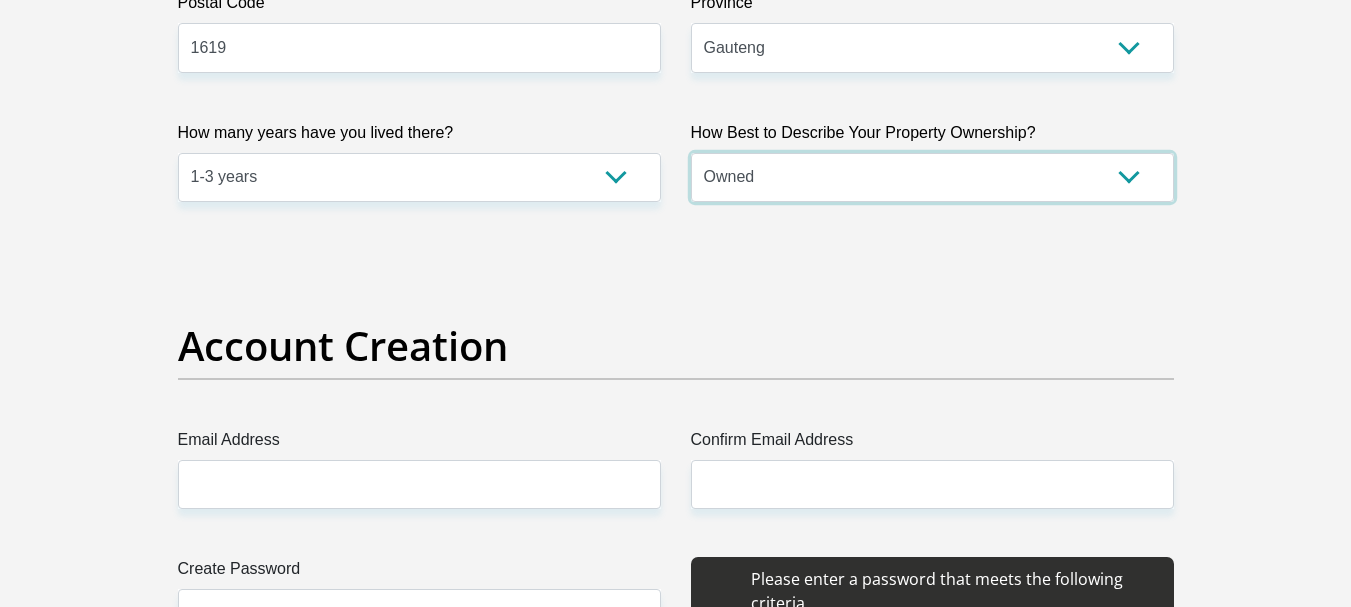click on "Owned
Rented
Family Owned
Company Dwelling" at bounding box center (932, 177) 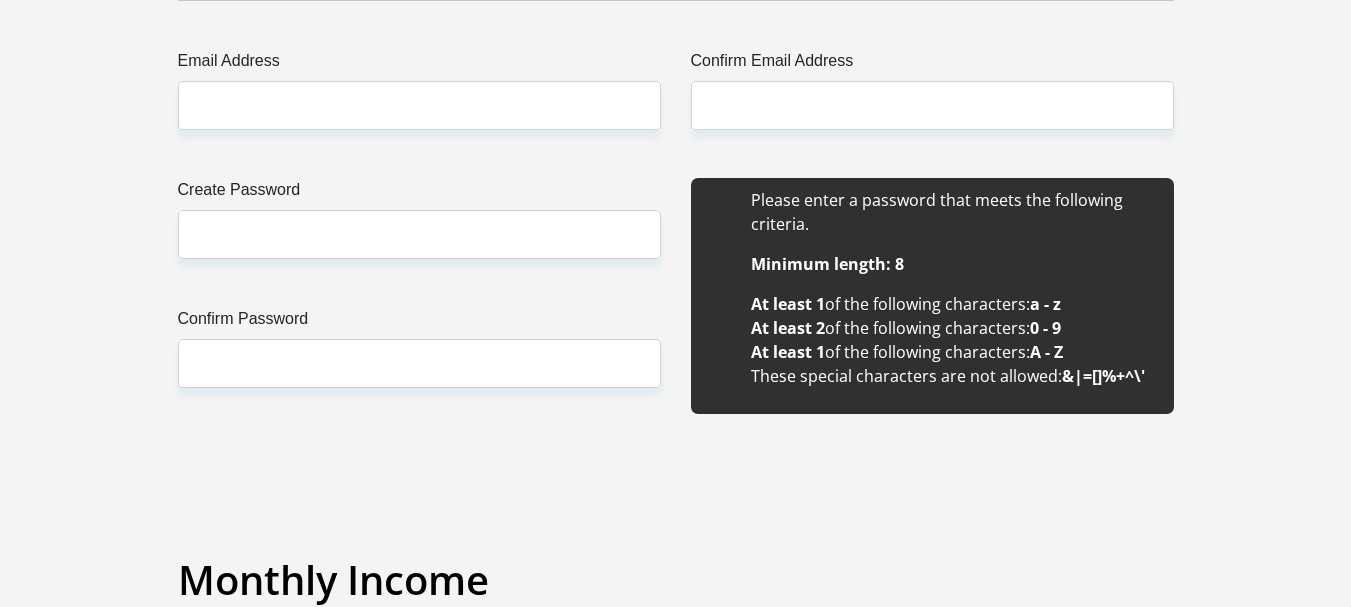 scroll, scrollTop: 1900, scrollLeft: 0, axis: vertical 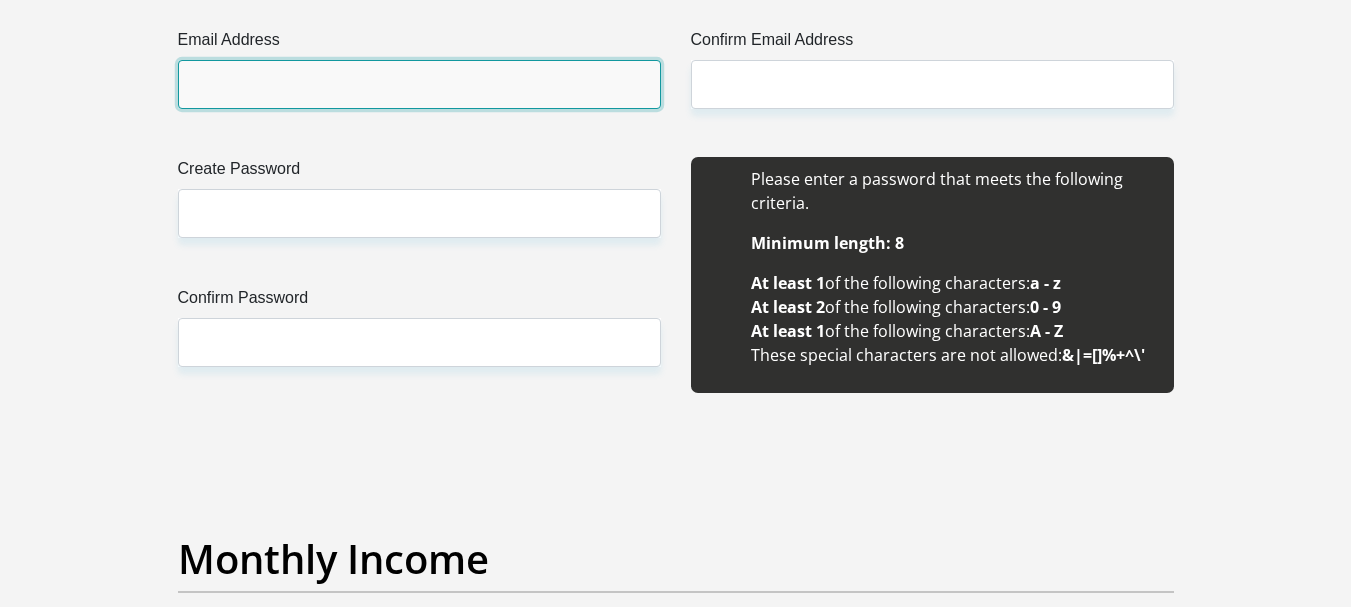 click on "Email Address" at bounding box center (419, 84) 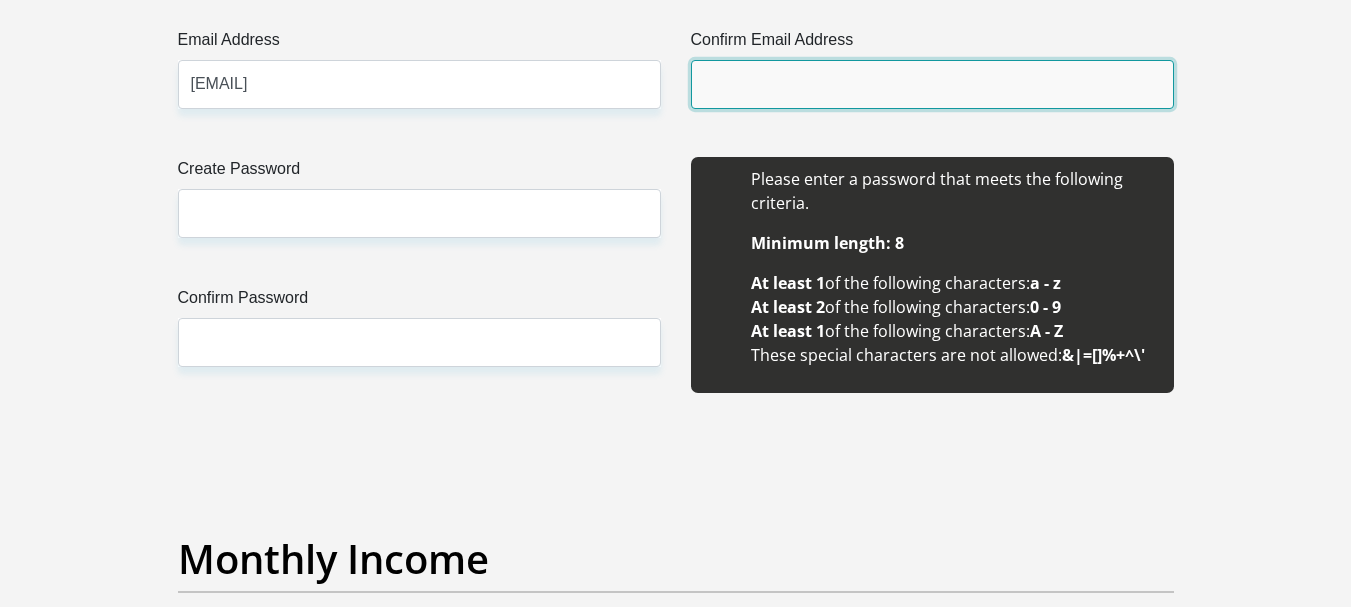 type on "kdigoamaje@gmail.com" 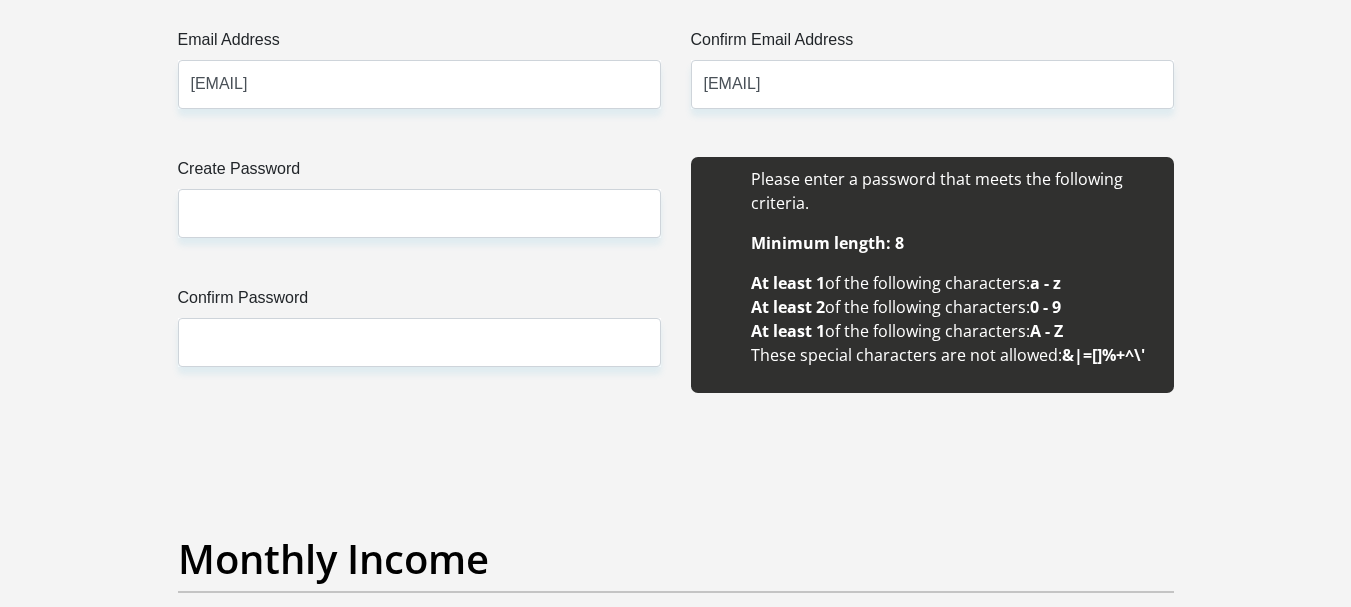 type 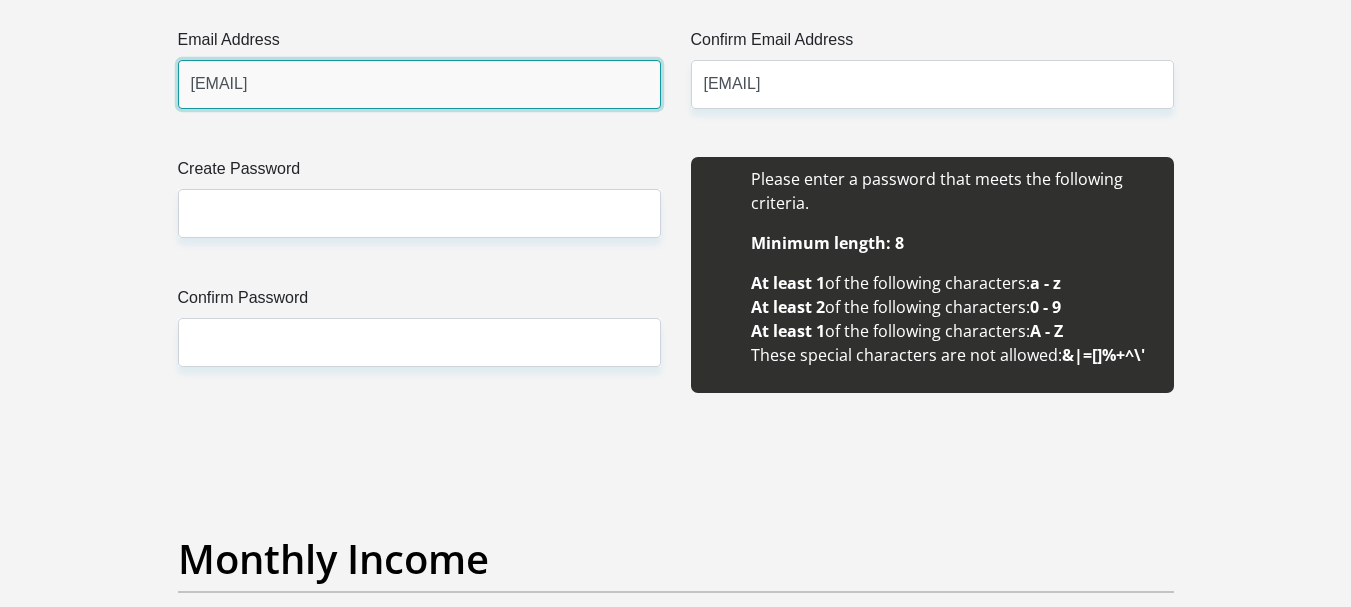 type 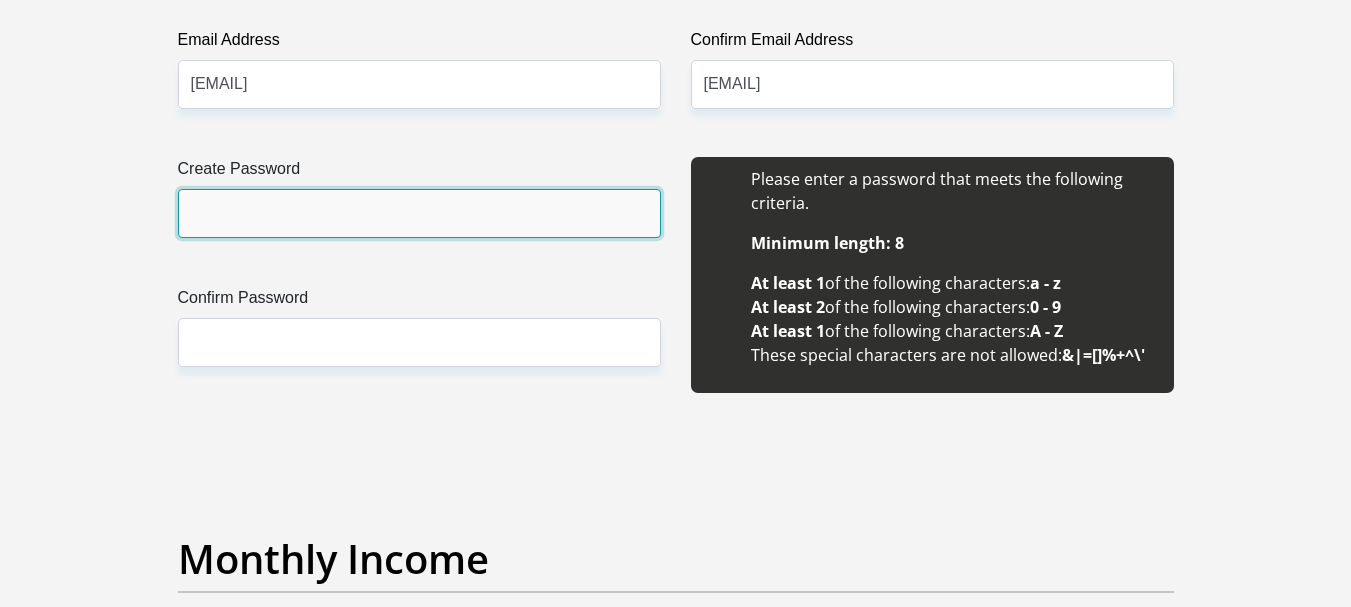 click on "Create Password" at bounding box center [419, 213] 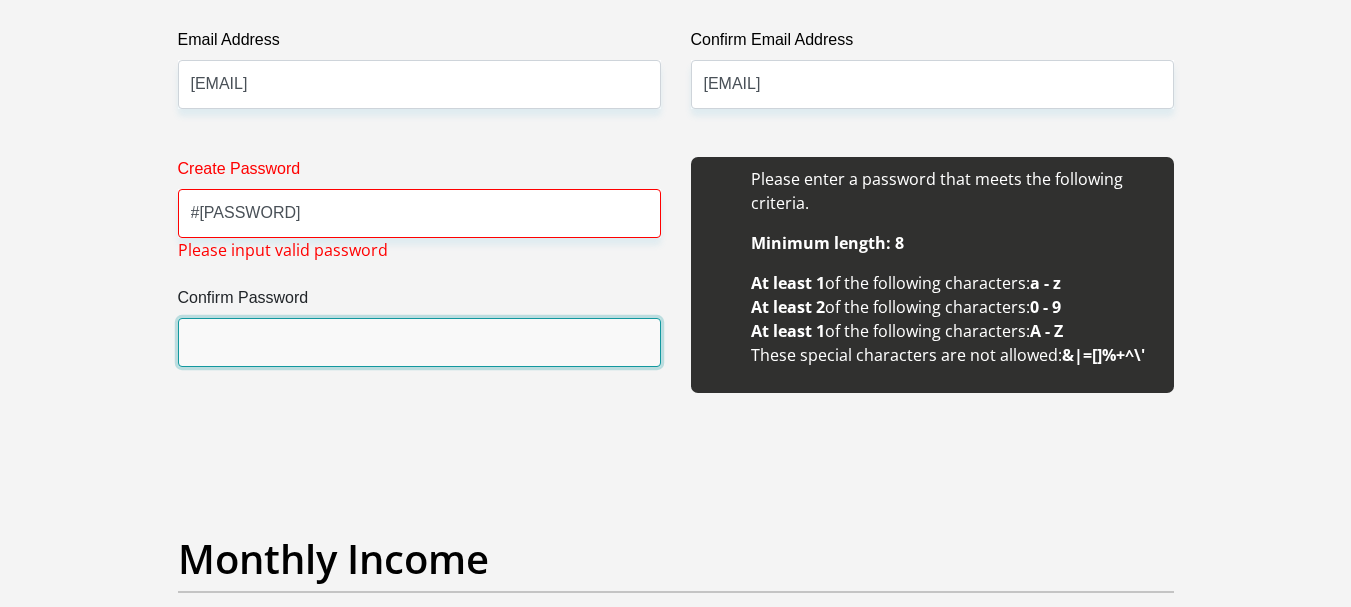 click on "Confirm Password" at bounding box center [419, 342] 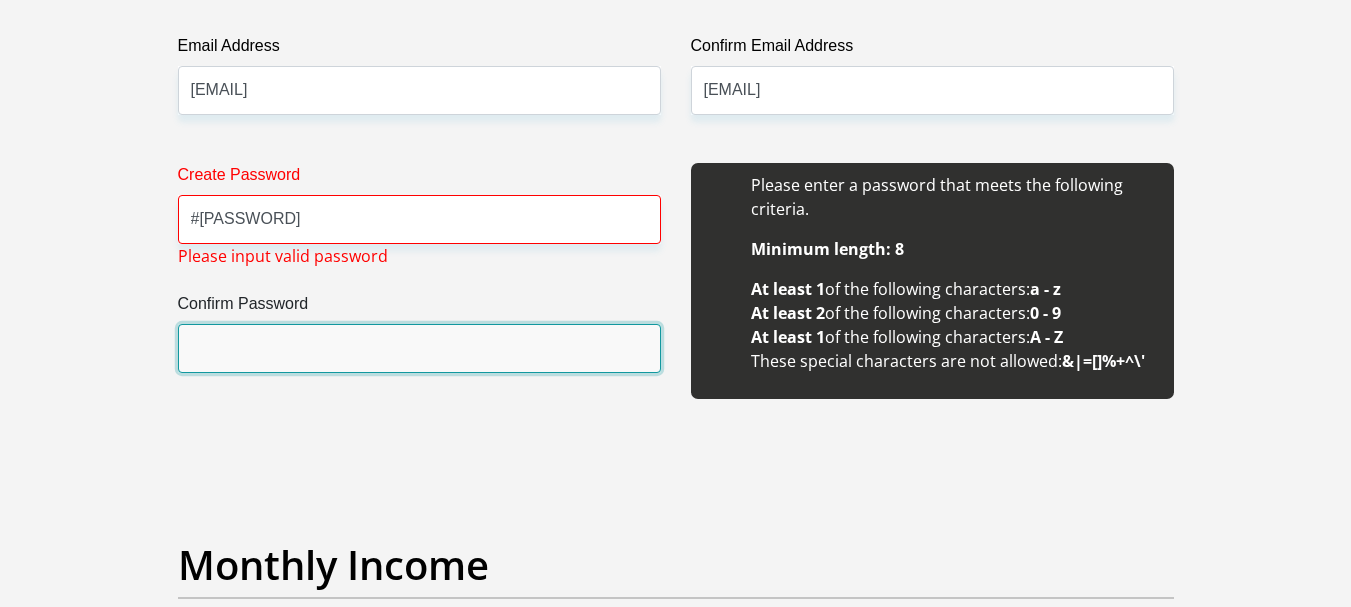 scroll, scrollTop: 1900, scrollLeft: 0, axis: vertical 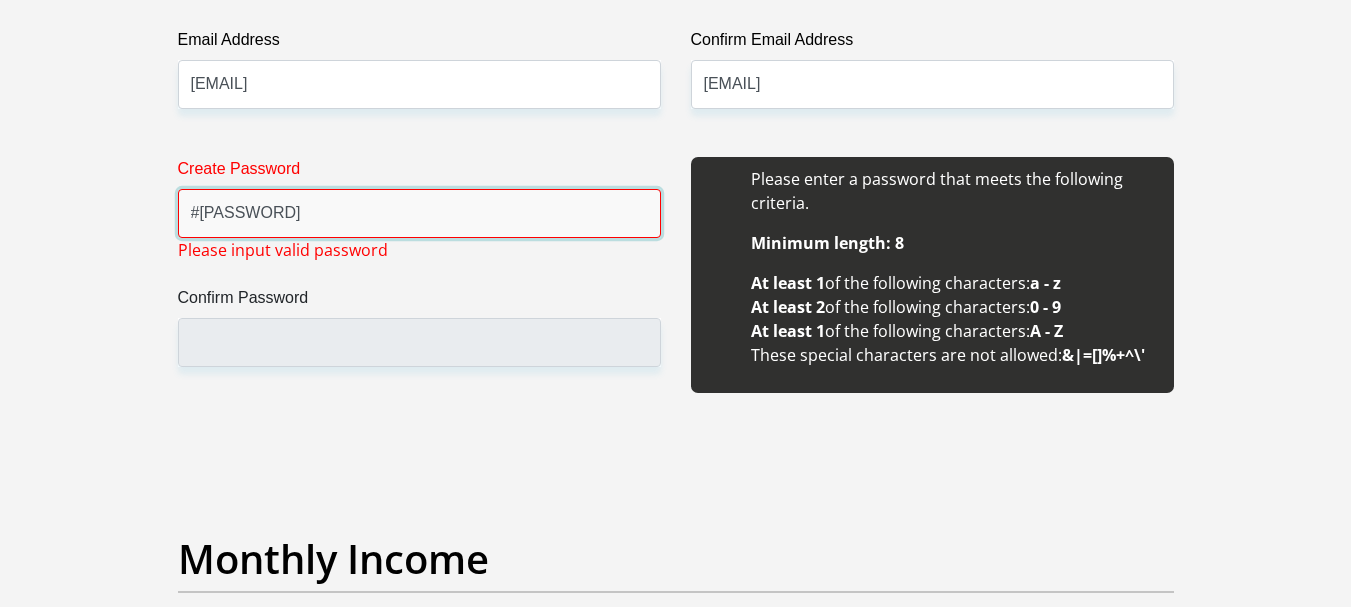 click on "#Kagonemodia2025" at bounding box center [419, 213] 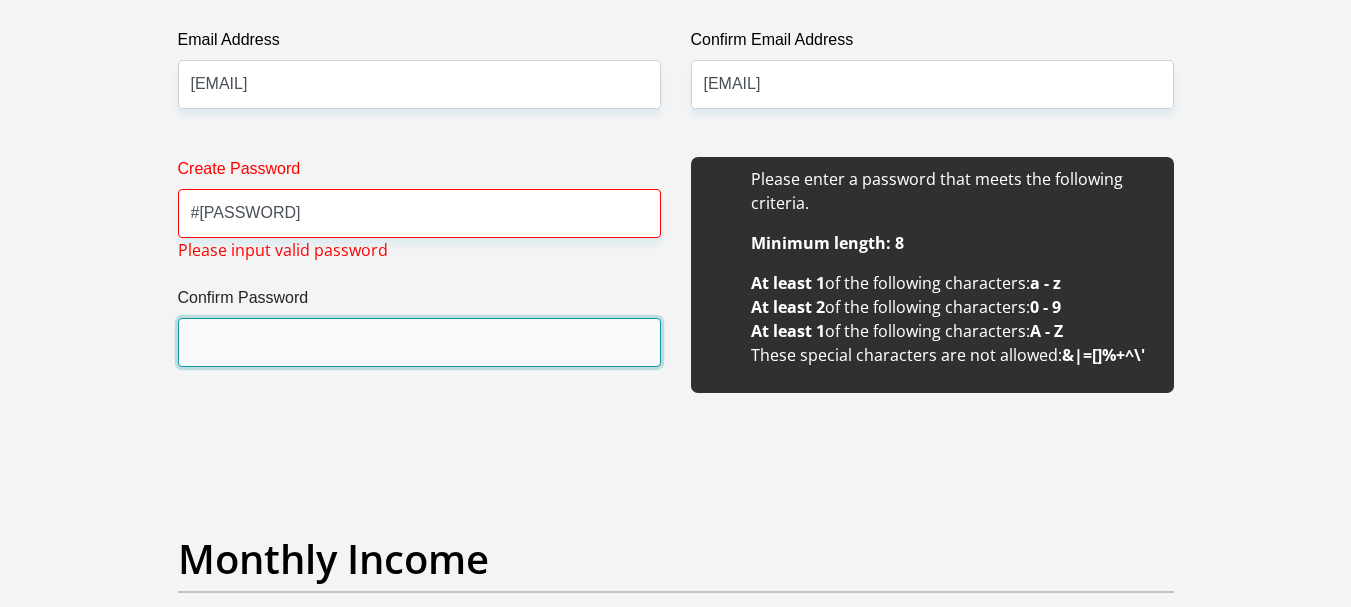 click on "Confirm Password" at bounding box center (419, 342) 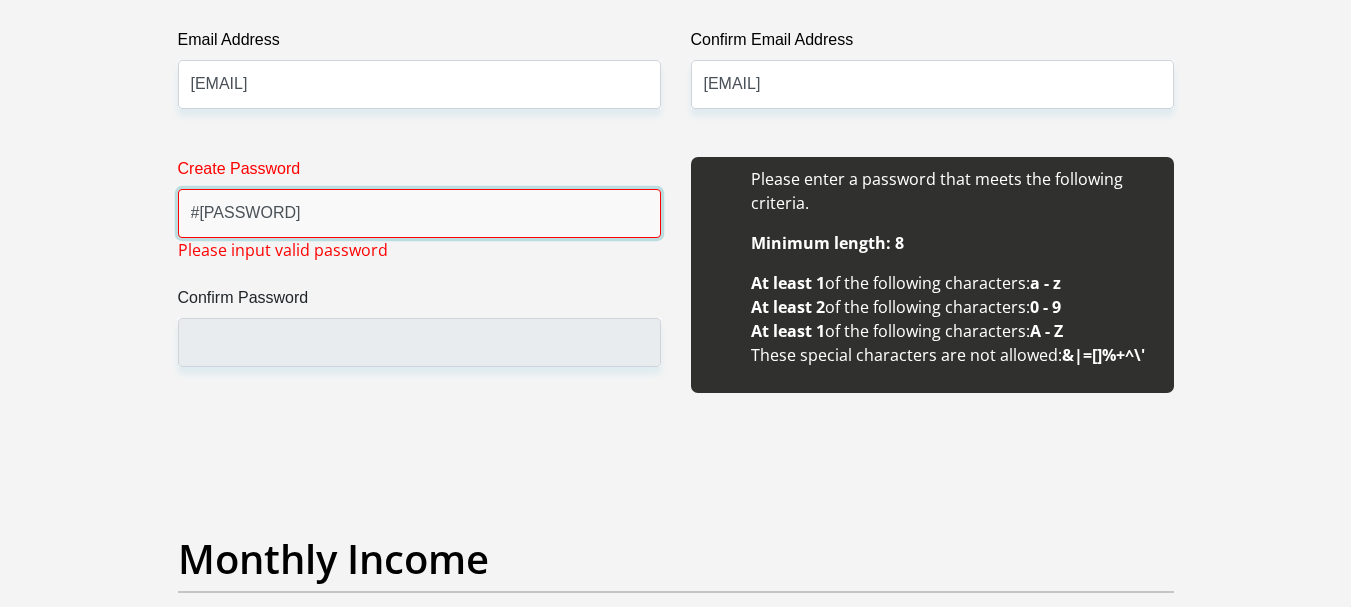 drag, startPoint x: 350, startPoint y: 219, endPoint x: 360, endPoint y: 216, distance: 10.440307 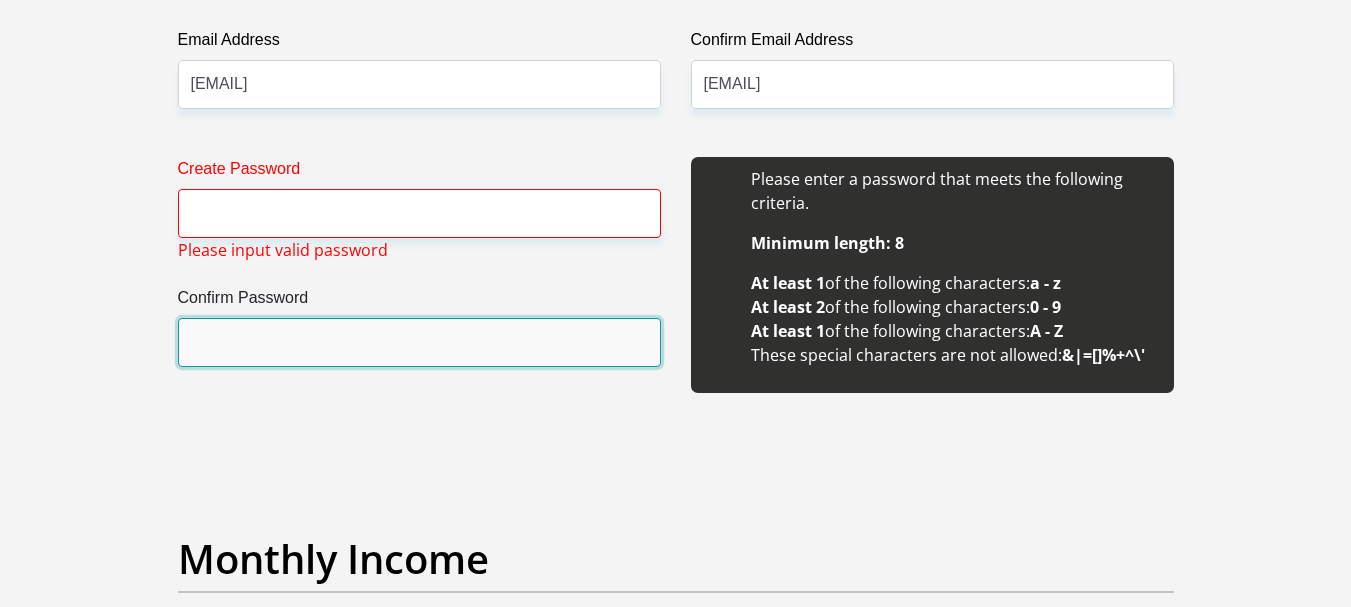 click on "Confirm Password" at bounding box center (419, 342) 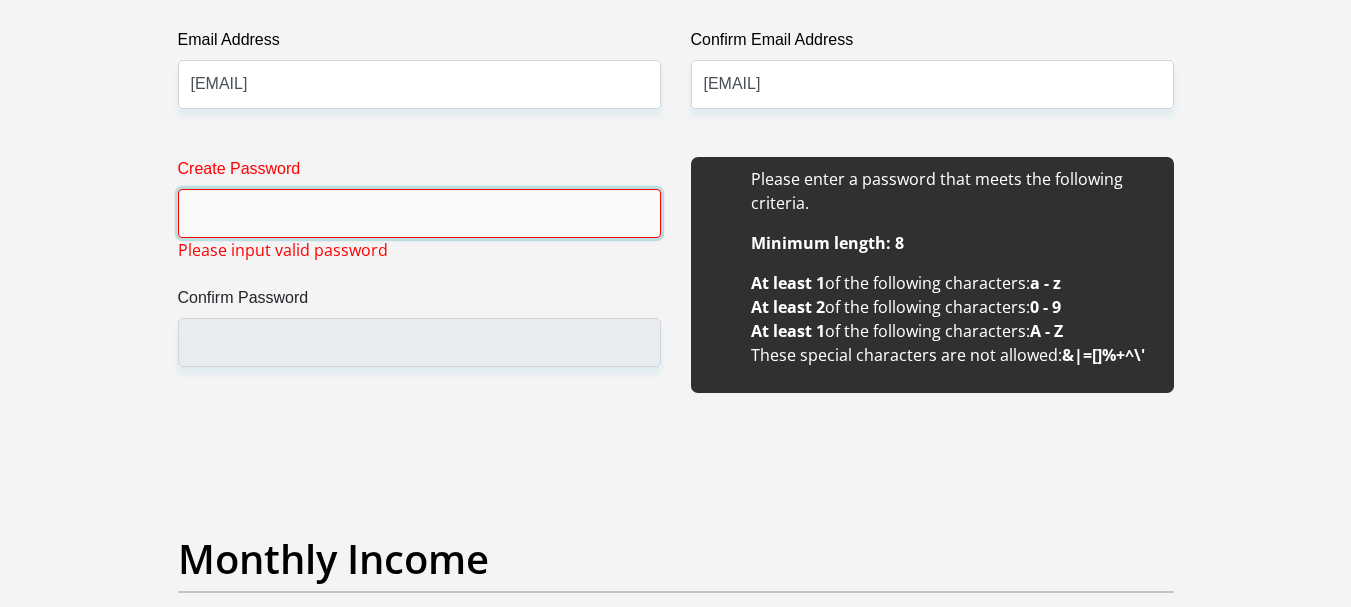 click on "Create Password" at bounding box center (419, 213) 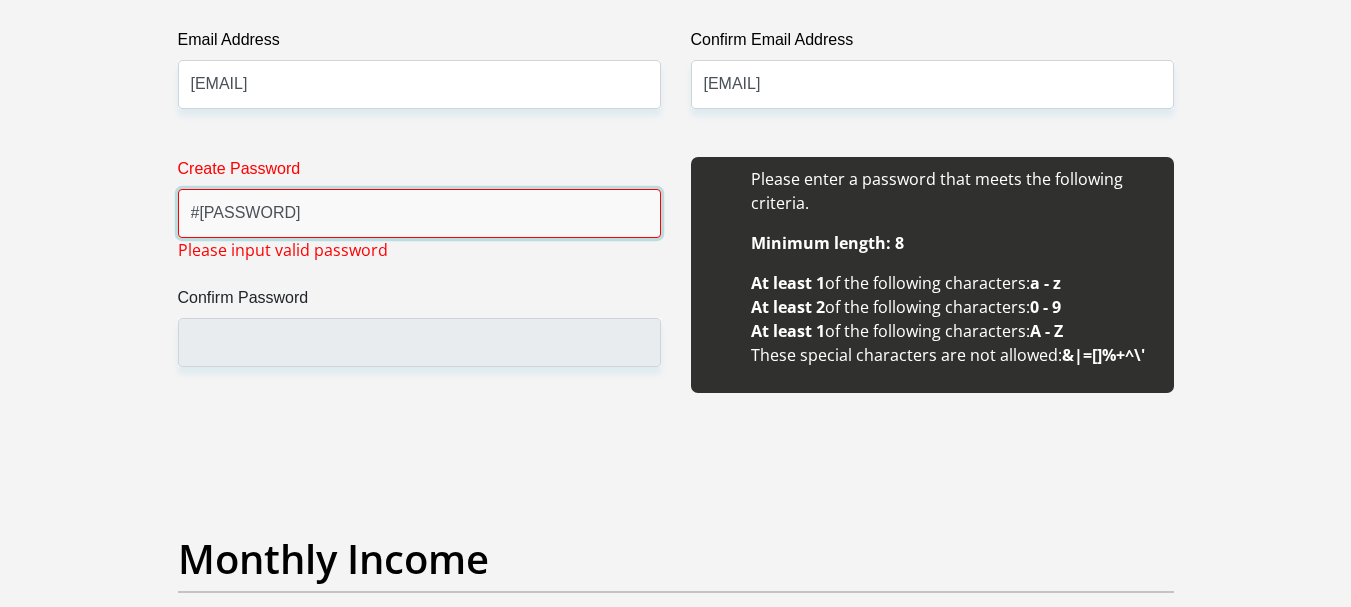 type on "#Kagonemodia2025" 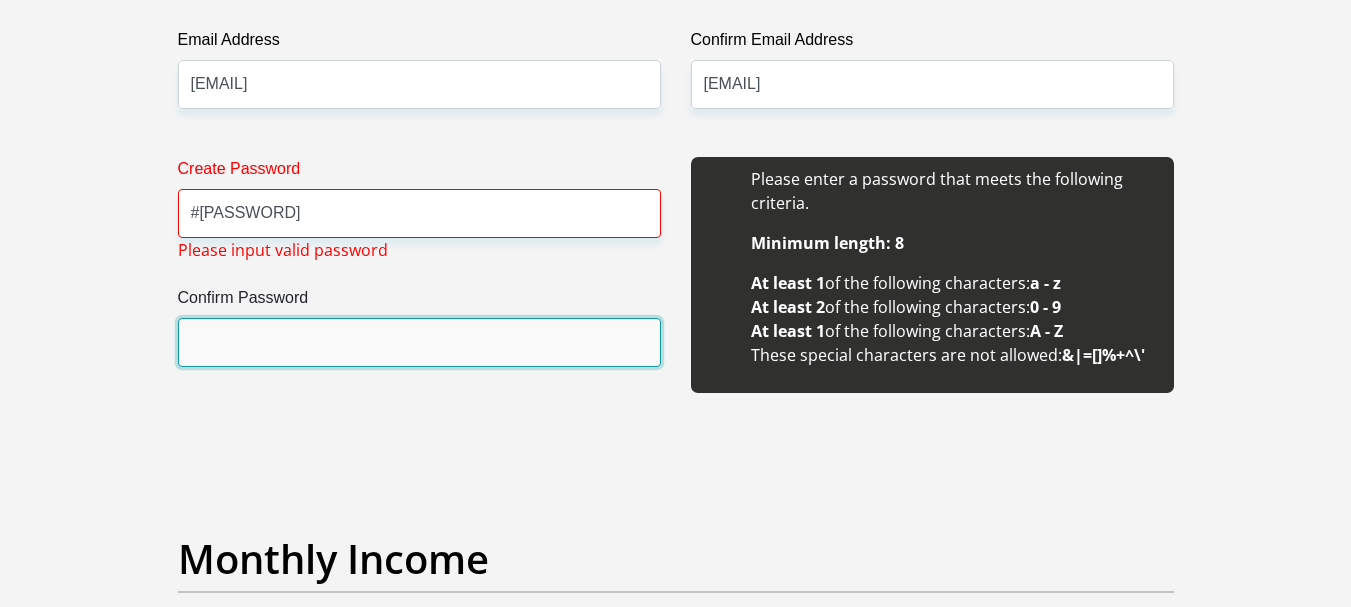 scroll, scrollTop: 1700, scrollLeft: 0, axis: vertical 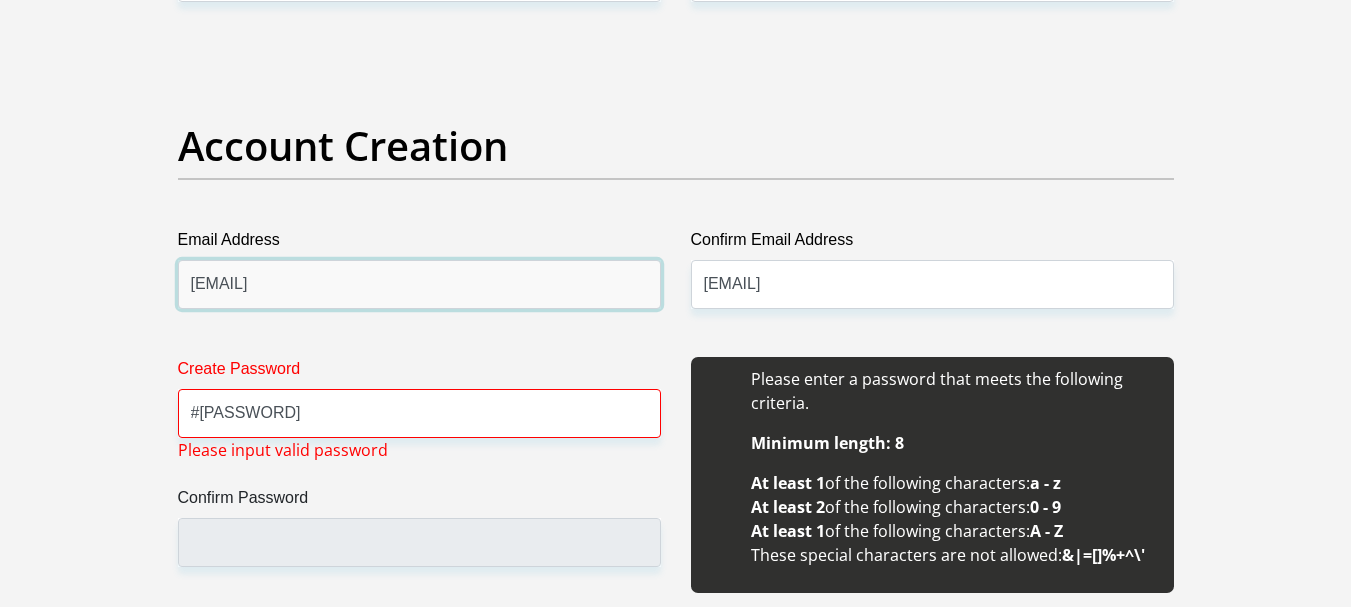 click on "kdigoamaje@gmail.com" at bounding box center (419, 284) 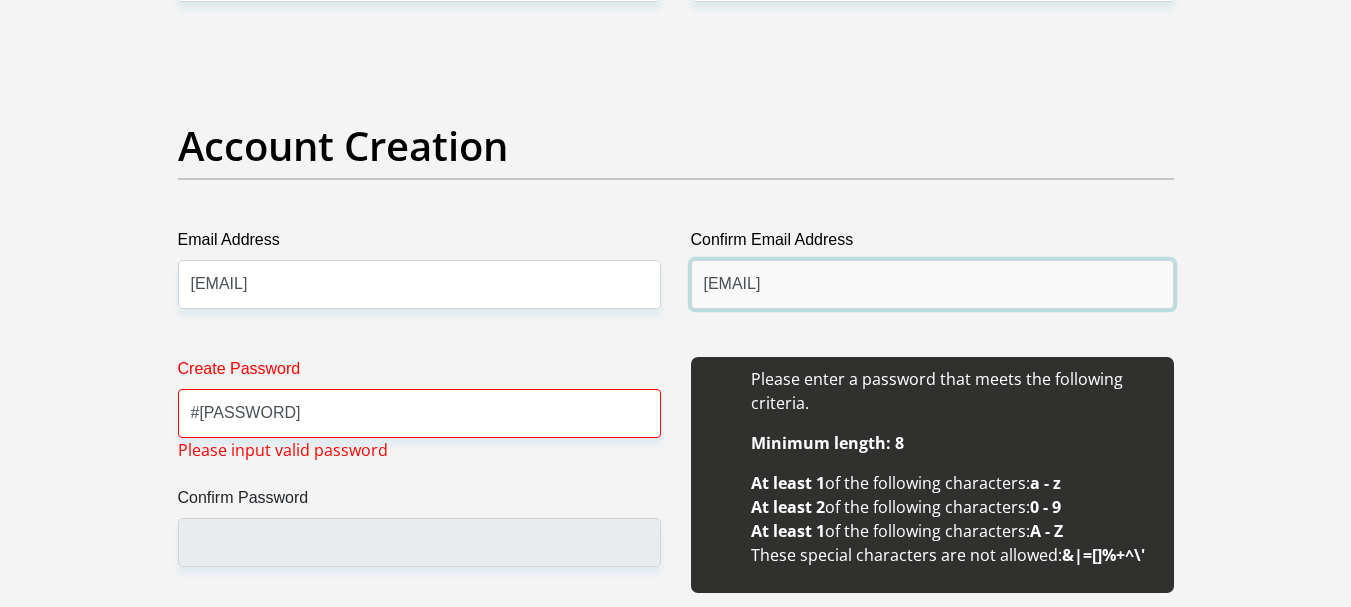 click on "kdigoamaje@gmail.com" at bounding box center (932, 284) 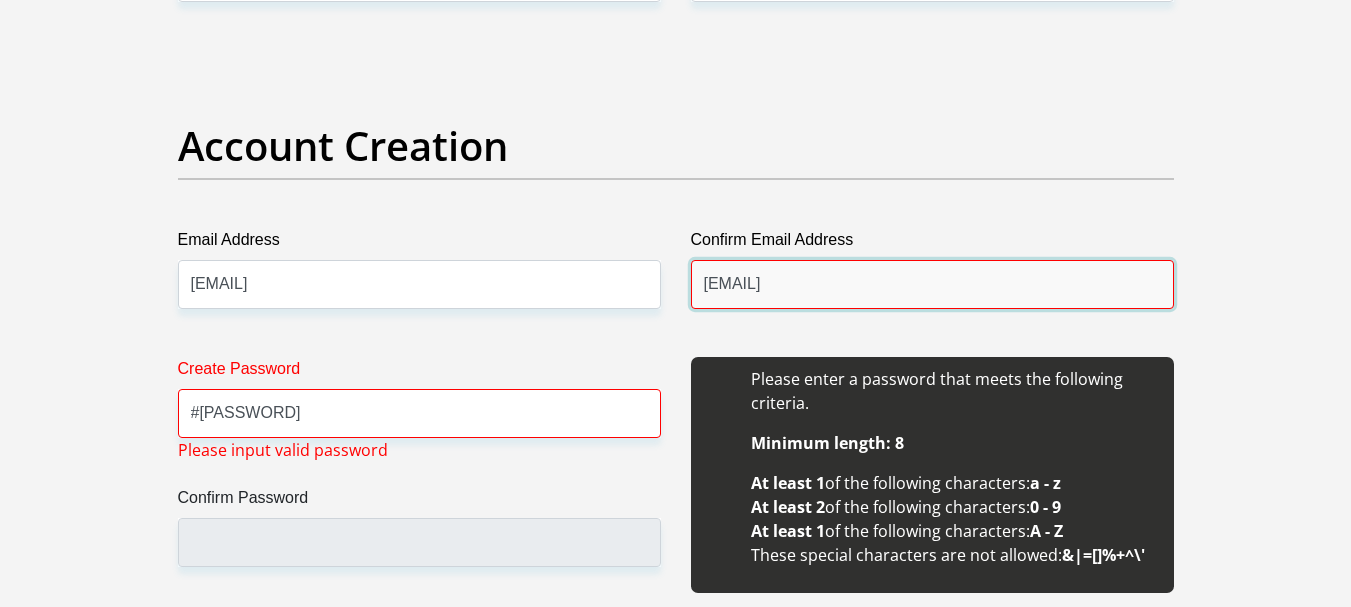 type on "kdigoamaje@gmail.com" 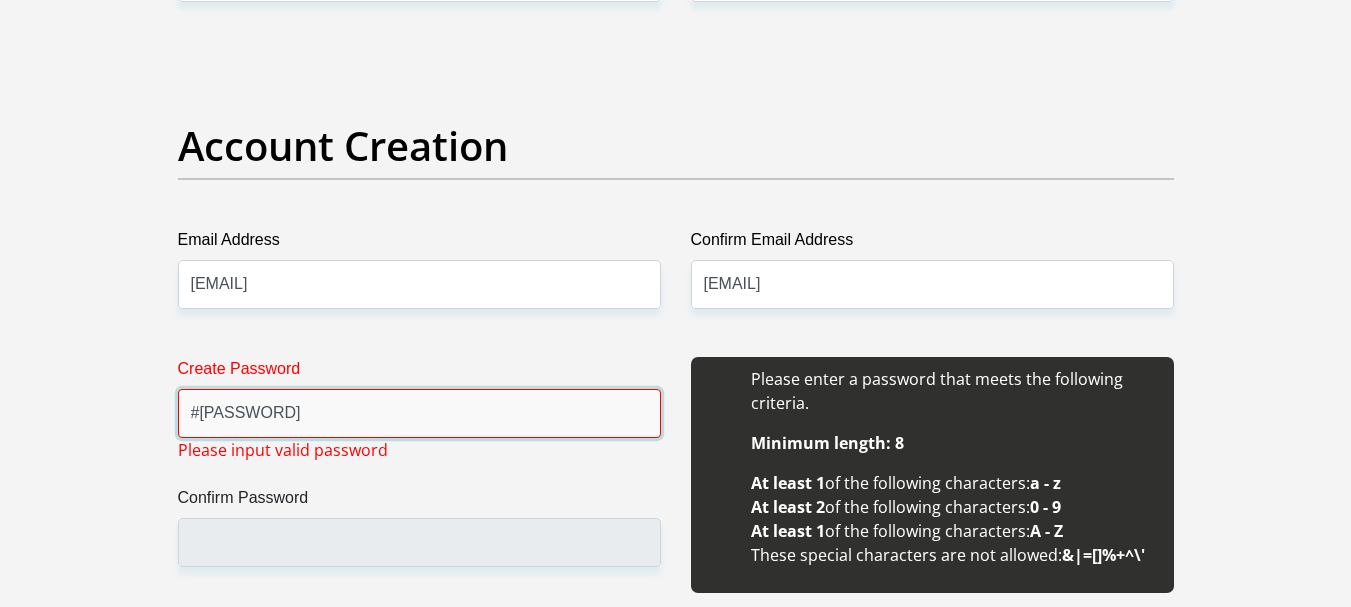 click on "#Kagonemodia2025" at bounding box center (419, 413) 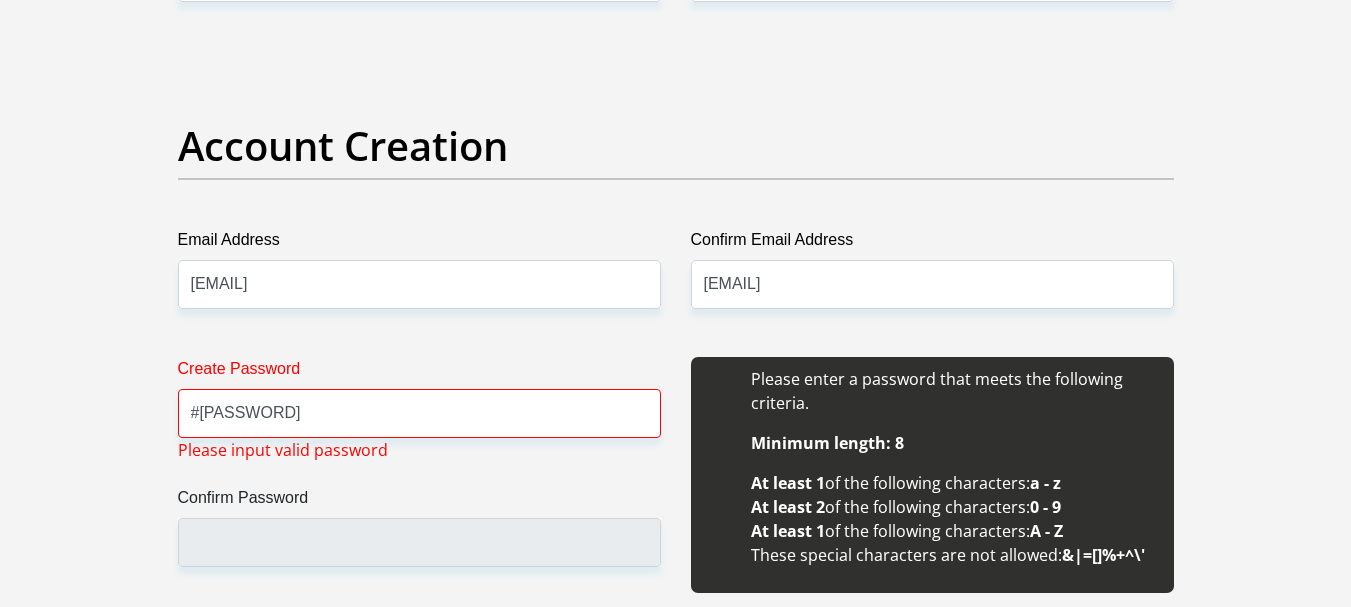 click on "Create Password
#Kagonemodia2025
Please input valid password
Confirm Password" at bounding box center [419, 486] 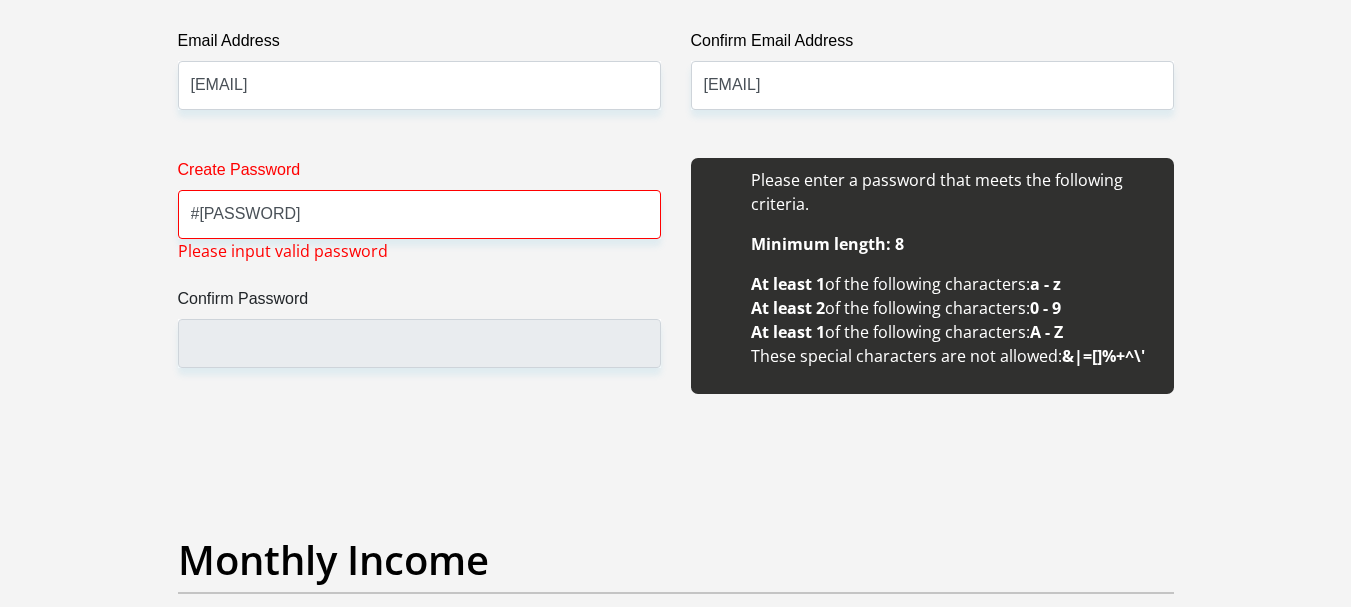 scroll, scrollTop: 1900, scrollLeft: 0, axis: vertical 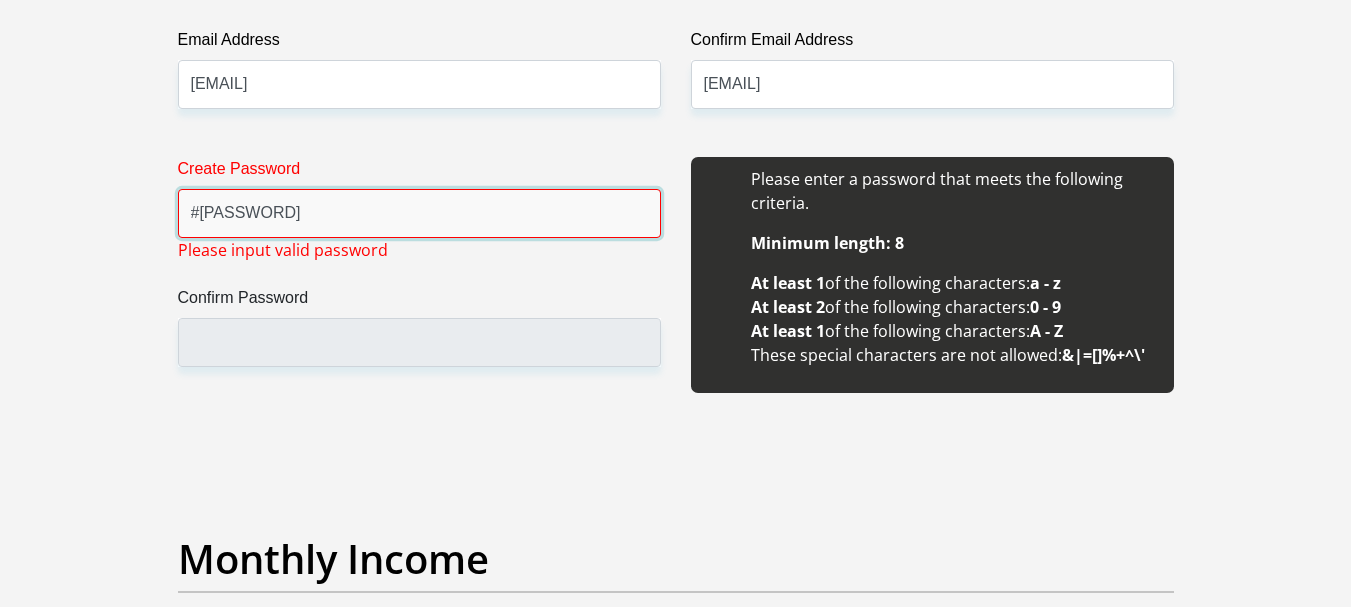 drag, startPoint x: 296, startPoint y: 209, endPoint x: 197, endPoint y: 221, distance: 99.724625 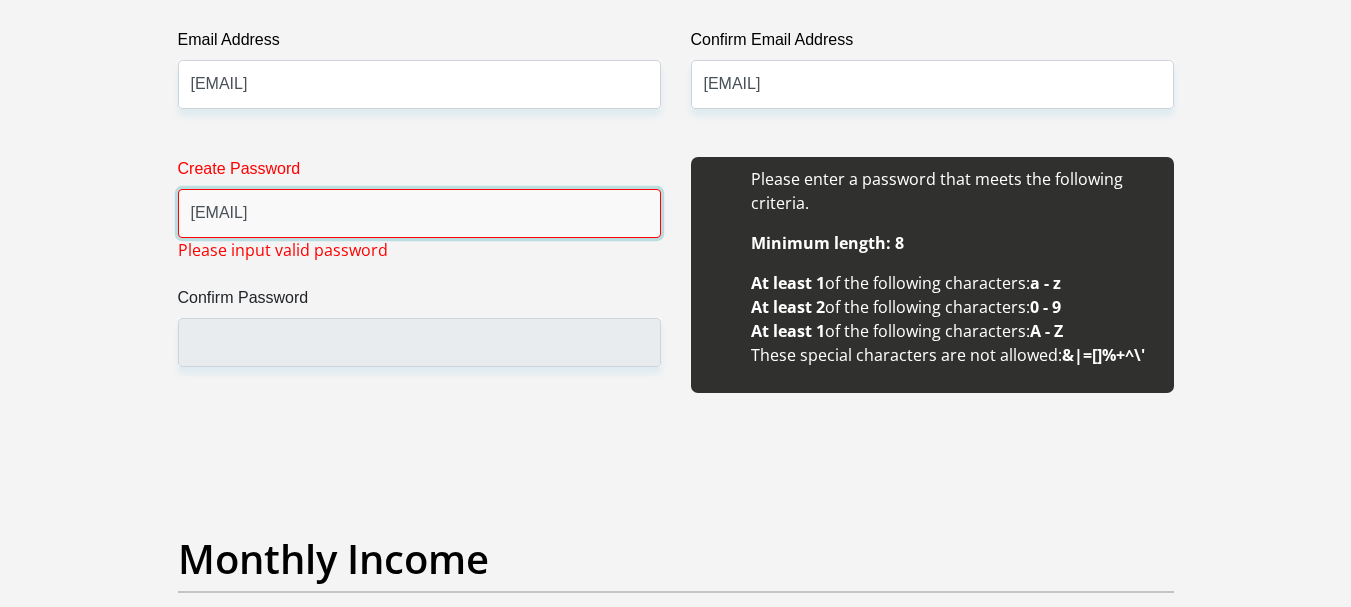 type on "@Keamodiakgotla1982" 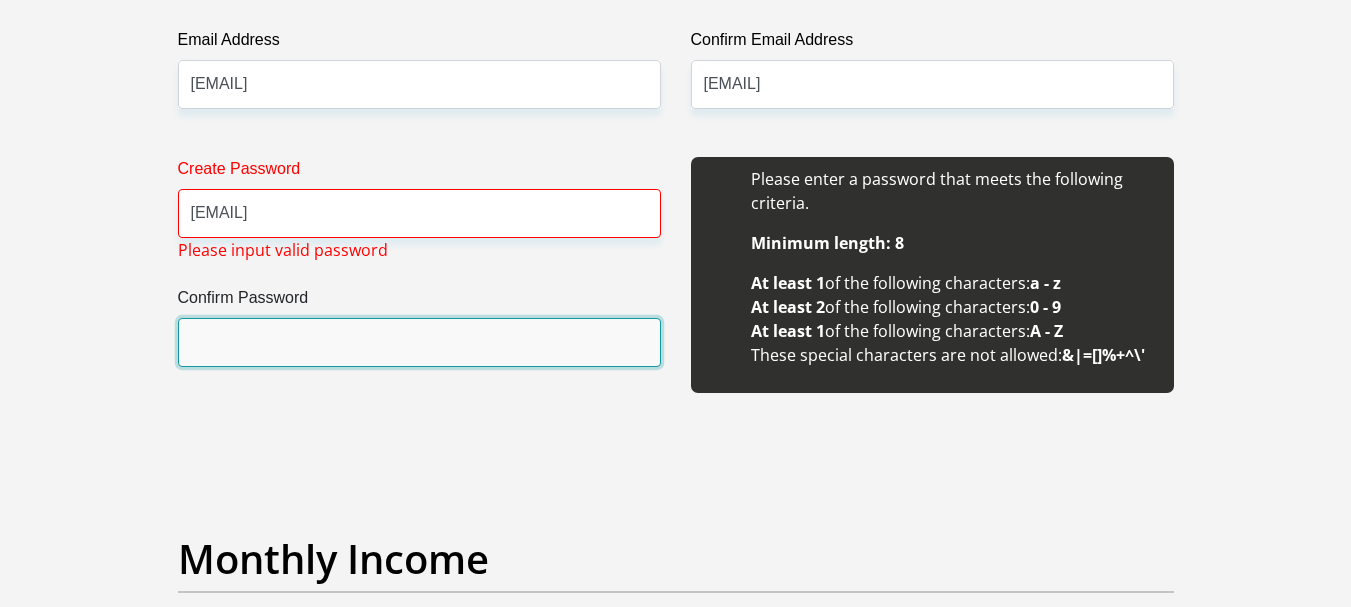 click on "Confirm Password" at bounding box center (419, 342) 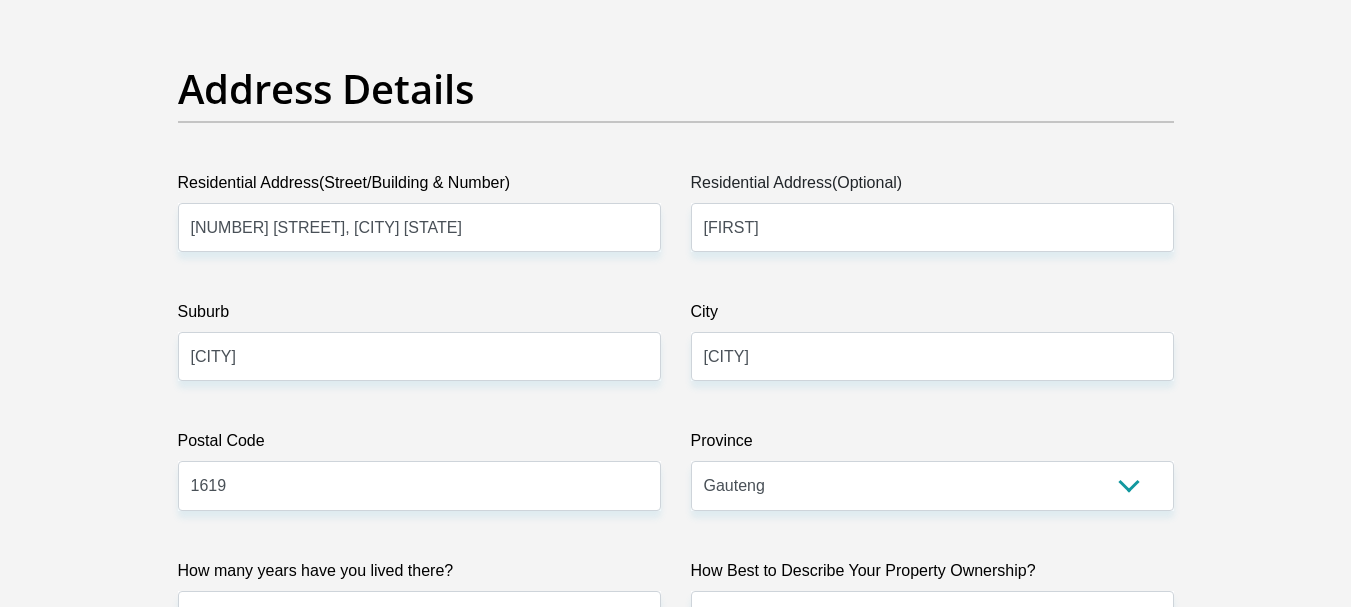 scroll, scrollTop: 1000, scrollLeft: 0, axis: vertical 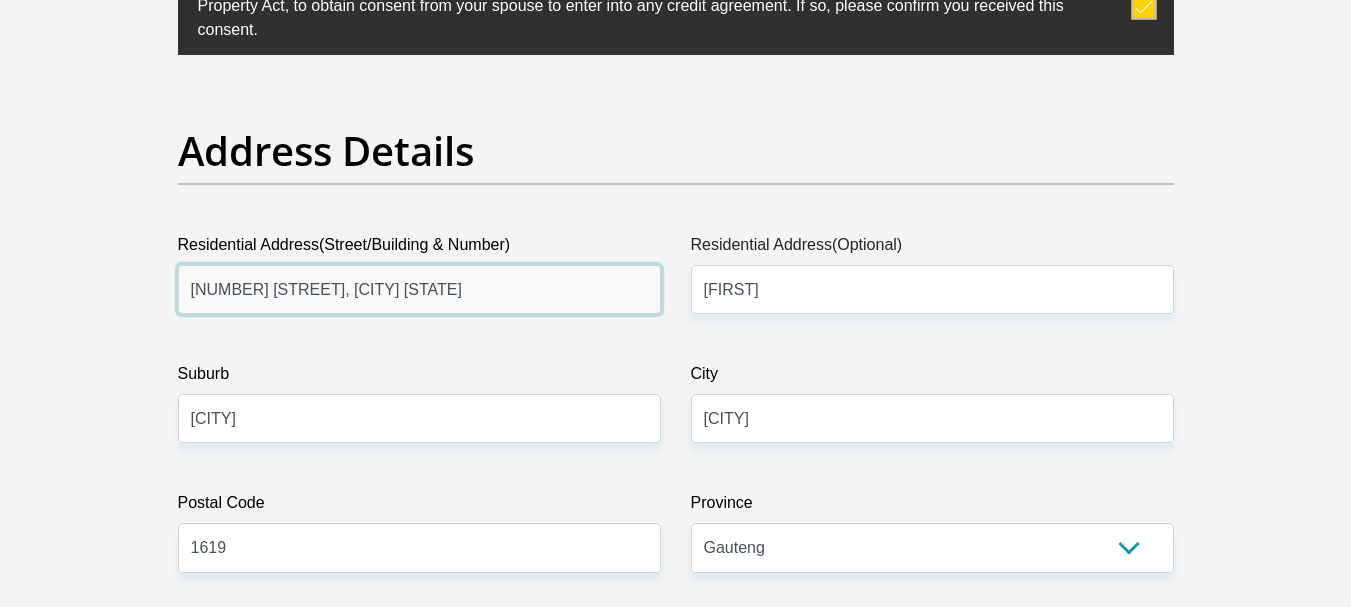 click on "47 Dunlin Road, Dunlin Estate" at bounding box center [419, 289] 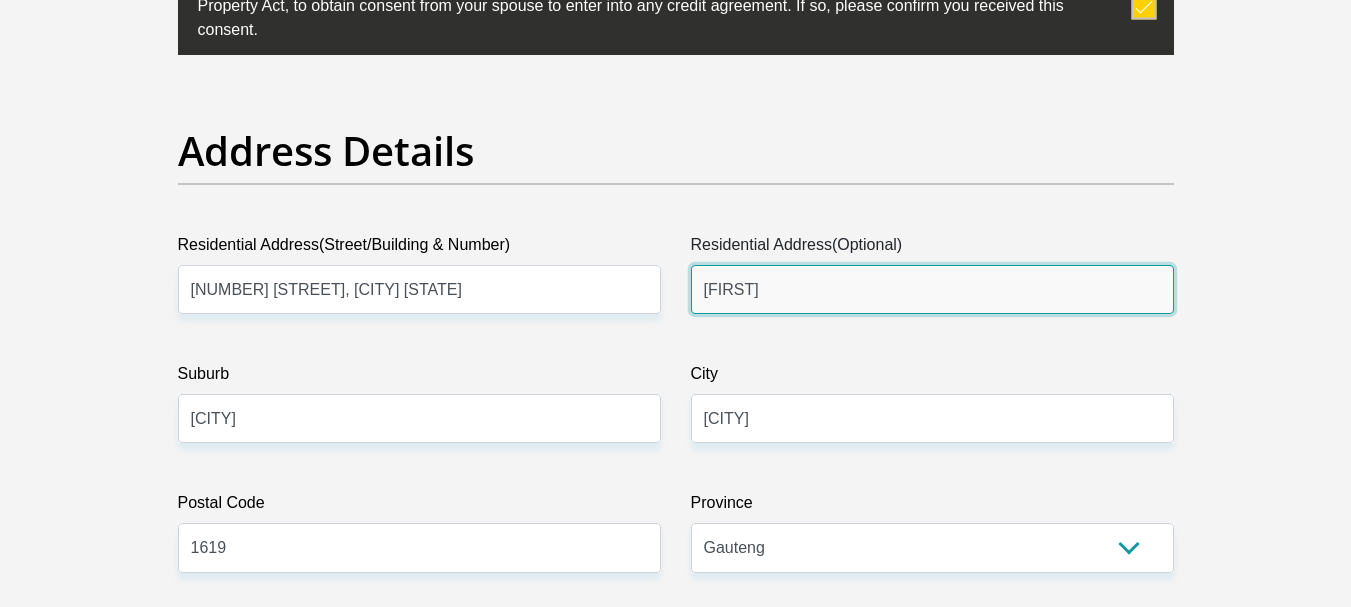 click on "Terenure" at bounding box center [932, 289] 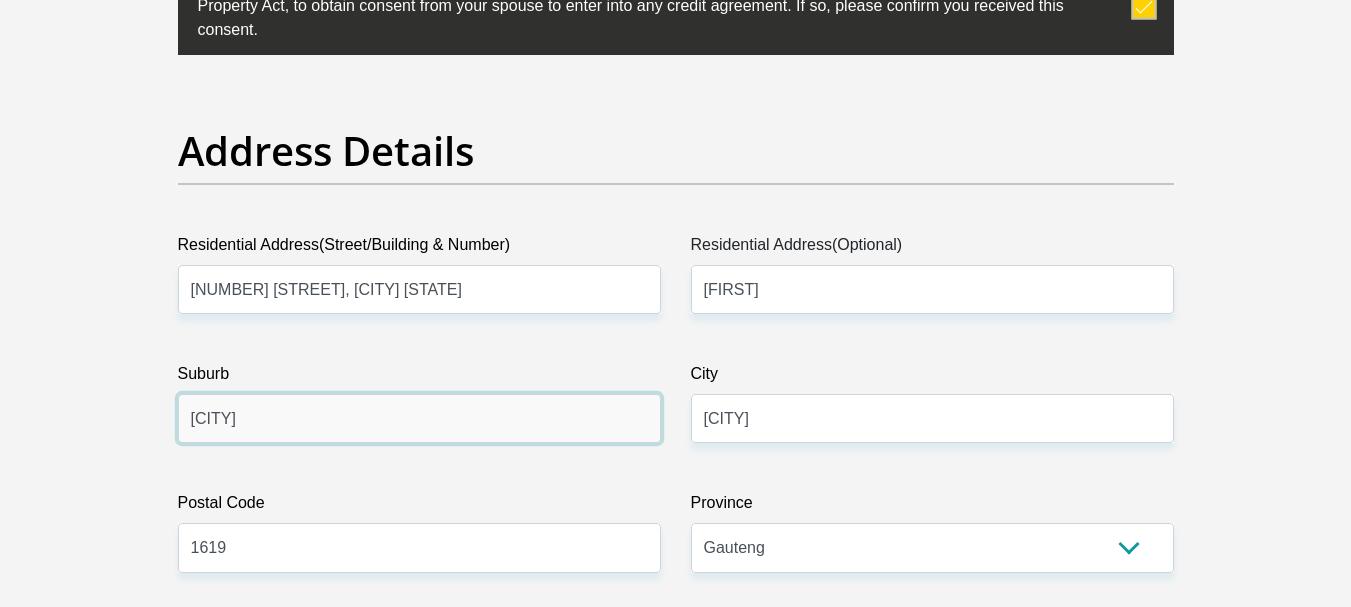 click on "Kempton Park" at bounding box center [419, 418] 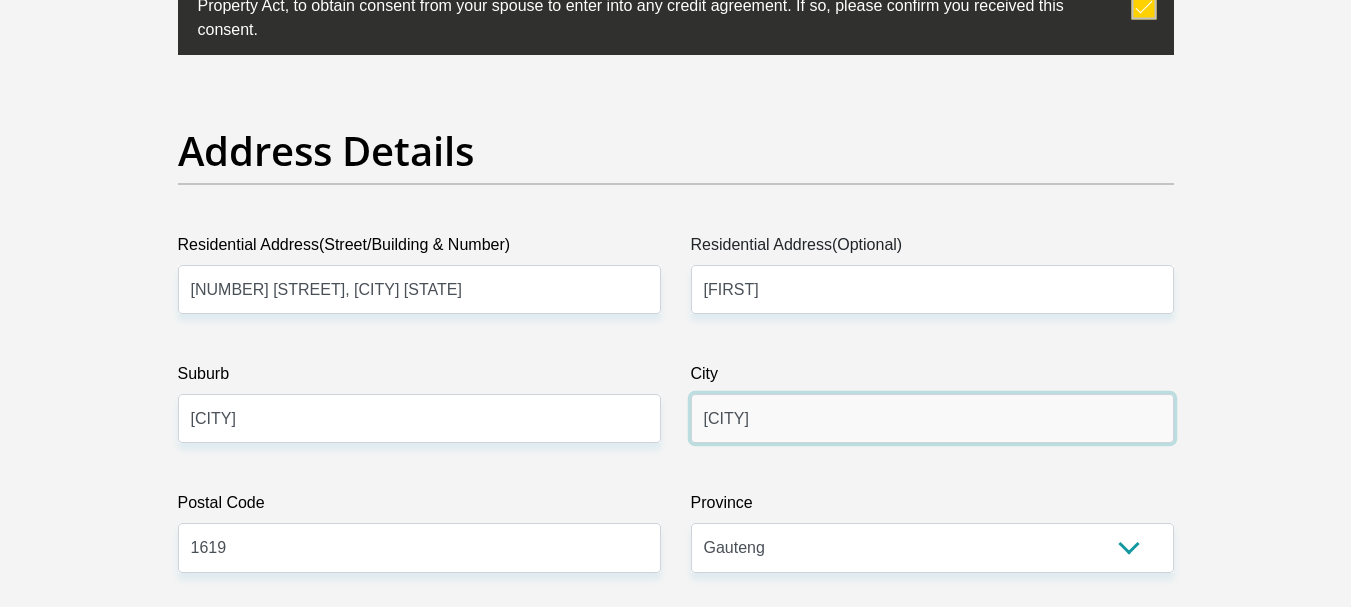 click on "Kempton Park" at bounding box center [932, 418] 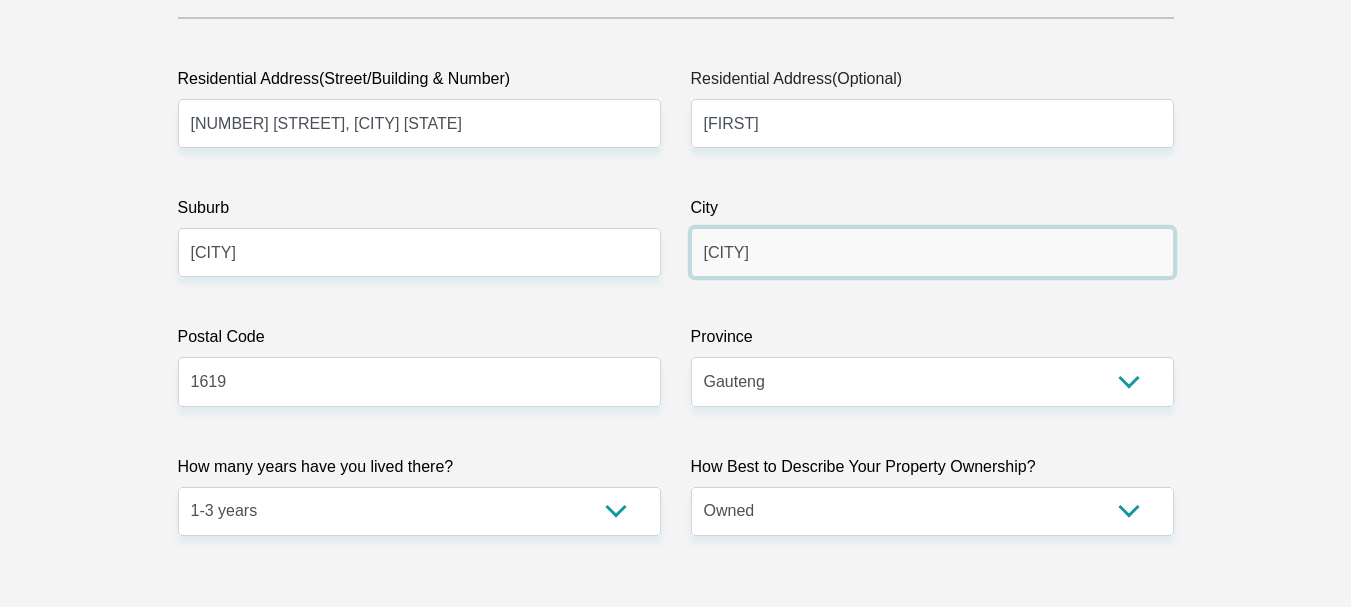 scroll, scrollTop: 1200, scrollLeft: 0, axis: vertical 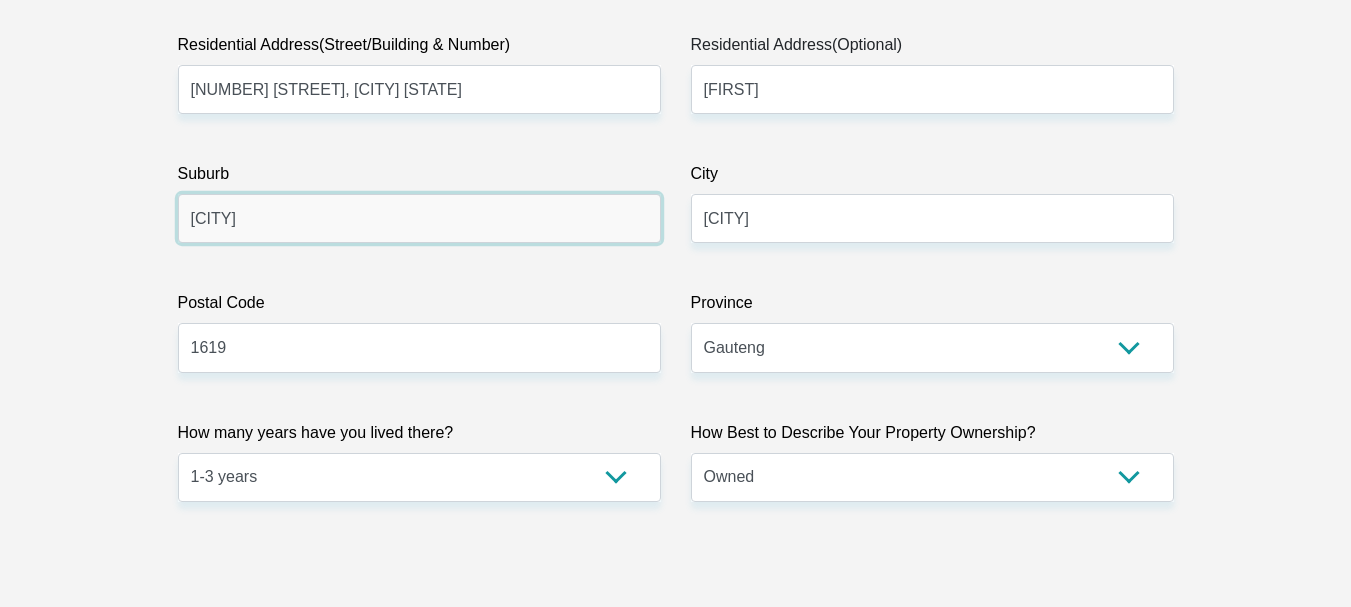 click on "Kempton Park" at bounding box center (419, 218) 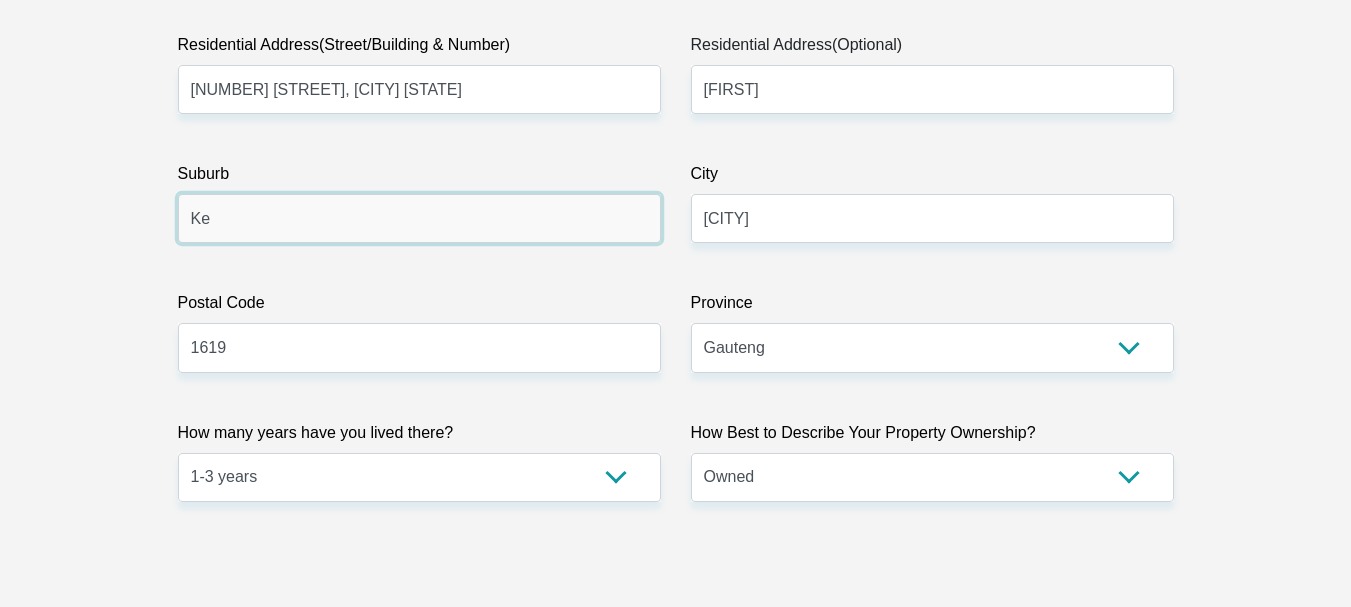 type on "K" 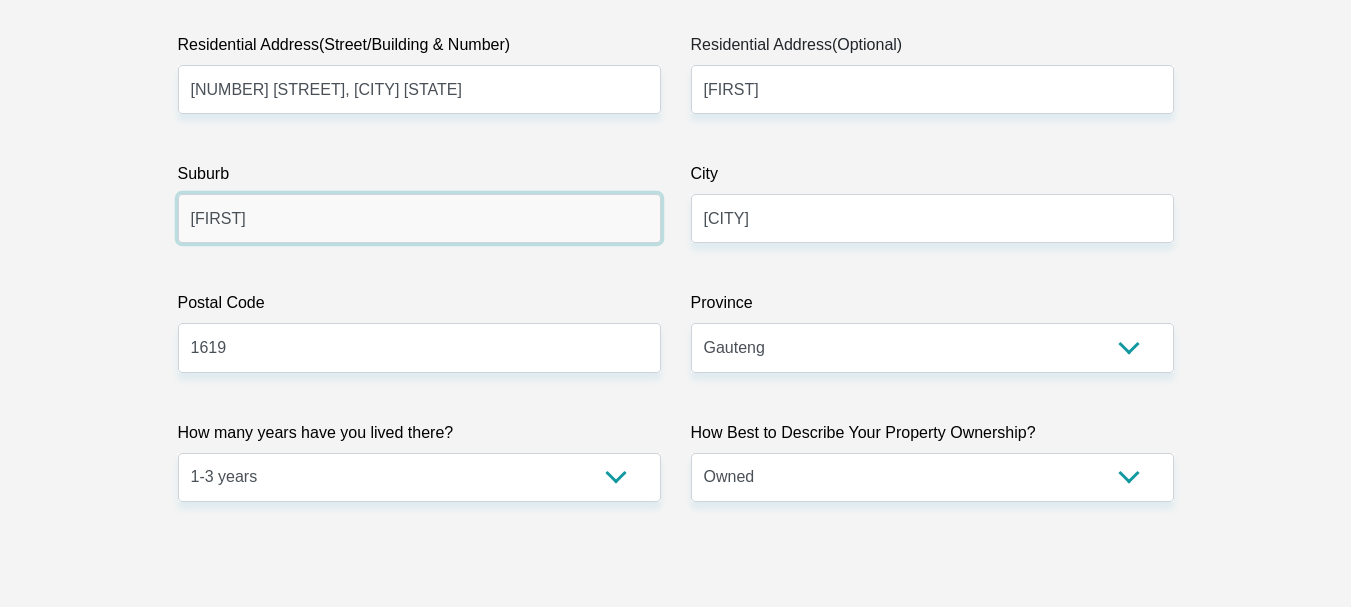 type on "Terenure" 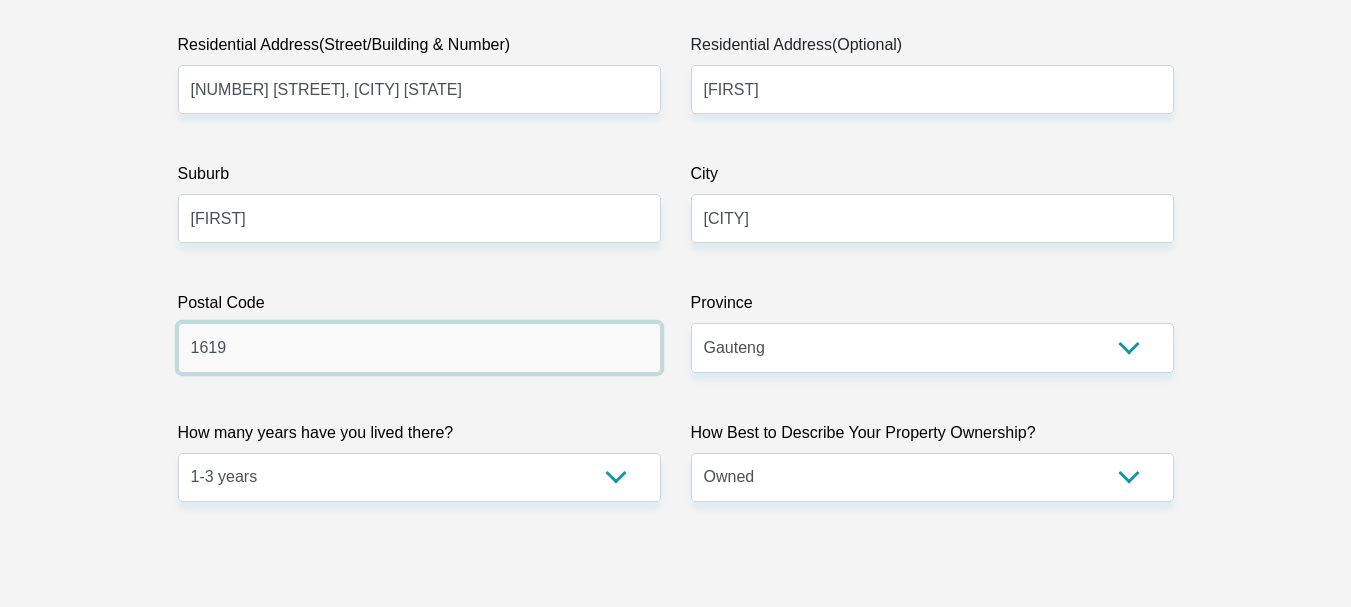 click on "1619" at bounding box center [419, 347] 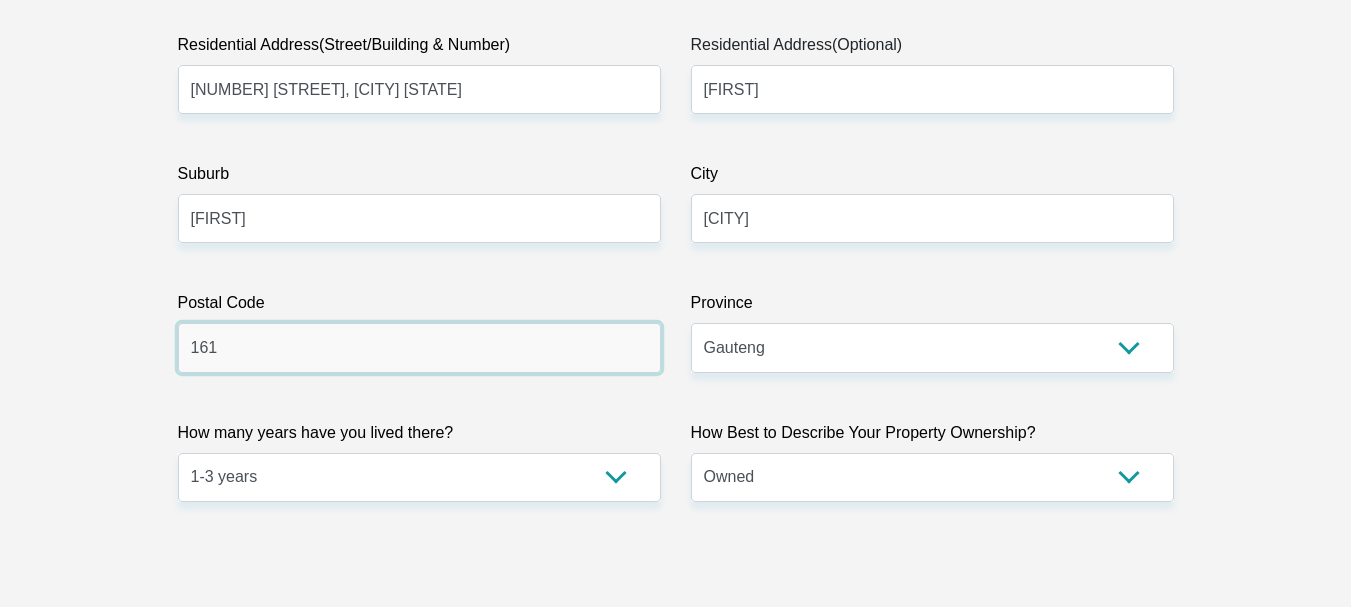 type on "1619" 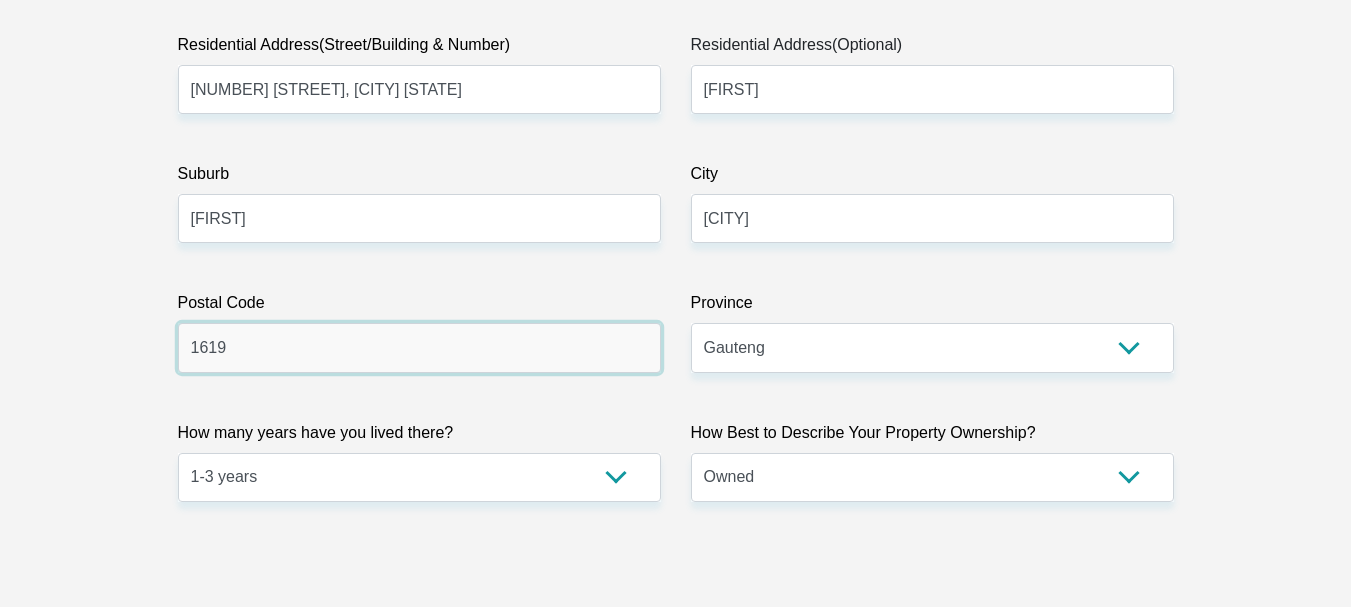 click on "1619" at bounding box center [419, 347] 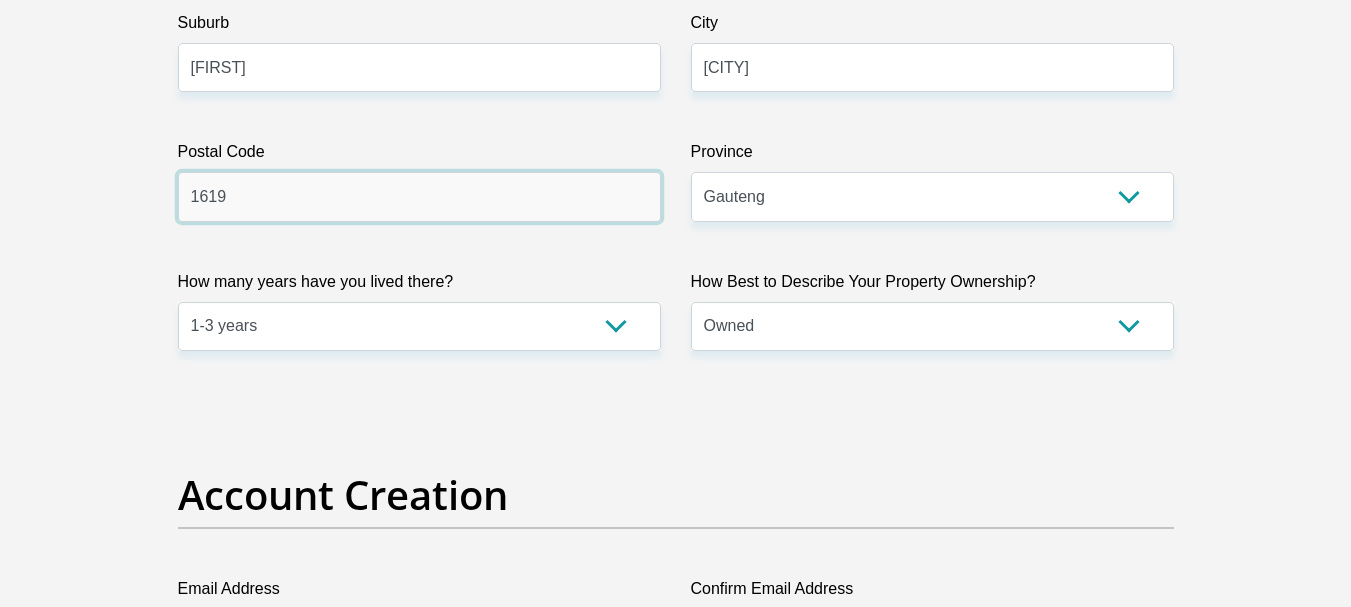 scroll, scrollTop: 1400, scrollLeft: 0, axis: vertical 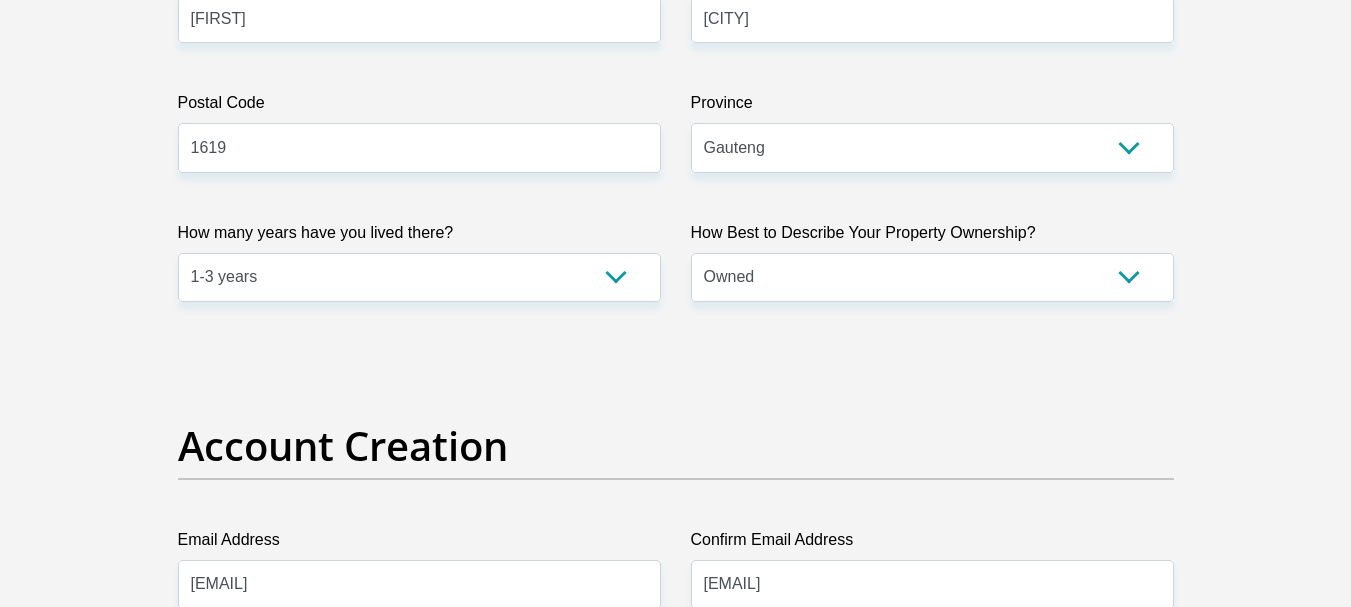 click on "Title
Mr
Ms
Mrs
Dr
Other
First Name
Keaobaka
Surname
Modiakgotla
ID Number
8212070436087
Please input valid ID number
Race
Black
Coloured
Indian
White
Other
Contact Number
0745535121
Please input valid contact number
Nationality
South Africa
Afghanistan
Aland Islands  Albania" at bounding box center (676, 2227) 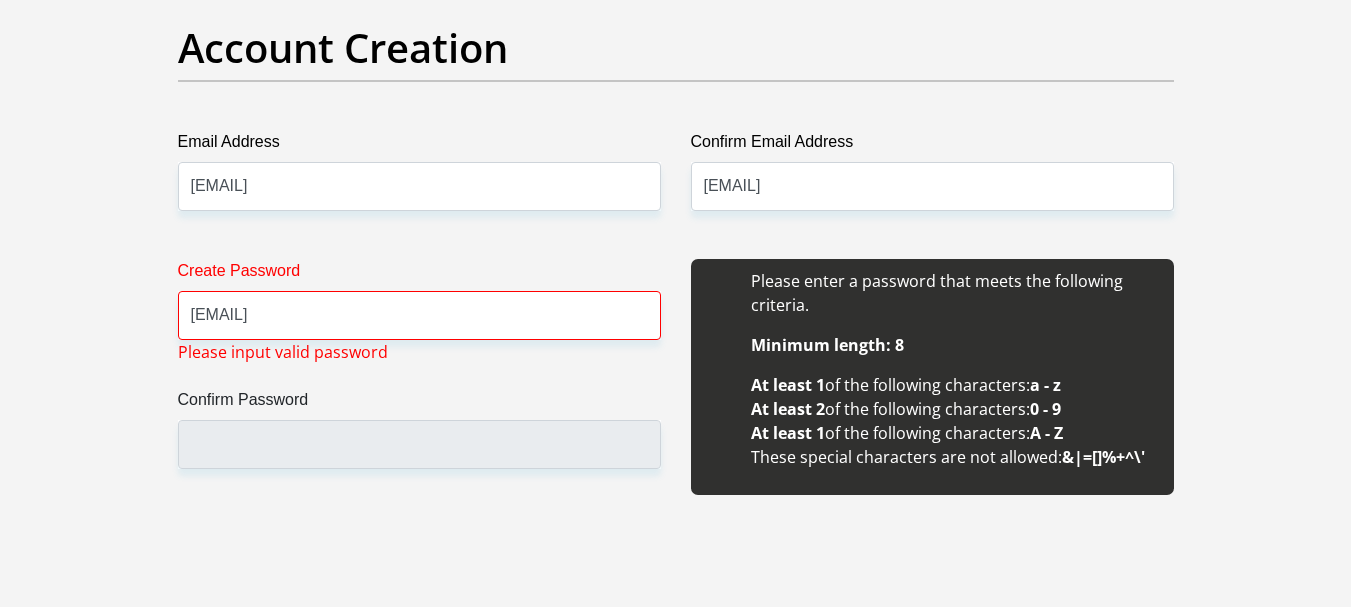 scroll, scrollTop: 1800, scrollLeft: 0, axis: vertical 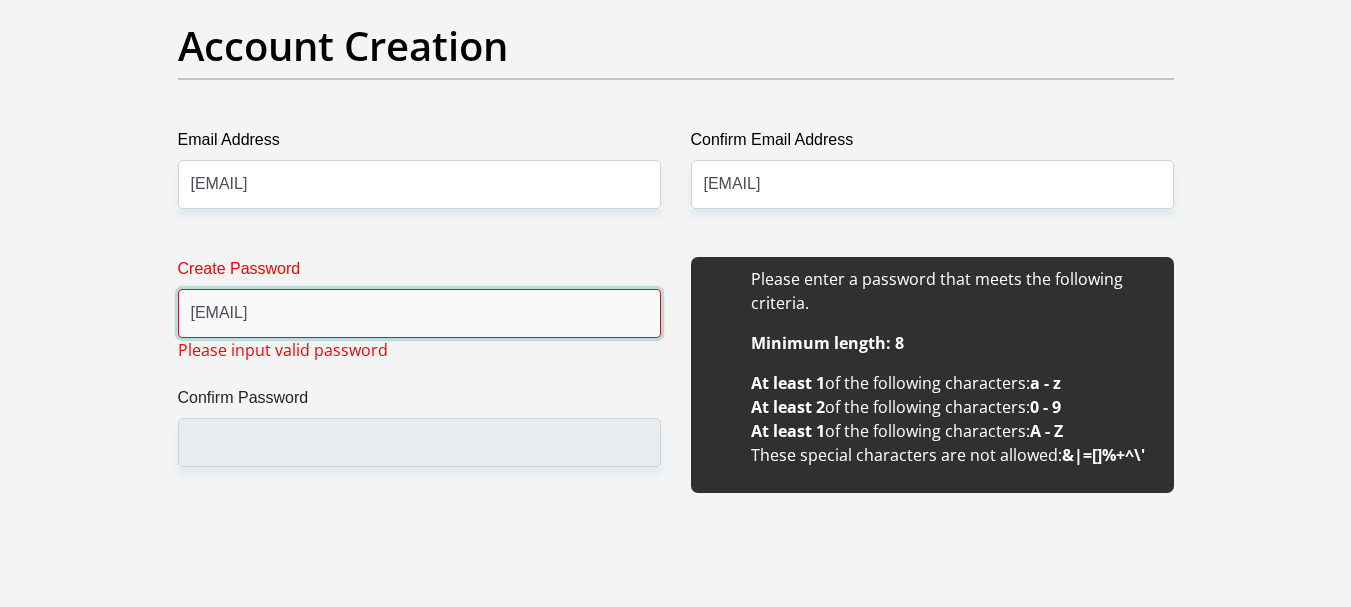 click on "@Keamodiakgotla1982" at bounding box center [419, 313] 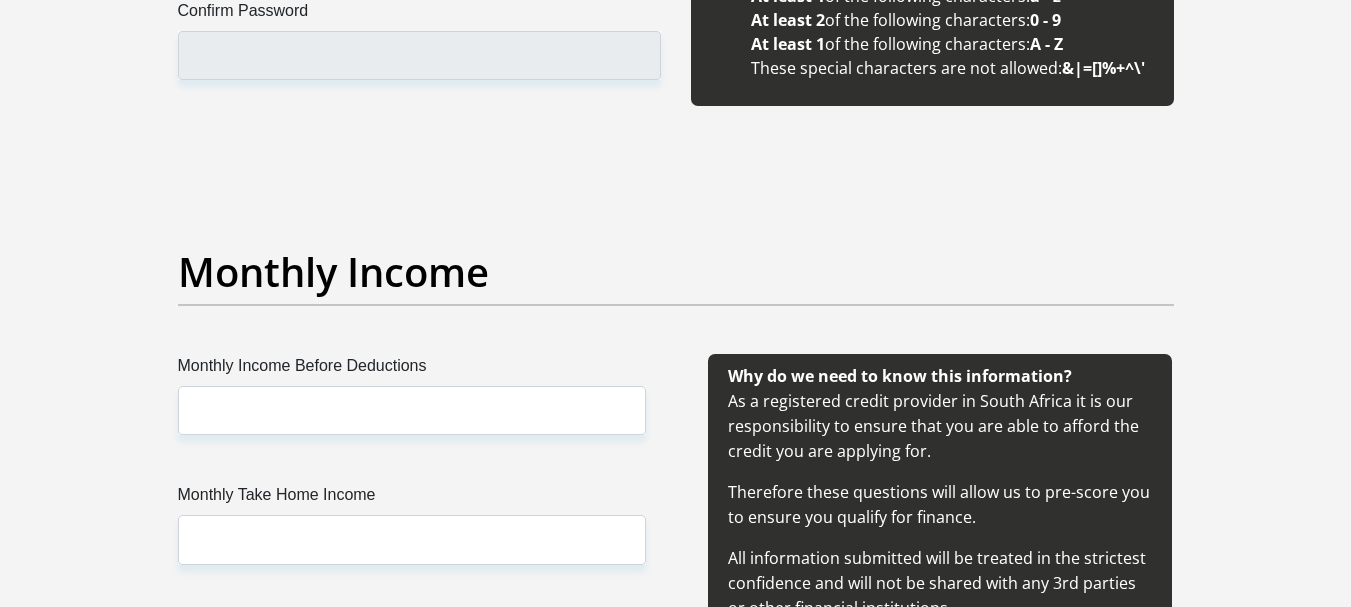 scroll, scrollTop: 2300, scrollLeft: 0, axis: vertical 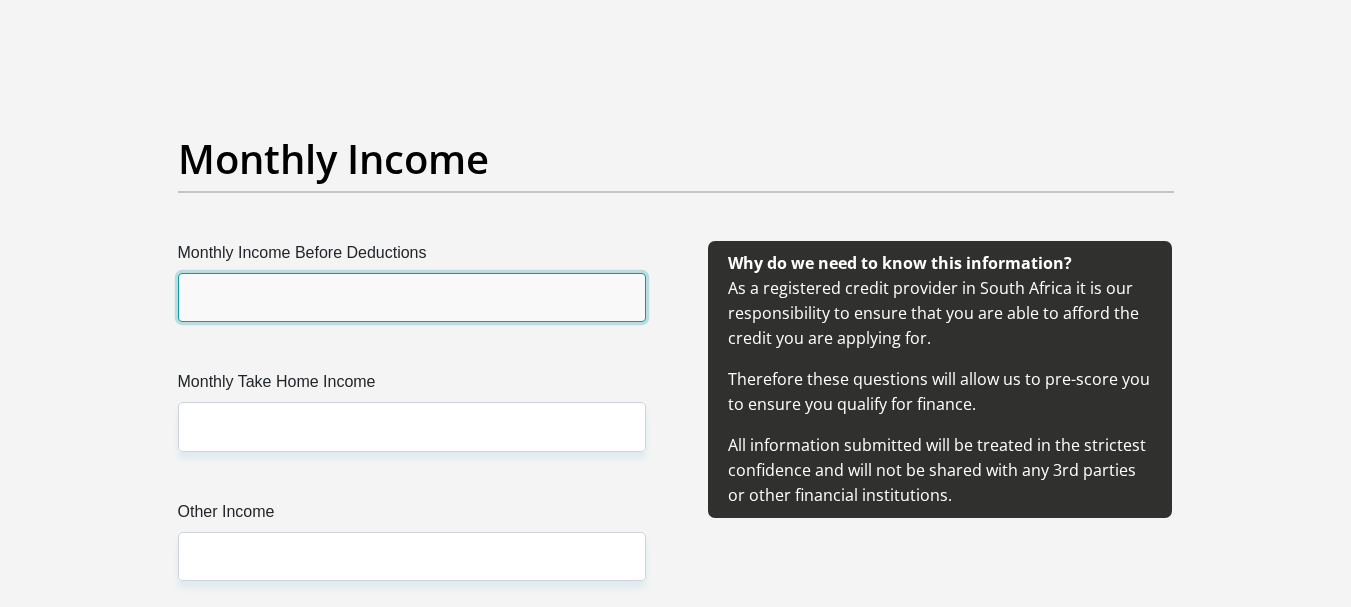 click on "Monthly Income Before Deductions" at bounding box center (412, 297) 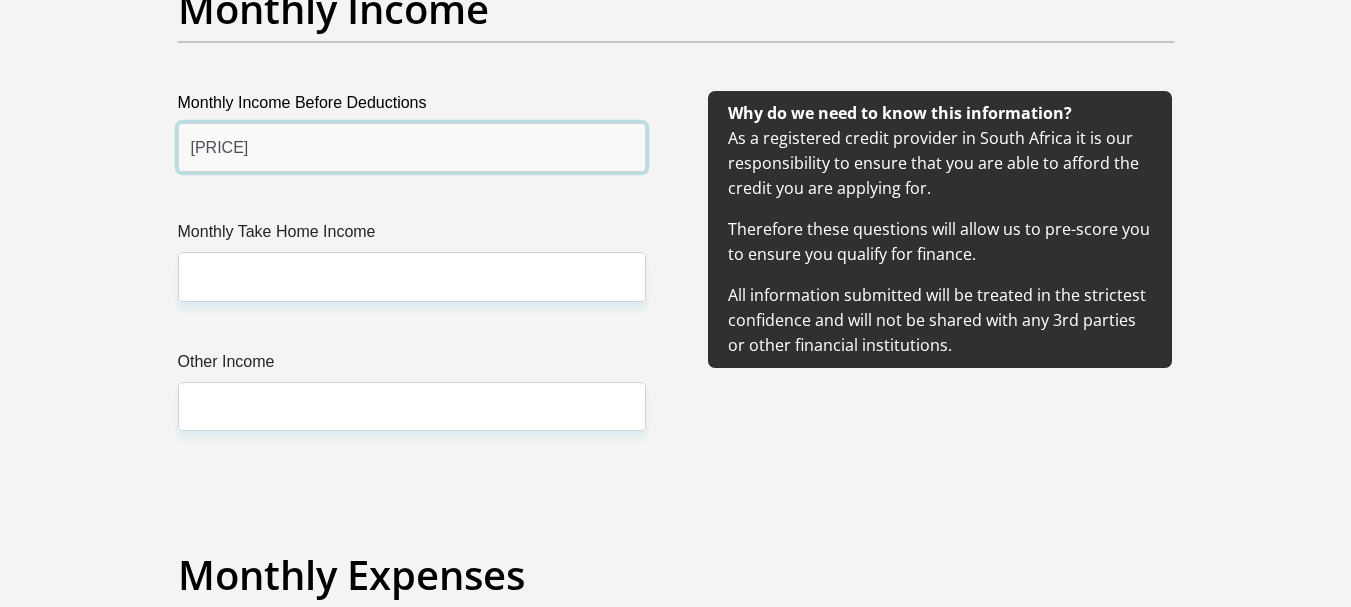 scroll, scrollTop: 2500, scrollLeft: 0, axis: vertical 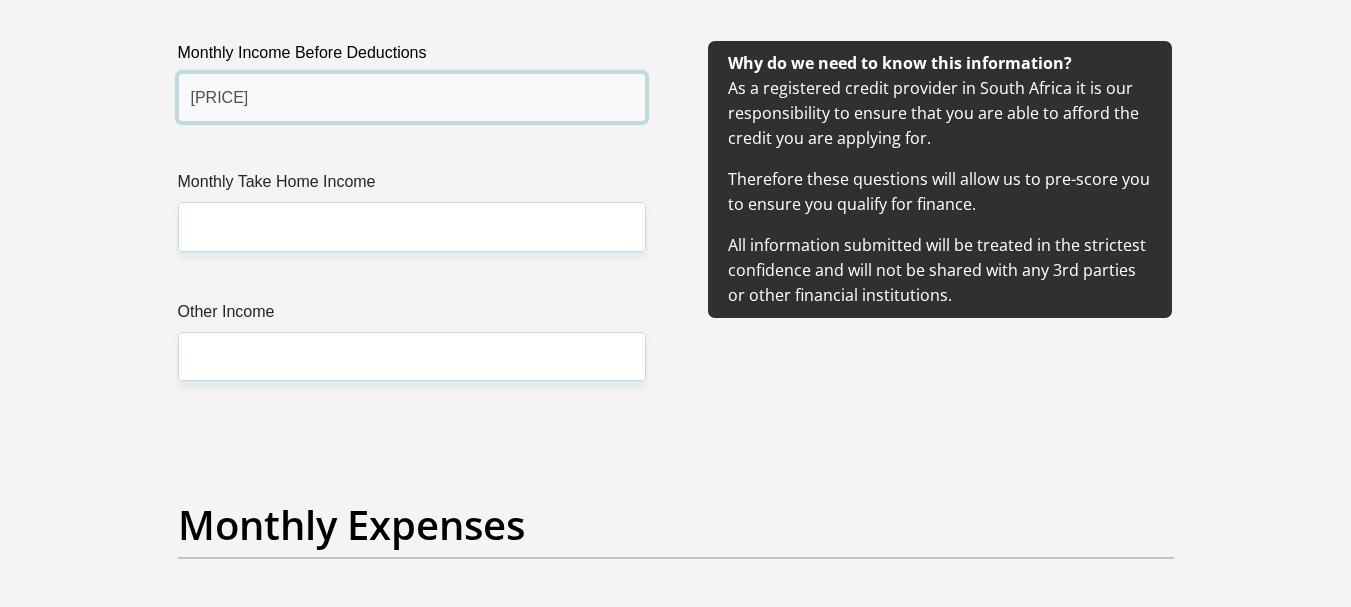 type on "48000" 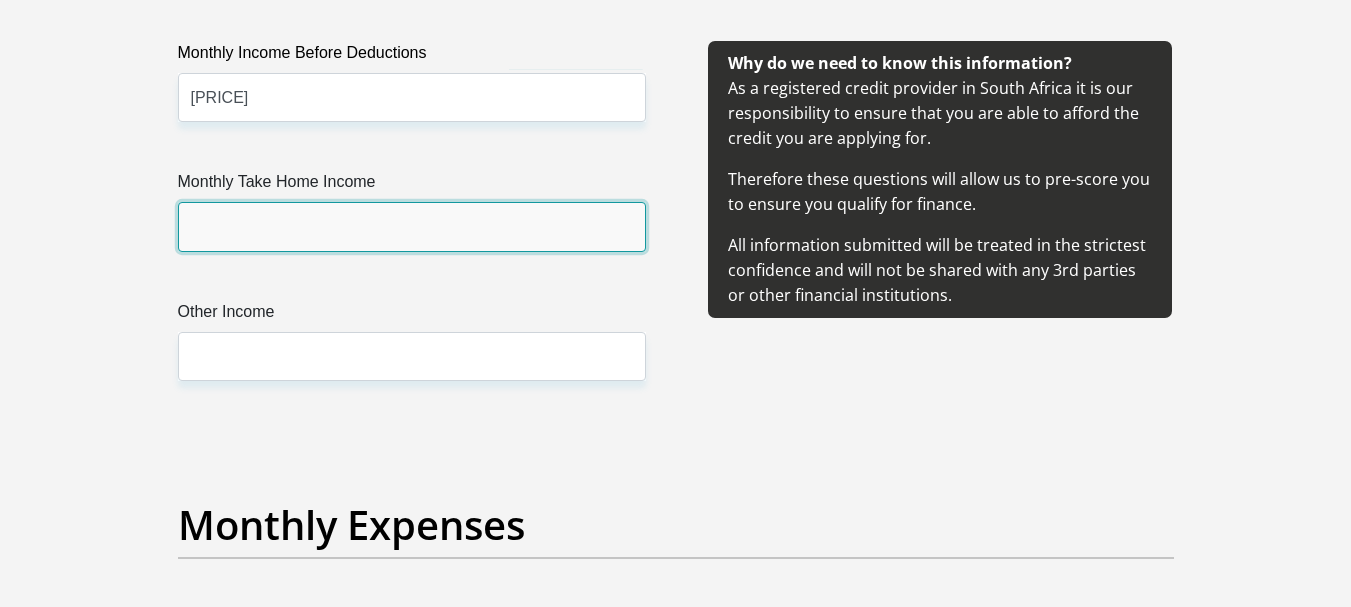 click on "Monthly Take Home Income" at bounding box center (412, 226) 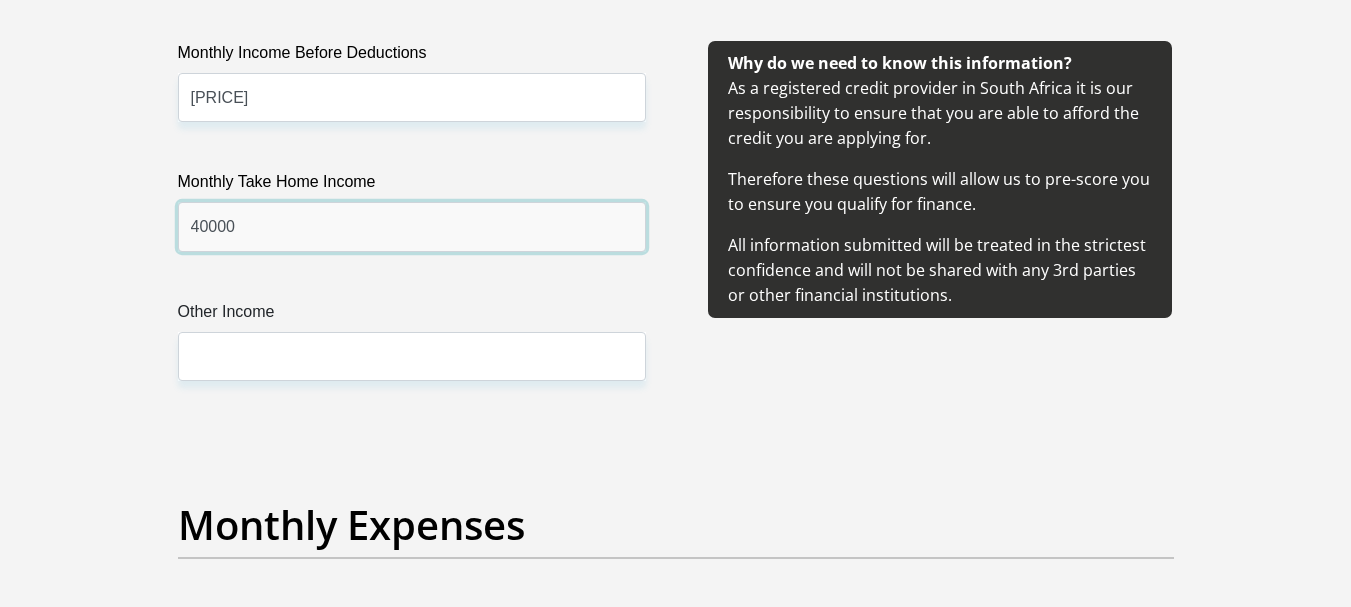 type on "40000" 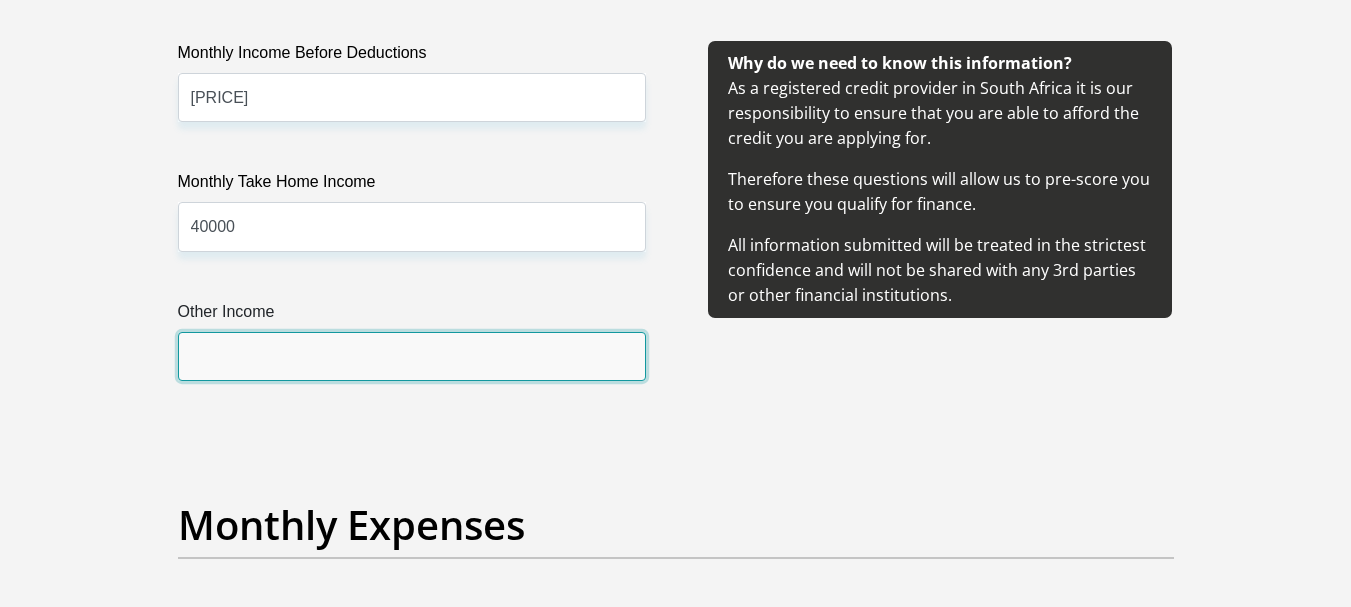 click on "Other Income" at bounding box center [412, 356] 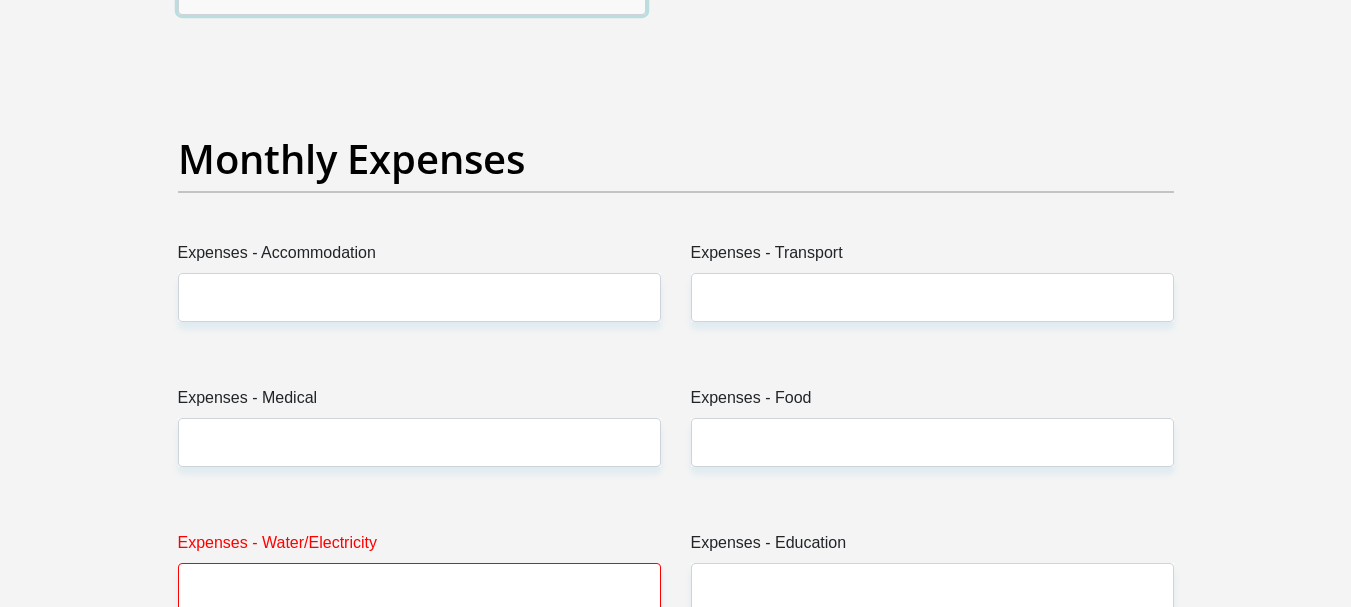 scroll, scrollTop: 2900, scrollLeft: 0, axis: vertical 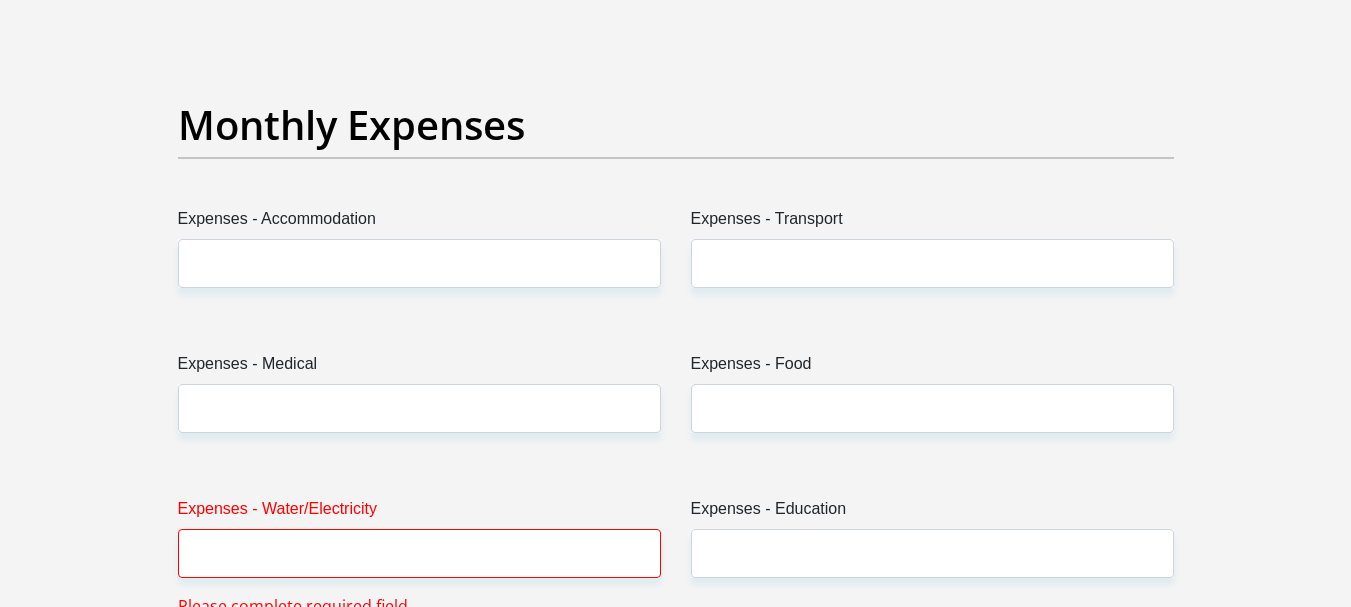type on "2200" 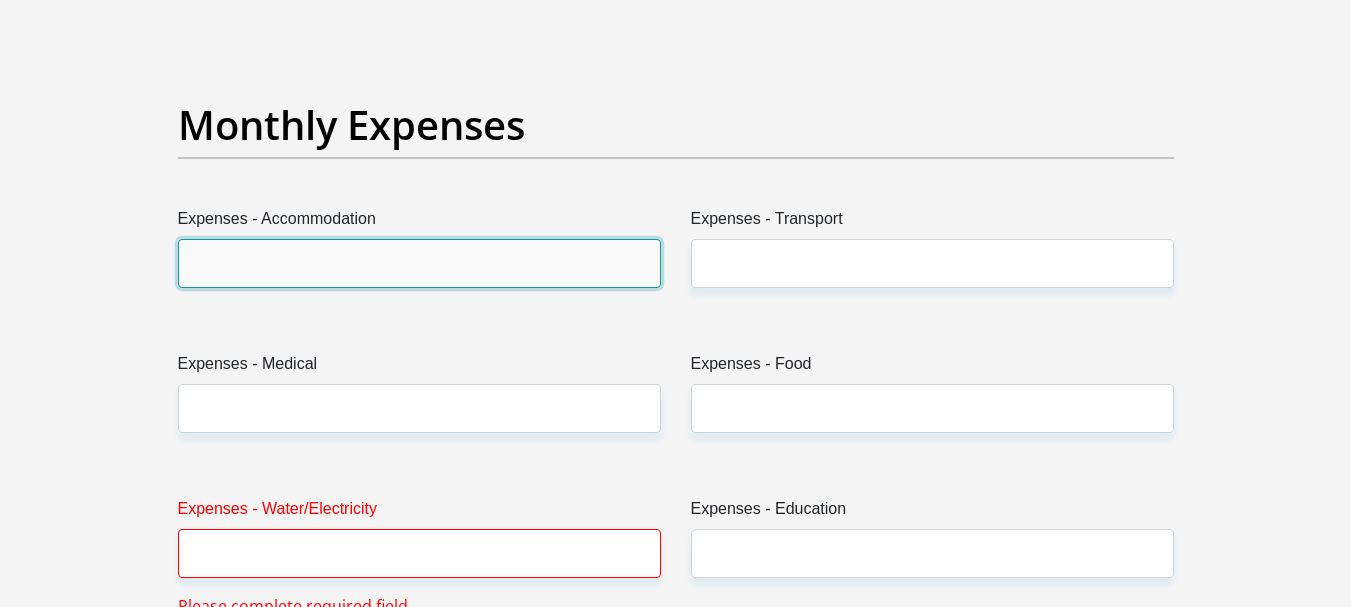 click on "Expenses - Accommodation" at bounding box center (419, 263) 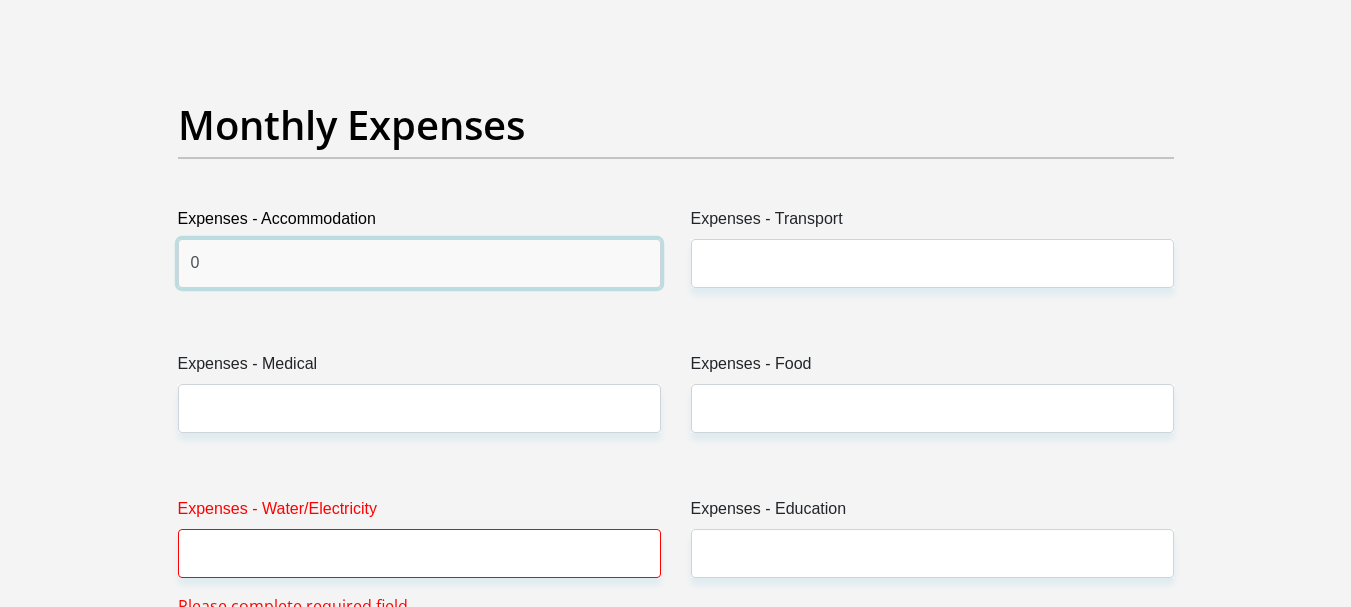 type on "0" 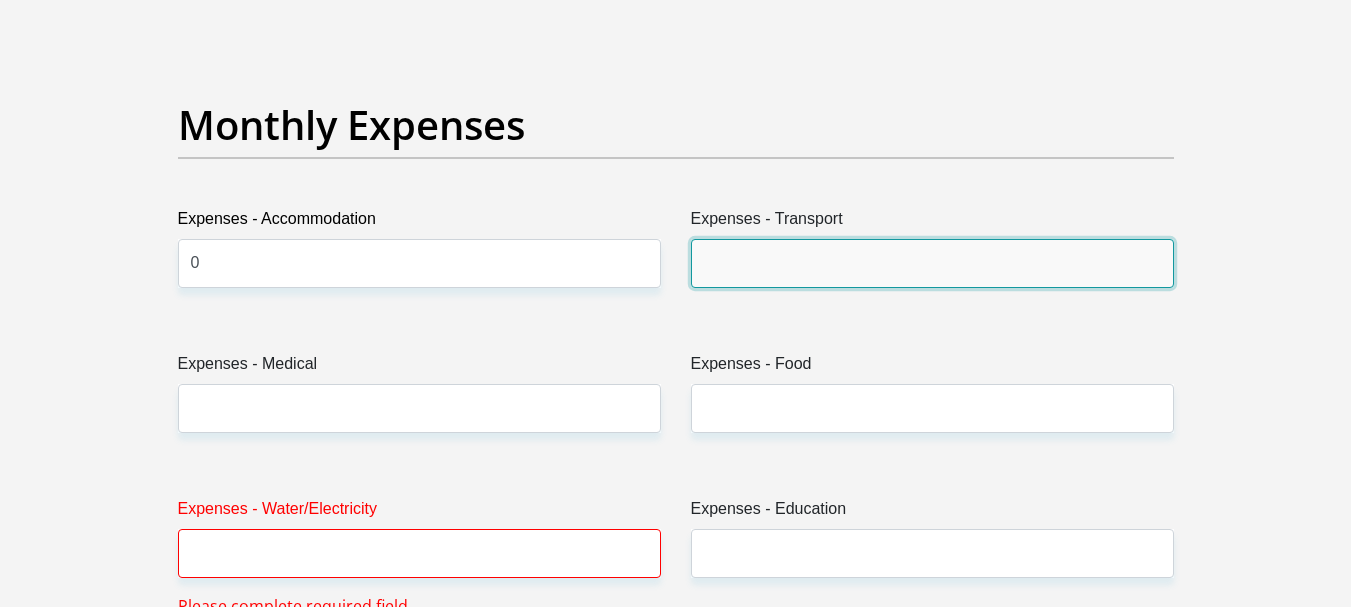 click on "Expenses - Transport" at bounding box center (932, 263) 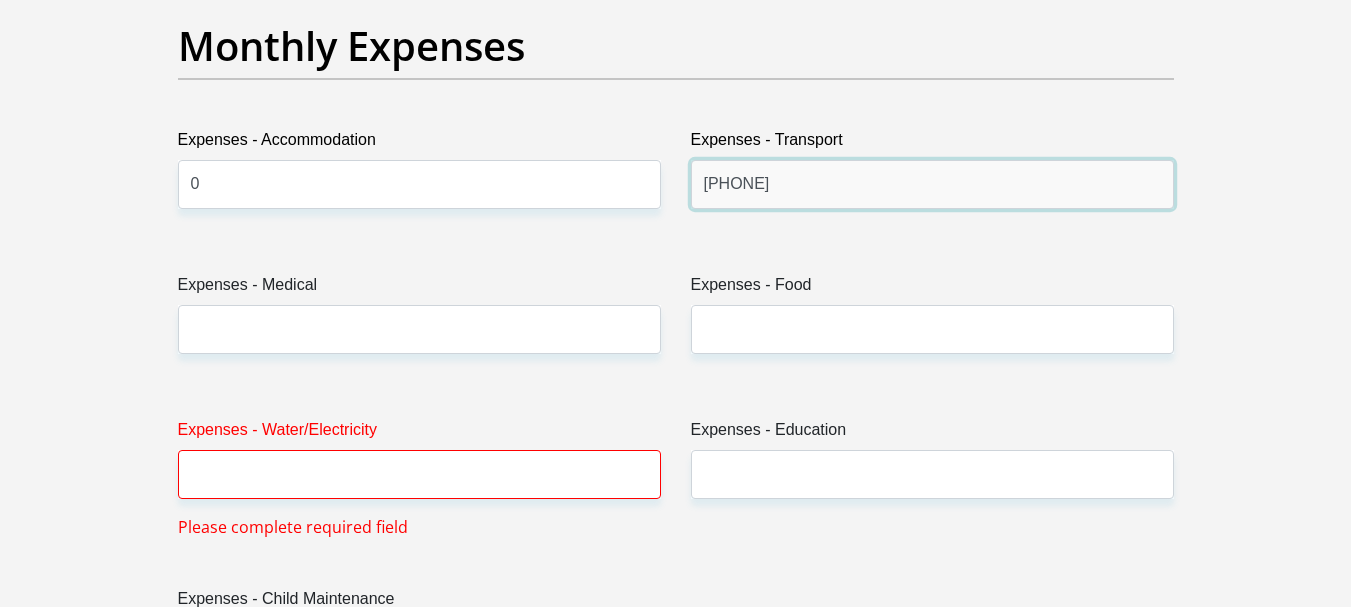 scroll, scrollTop: 3100, scrollLeft: 0, axis: vertical 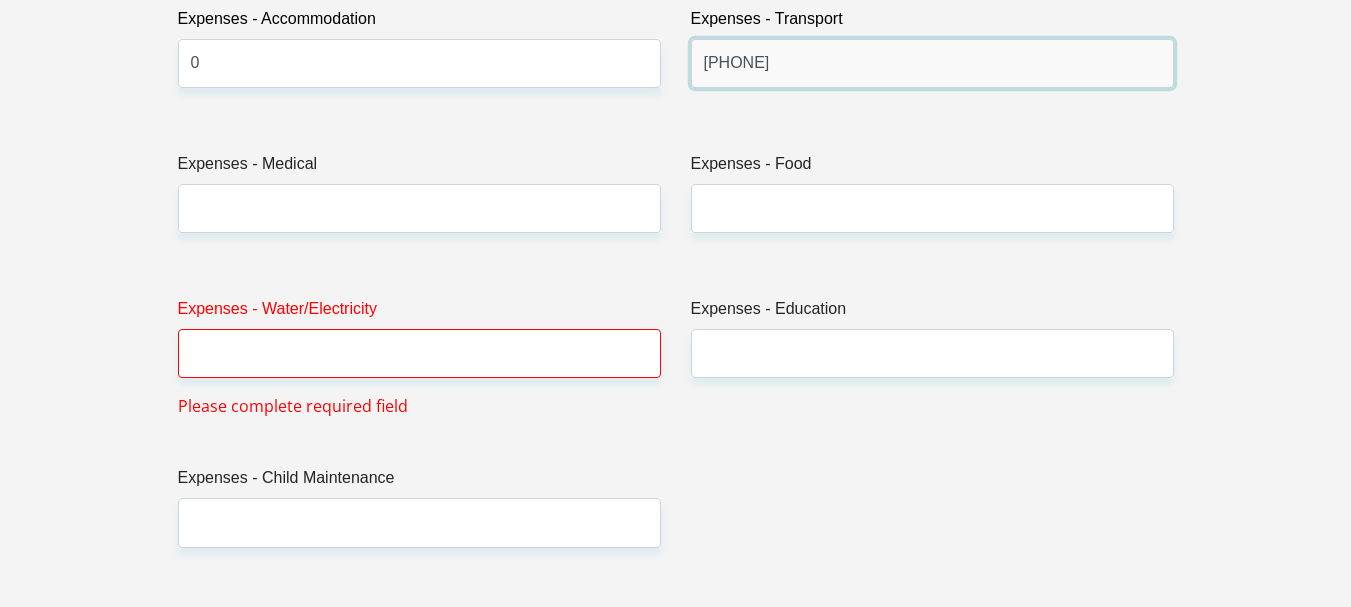 type on "1452" 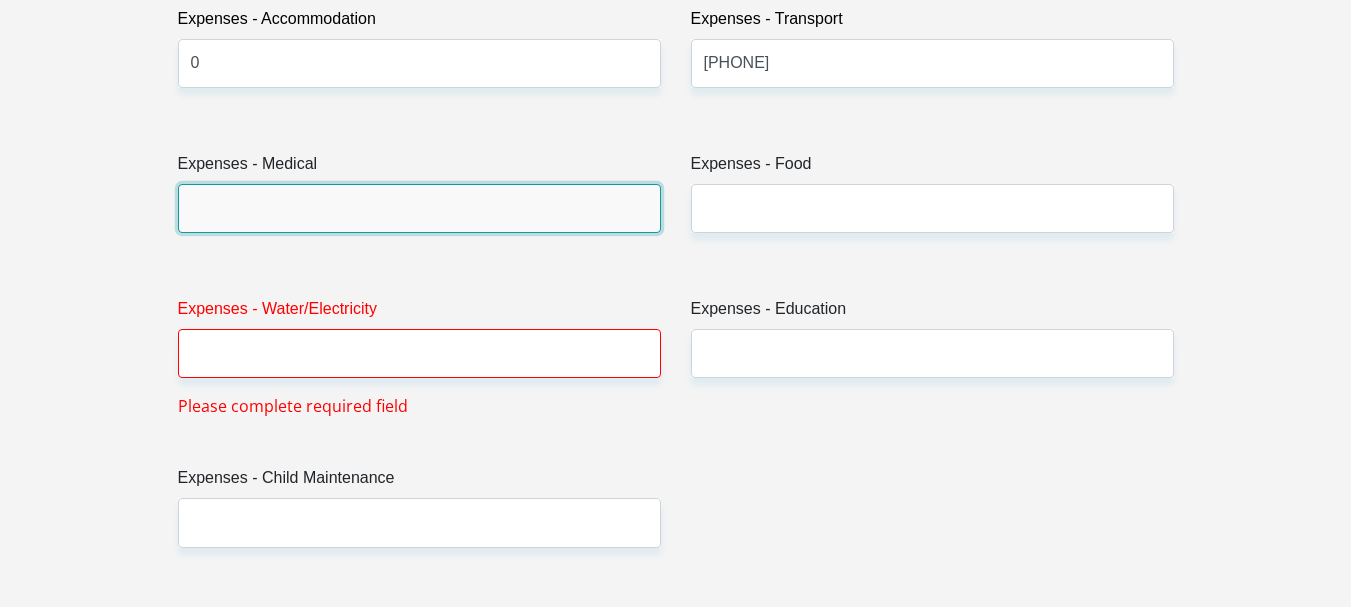click on "Expenses - Medical" at bounding box center (419, 208) 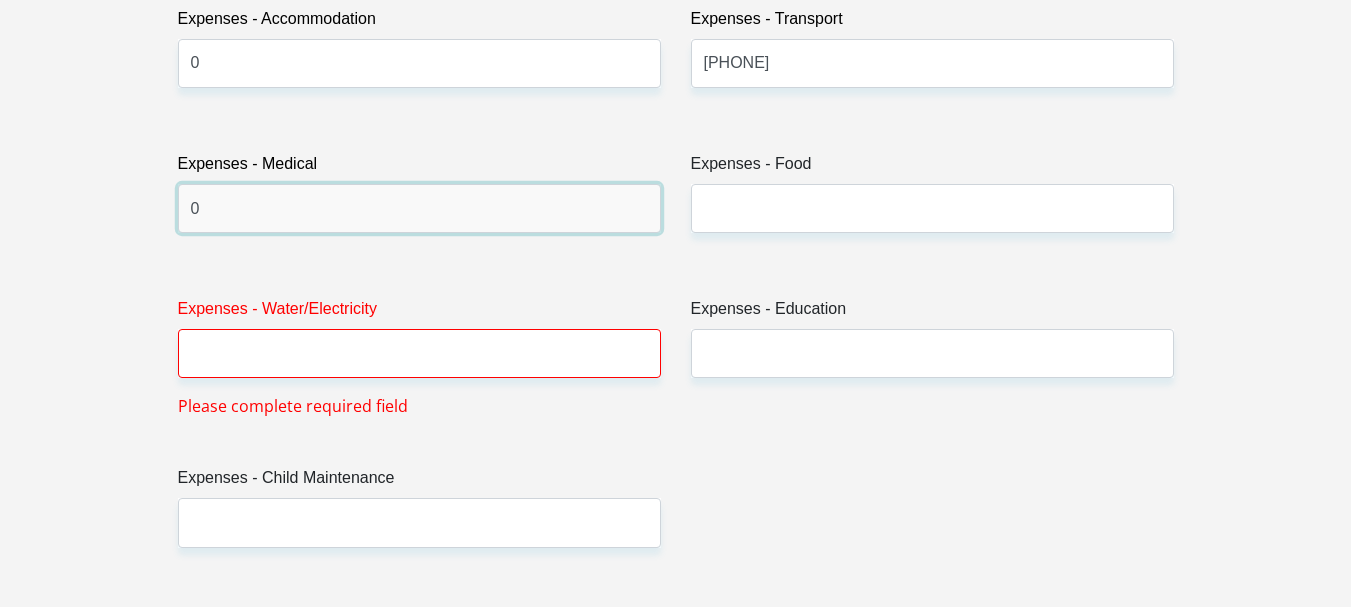 type on "0" 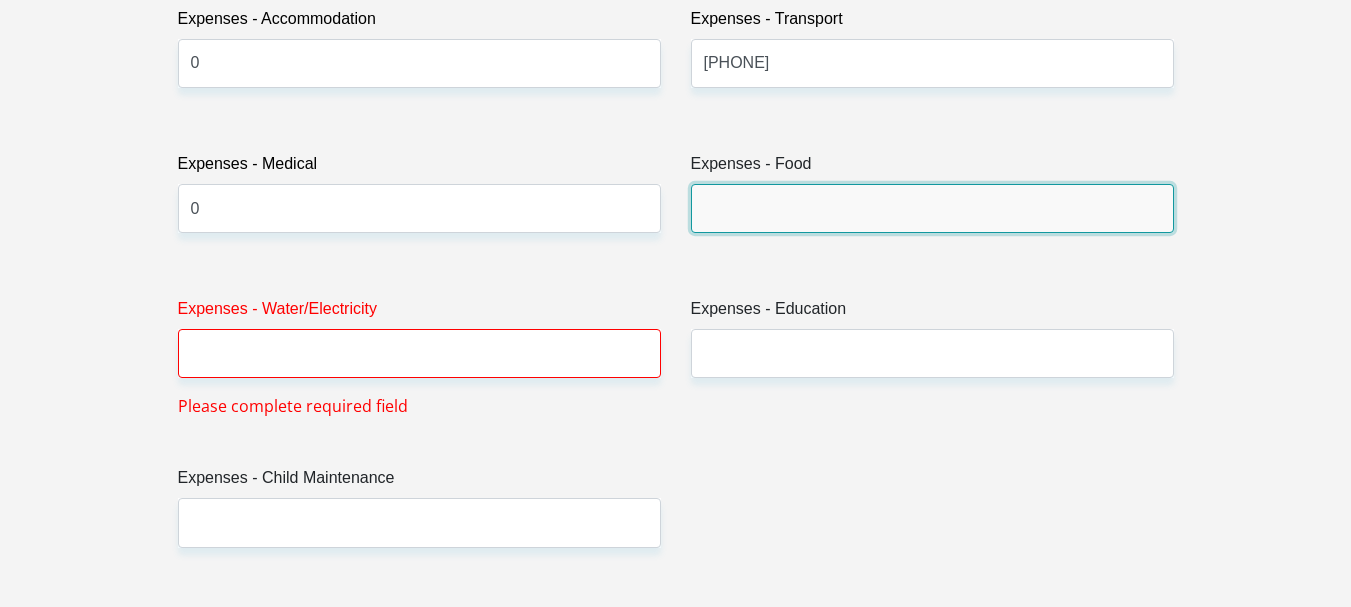click on "Expenses - Food" at bounding box center [932, 208] 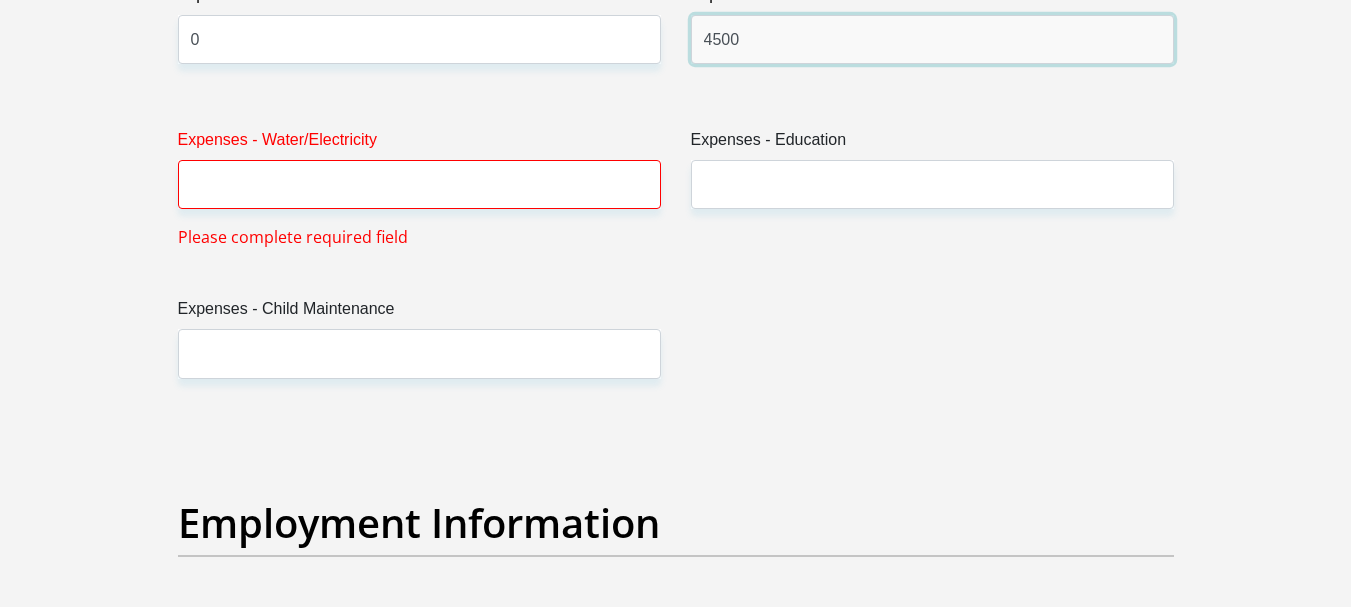 scroll, scrollTop: 3300, scrollLeft: 0, axis: vertical 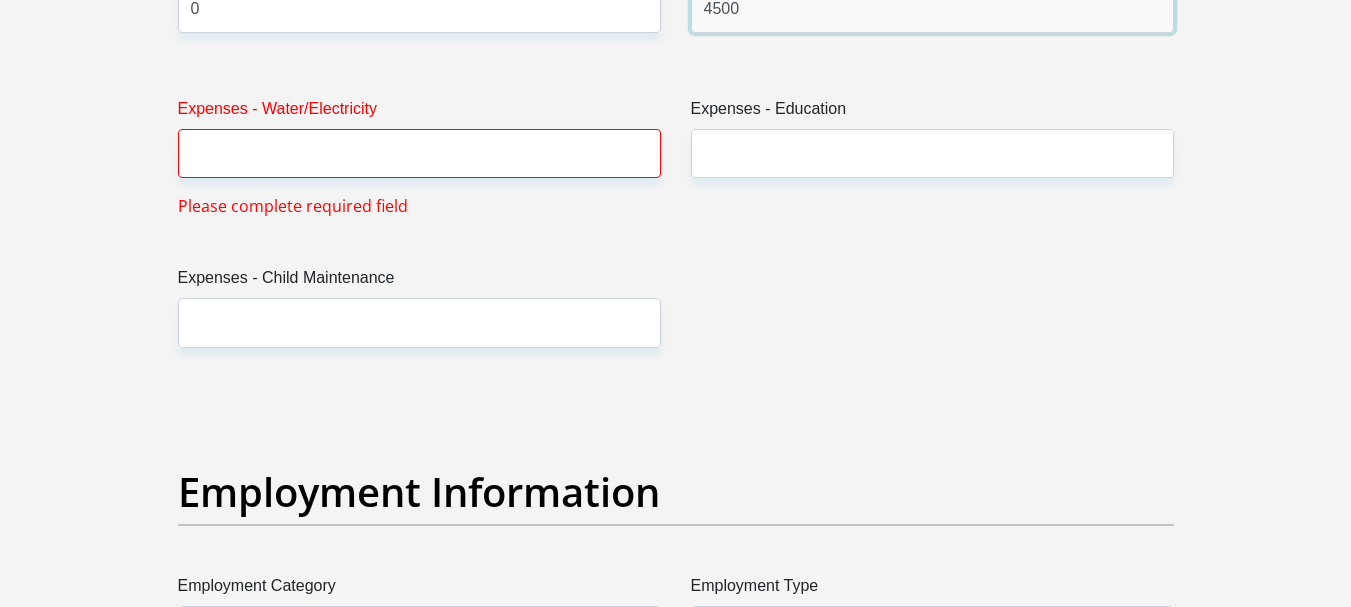 type on "4500" 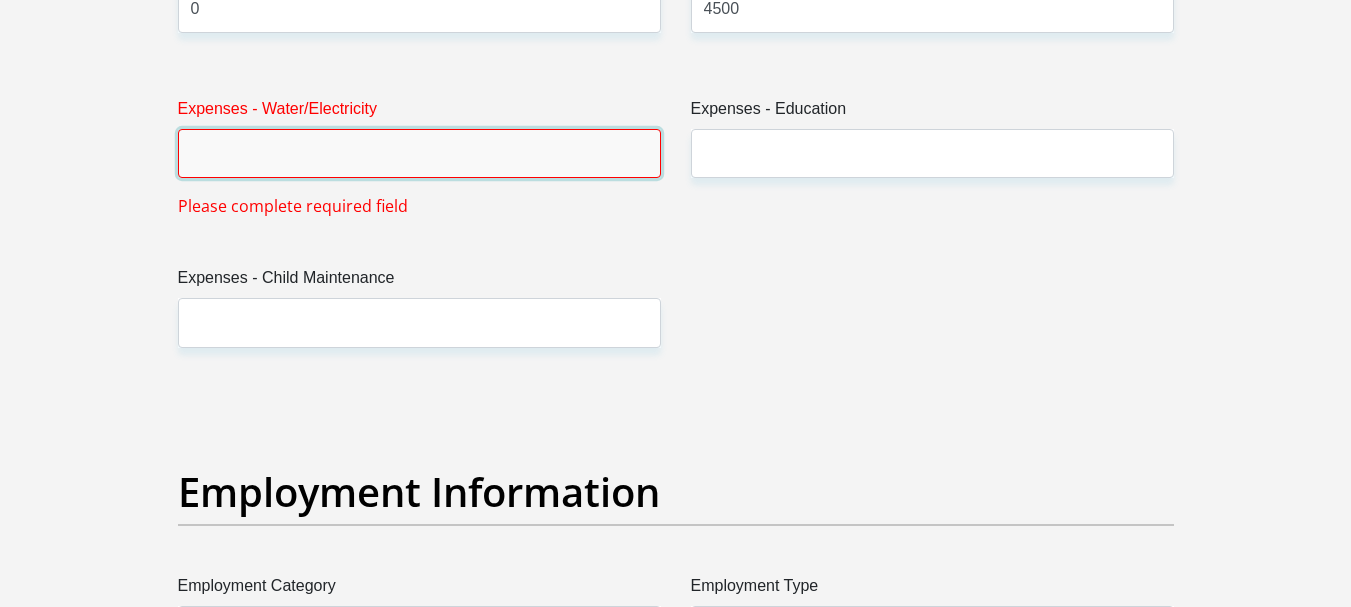 click on "Expenses - Water/Electricity" at bounding box center [419, 153] 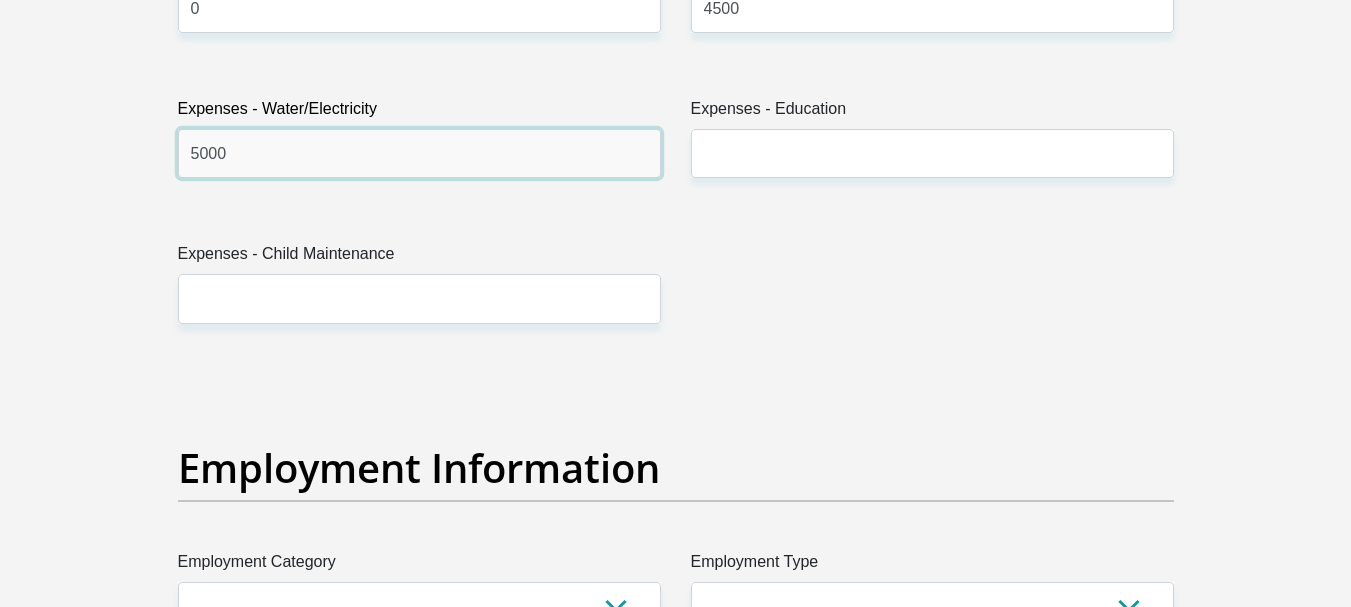 type on "5000" 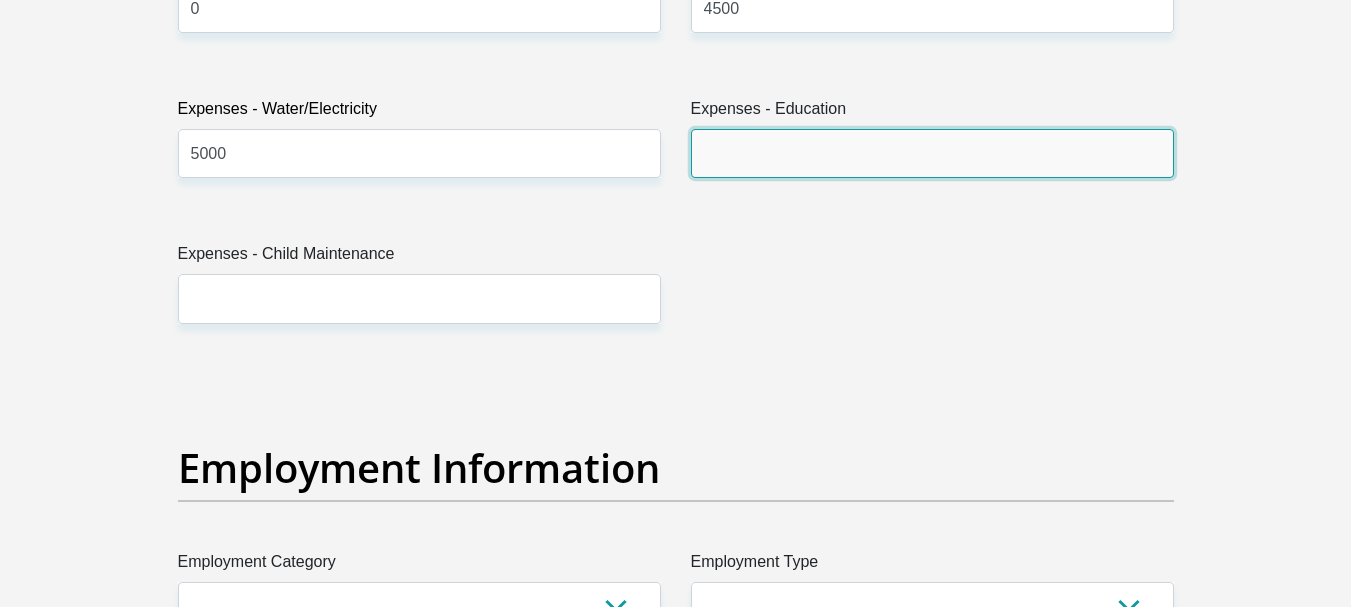 click on "Expenses - Education" at bounding box center (932, 153) 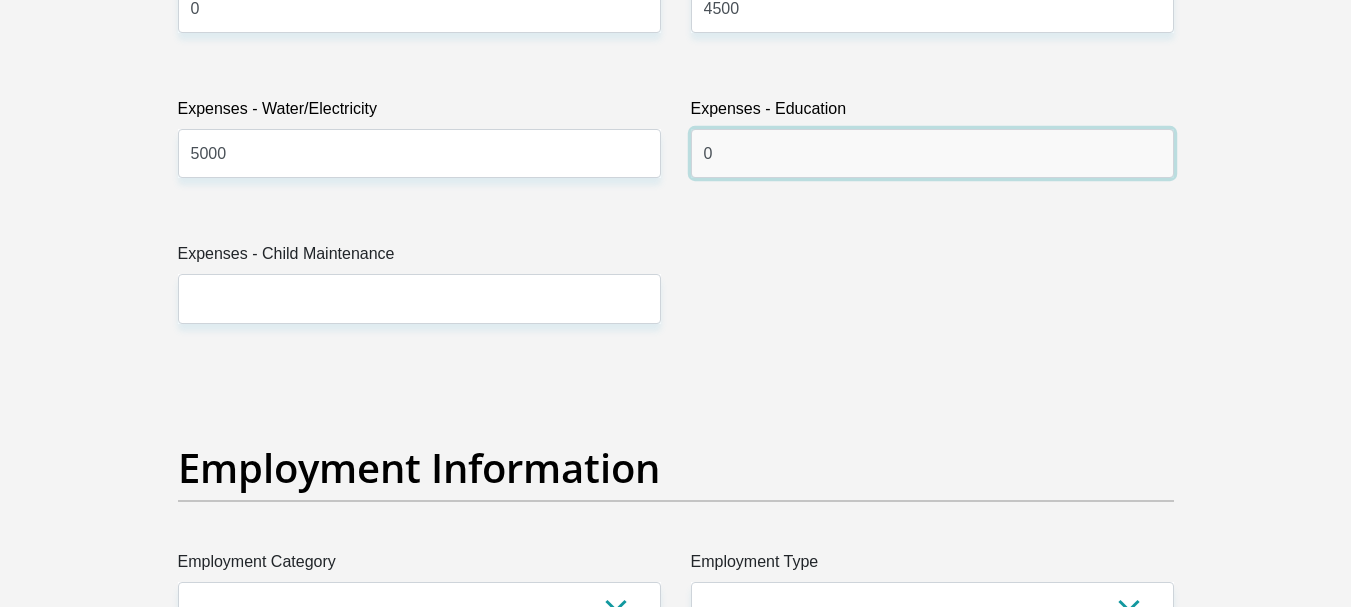 type on "0" 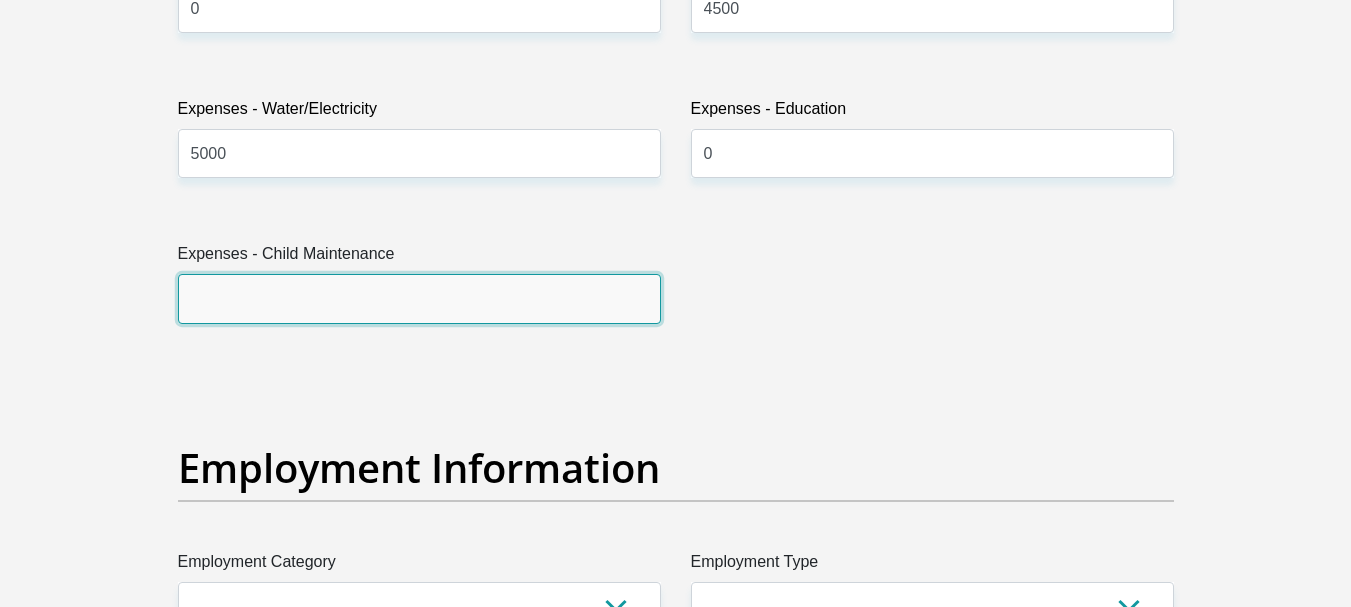 click on "Expenses - Child Maintenance" at bounding box center [419, 298] 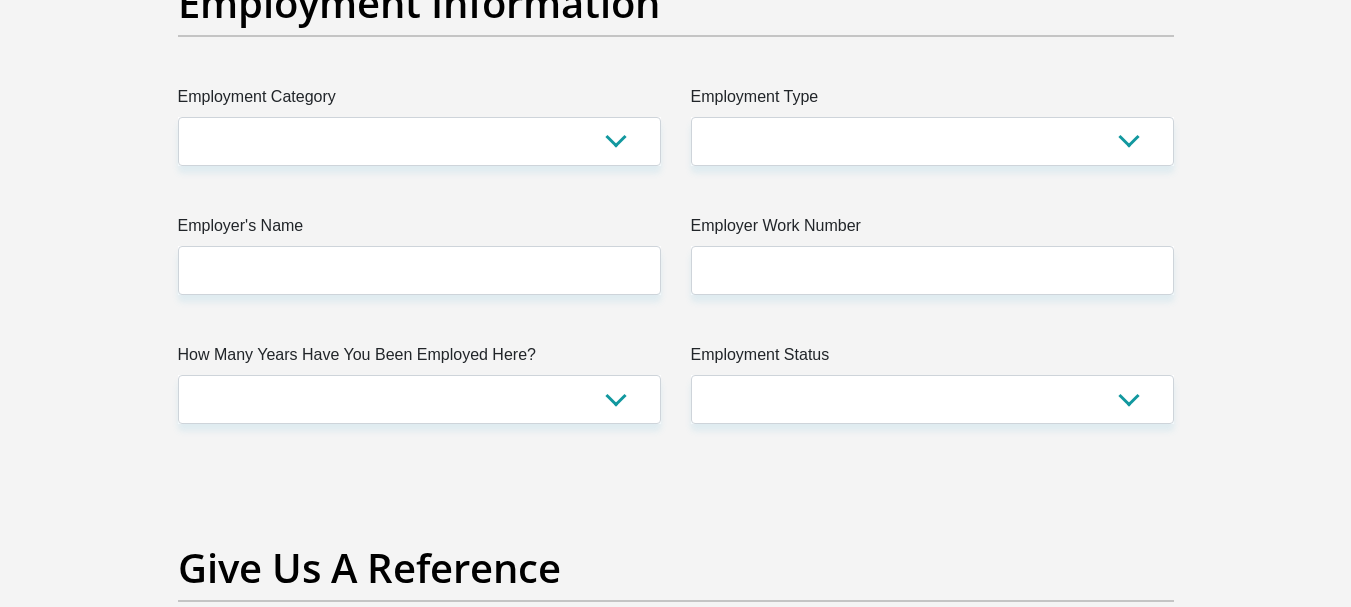 scroll, scrollTop: 3800, scrollLeft: 0, axis: vertical 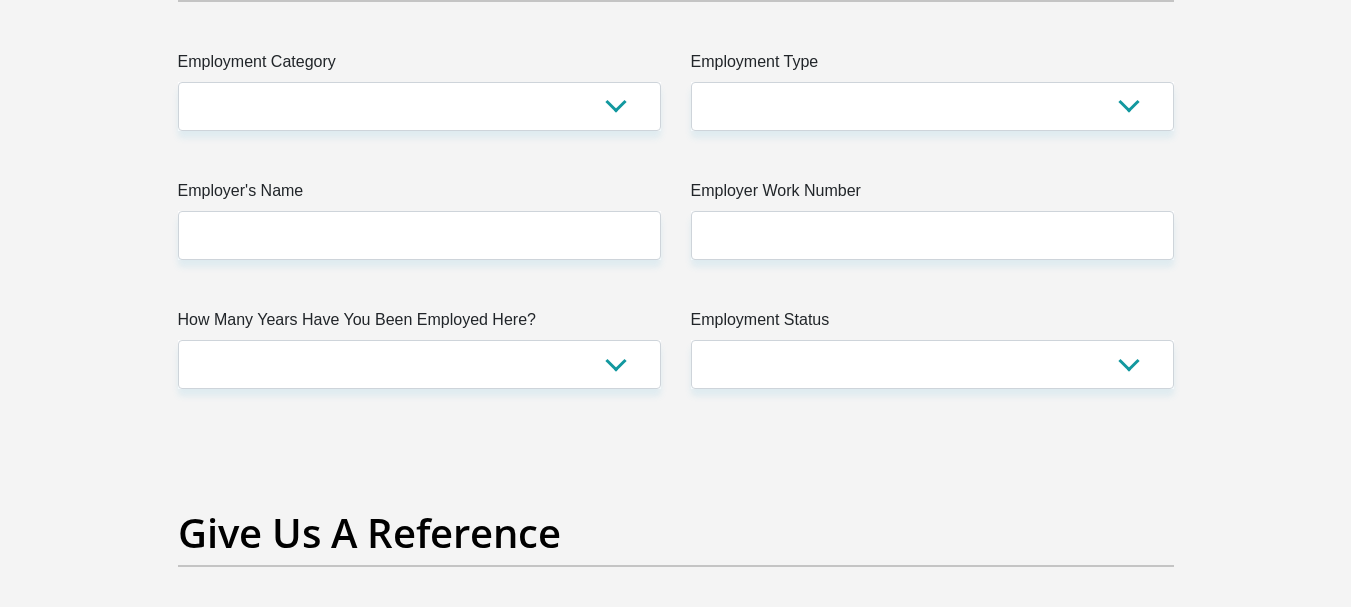 type on "0" 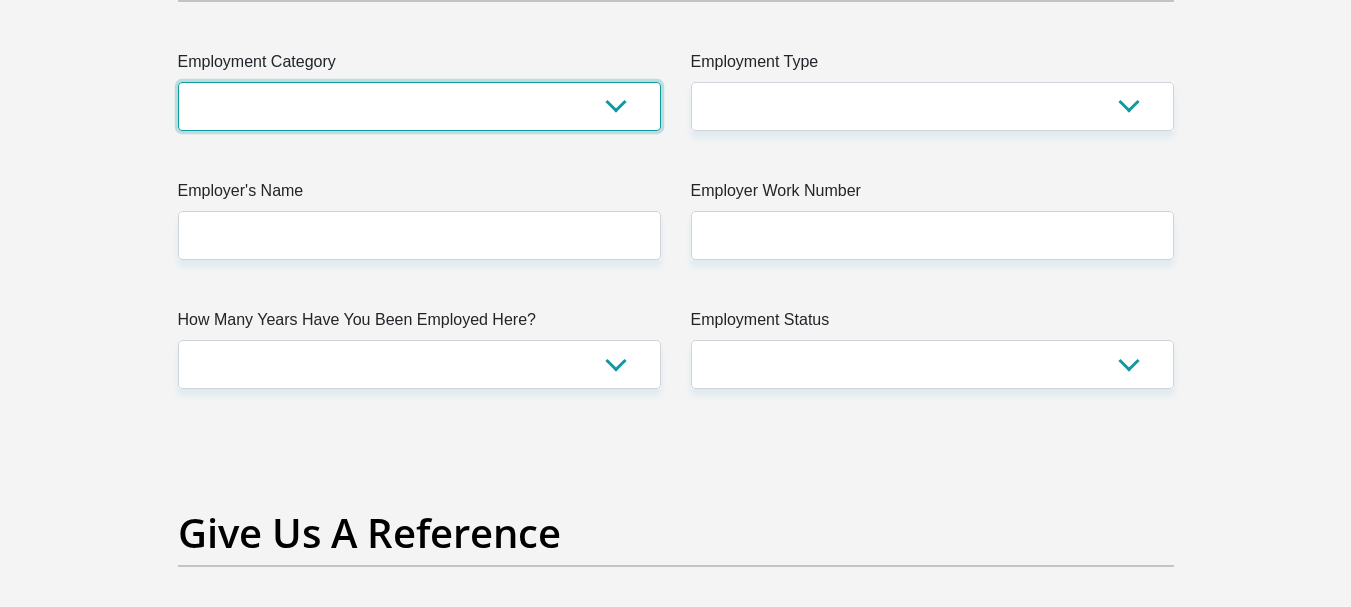 click on "AGRICULTURE
ALCOHOL & TOBACCO
CONSTRUCTION MATERIALS
METALLURGY
EQUIPMENT FOR RENEWABLE ENERGY
SPECIALIZED CONTRACTORS
CAR
GAMING (INCL. INTERNET
OTHER WHOLESALE
UNLICENSED PHARMACEUTICALS
CURRENCY EXCHANGE HOUSES
OTHER FINANCIAL INSTITUTIONS & INSURANCE
REAL ESTATE AGENTS
OIL & GAS
OTHER MATERIALS (E.G. IRON ORE)
PRECIOUS STONES & PRECIOUS METALS
POLITICAL ORGANIZATIONS
RELIGIOUS ORGANIZATIONS(NOT SECTS)
ACTI. HAVING BUSINESS DEAL WITH PUBLIC ADMINISTRATION
LAUNDROMATS" at bounding box center (419, 106) 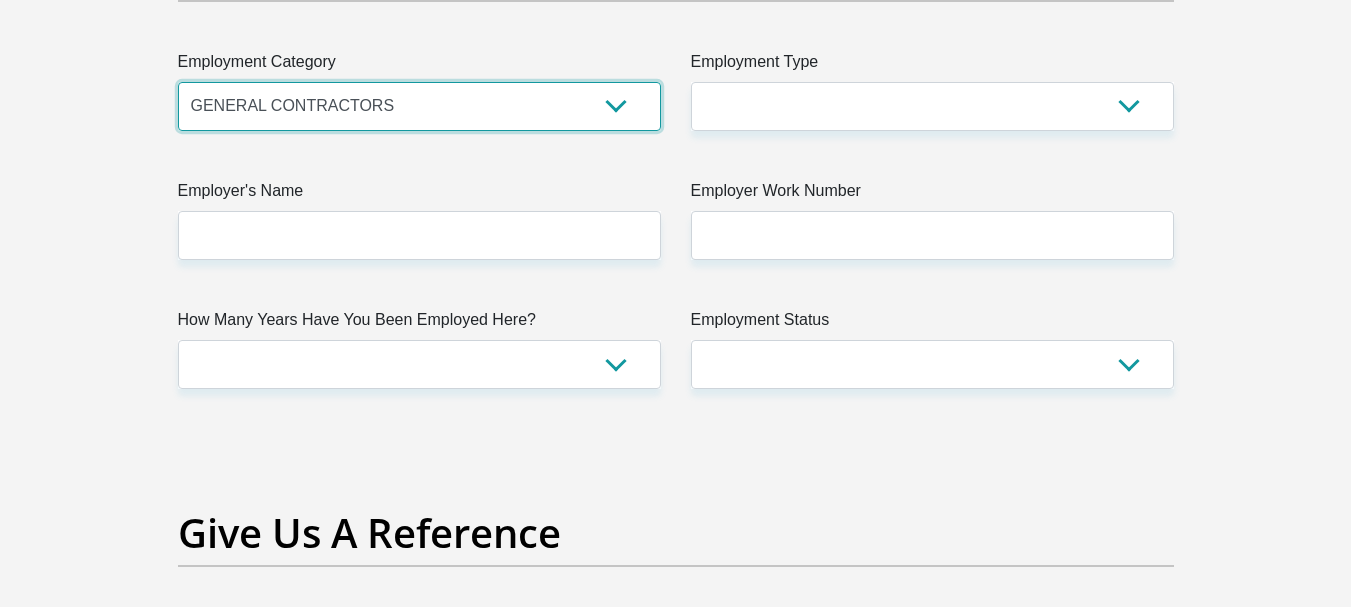 click on "AGRICULTURE
ALCOHOL & TOBACCO
CONSTRUCTION MATERIALS
METALLURGY
EQUIPMENT FOR RENEWABLE ENERGY
SPECIALIZED CONTRACTORS
CAR
GAMING (INCL. INTERNET
OTHER WHOLESALE
UNLICENSED PHARMACEUTICALS
CURRENCY EXCHANGE HOUSES
OTHER FINANCIAL INSTITUTIONS & INSURANCE
REAL ESTATE AGENTS
OIL & GAS
OTHER MATERIALS (E.G. IRON ORE)
PRECIOUS STONES & PRECIOUS METALS
POLITICAL ORGANIZATIONS
RELIGIOUS ORGANIZATIONS(NOT SECTS)
ACTI. HAVING BUSINESS DEAL WITH PUBLIC ADMINISTRATION
LAUNDROMATS" at bounding box center [419, 106] 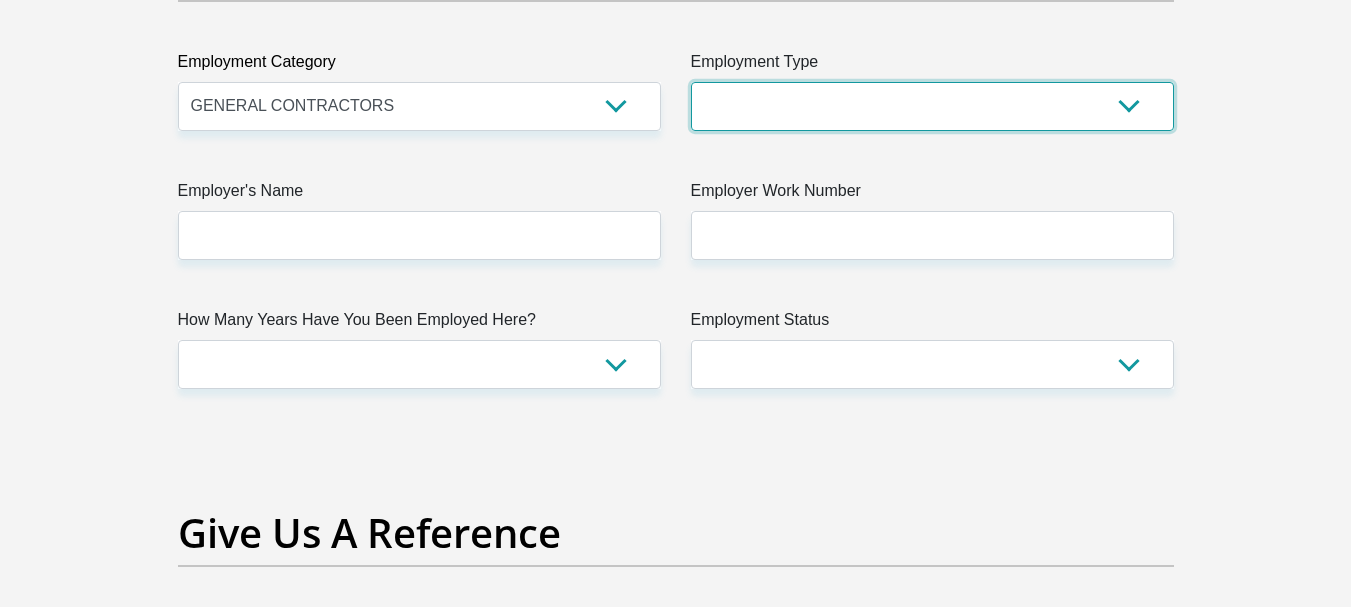 click on "College/Lecturer
Craft Seller
Creative
Driver
Executive
Farmer
Forces - Non Commissioned
Forces - Officer
Hawker
Housewife
Labourer
Licenced Professional
Manager
Miner
Non Licenced Professional
Office Staff/Clerk
Outside Worker
Pensioner
Permanent Teacher
Production/Manufacturing
Sales
Self-Employed
Semi-Professional Worker
Service Industry  Social Worker  Student" at bounding box center [932, 106] 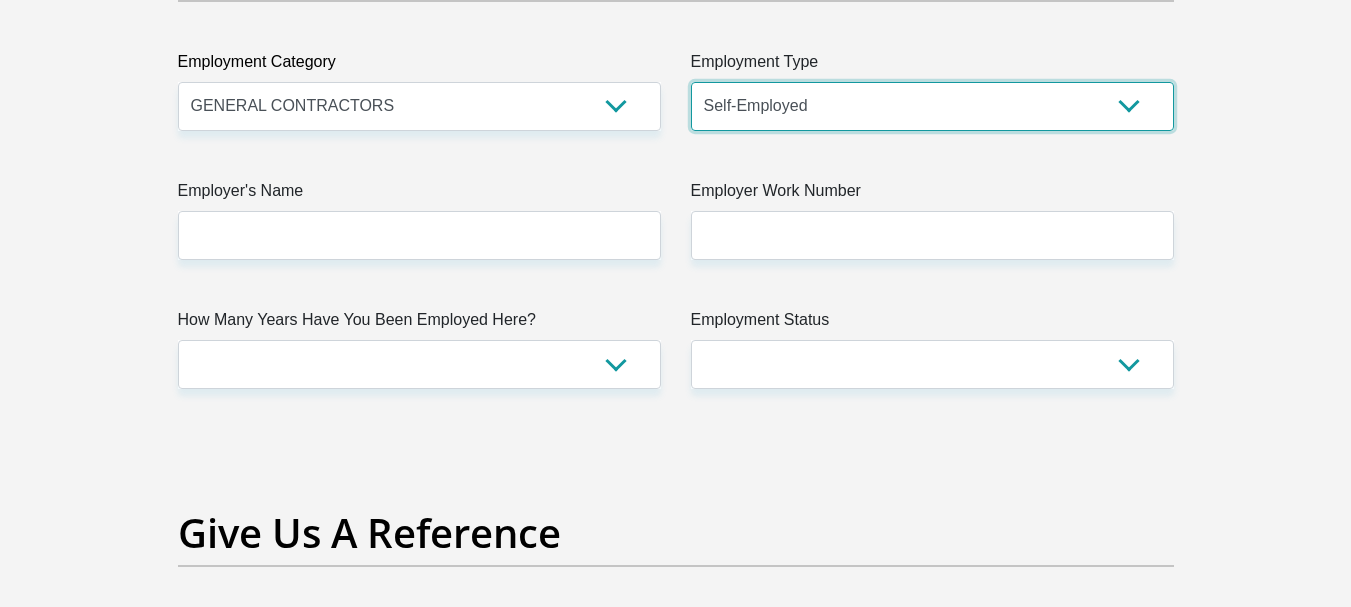 click on "College/Lecturer
Craft Seller
Creative
Driver
Executive
Farmer
Forces - Non Commissioned
Forces - Officer
Hawker
Housewife
Labourer
Licenced Professional
Manager
Miner
Non Licenced Professional
Office Staff/Clerk
Outside Worker
Pensioner
Permanent Teacher
Production/Manufacturing
Sales
Self-Employed
Semi-Professional Worker
Service Industry  Social Worker  Student" at bounding box center [932, 106] 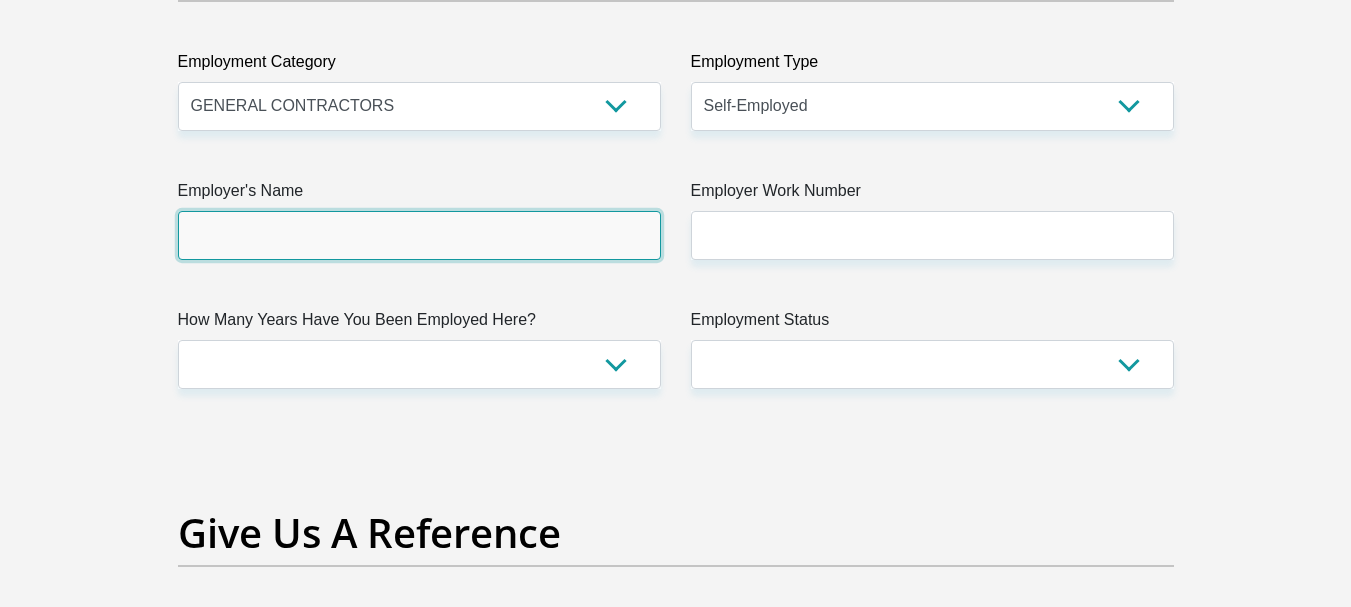 click on "Employer's Name" at bounding box center (419, 235) 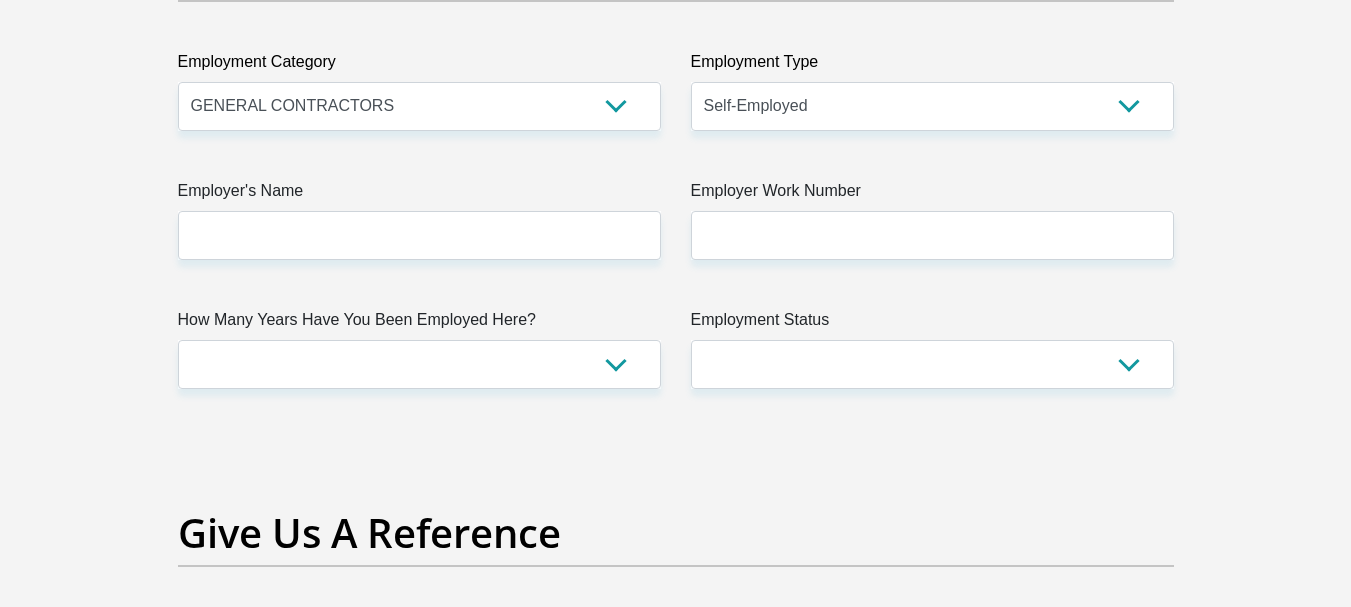 drag, startPoint x: 686, startPoint y: 447, endPoint x: 673, endPoint y: 445, distance: 13.152946 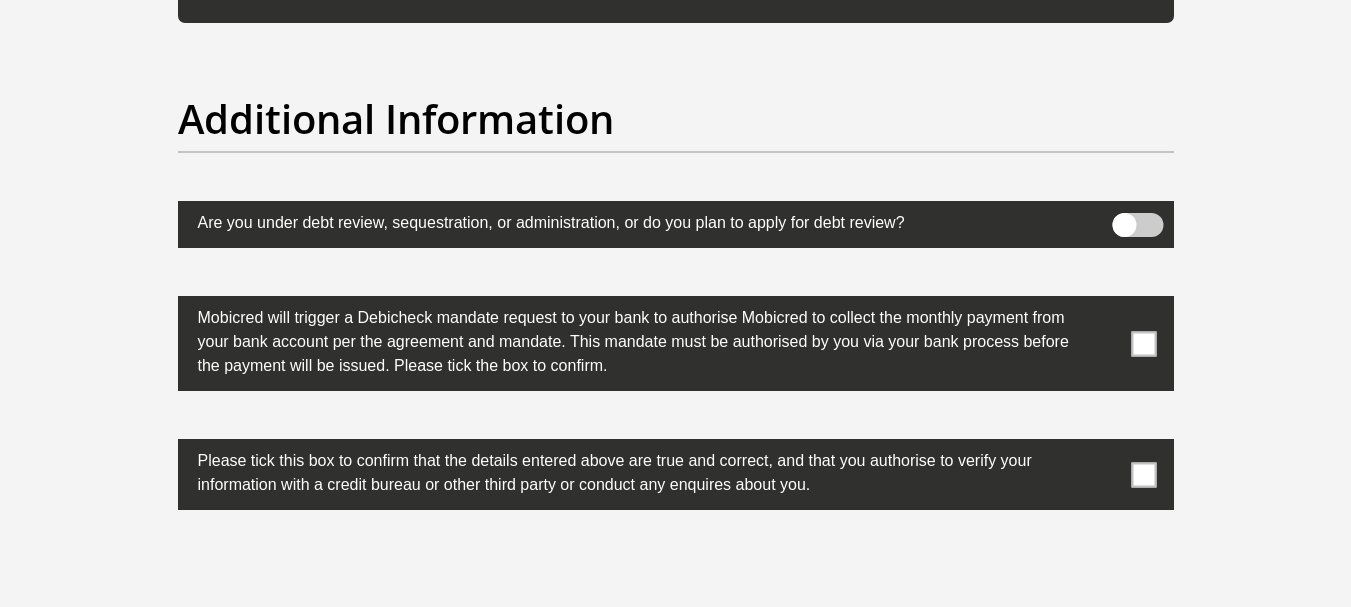 scroll, scrollTop: 6300, scrollLeft: 0, axis: vertical 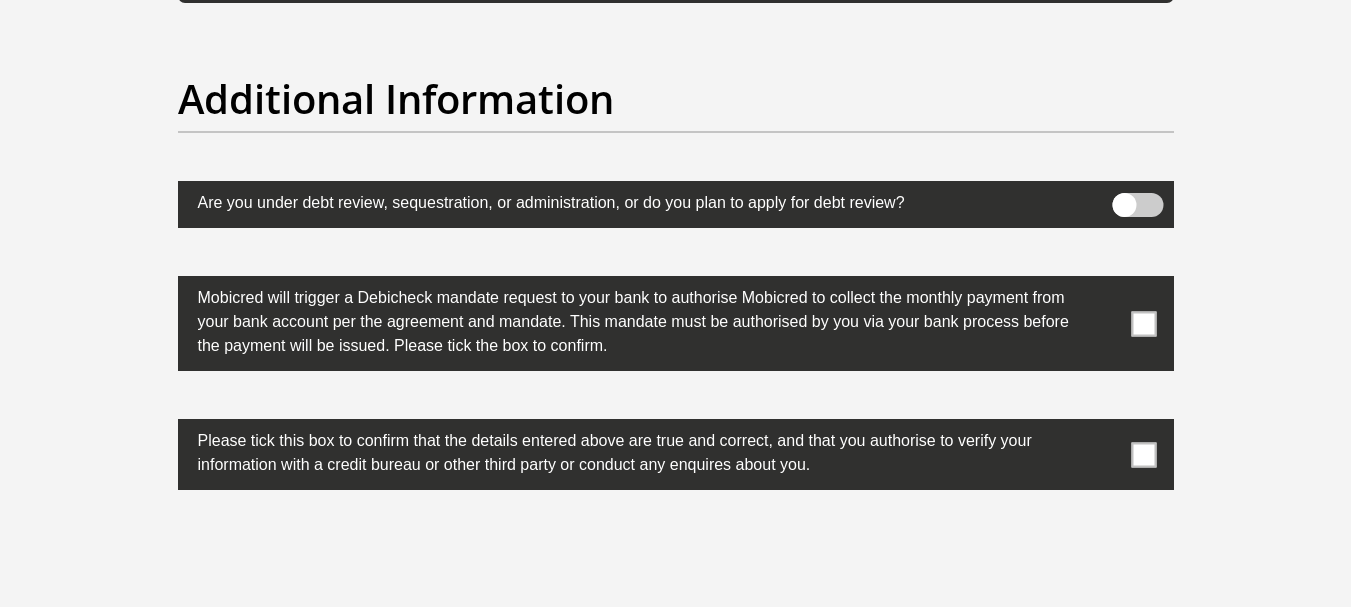 click at bounding box center (1143, 323) 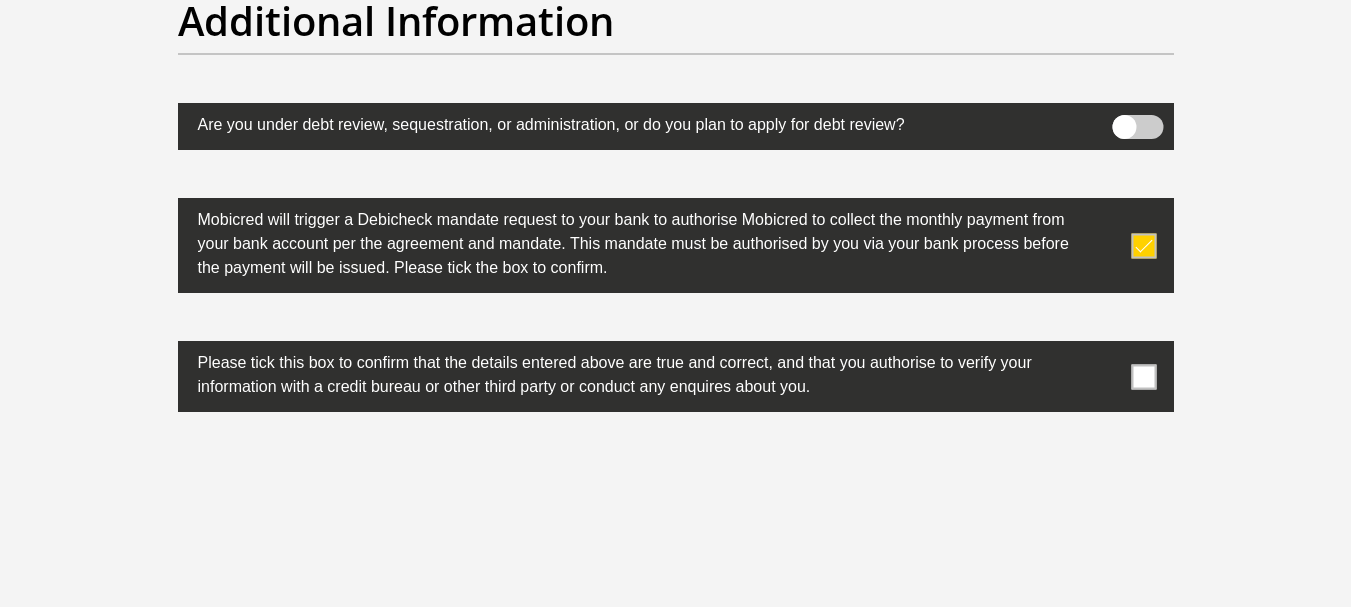 scroll, scrollTop: 6400, scrollLeft: 0, axis: vertical 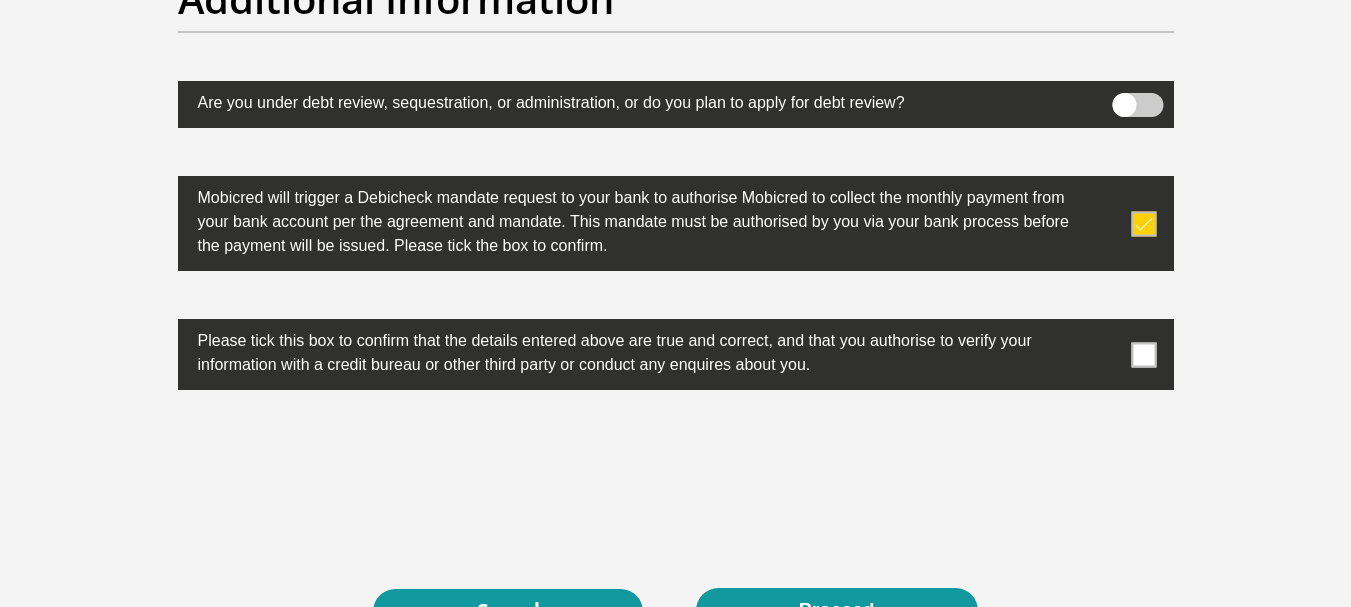 click at bounding box center [1143, 354] 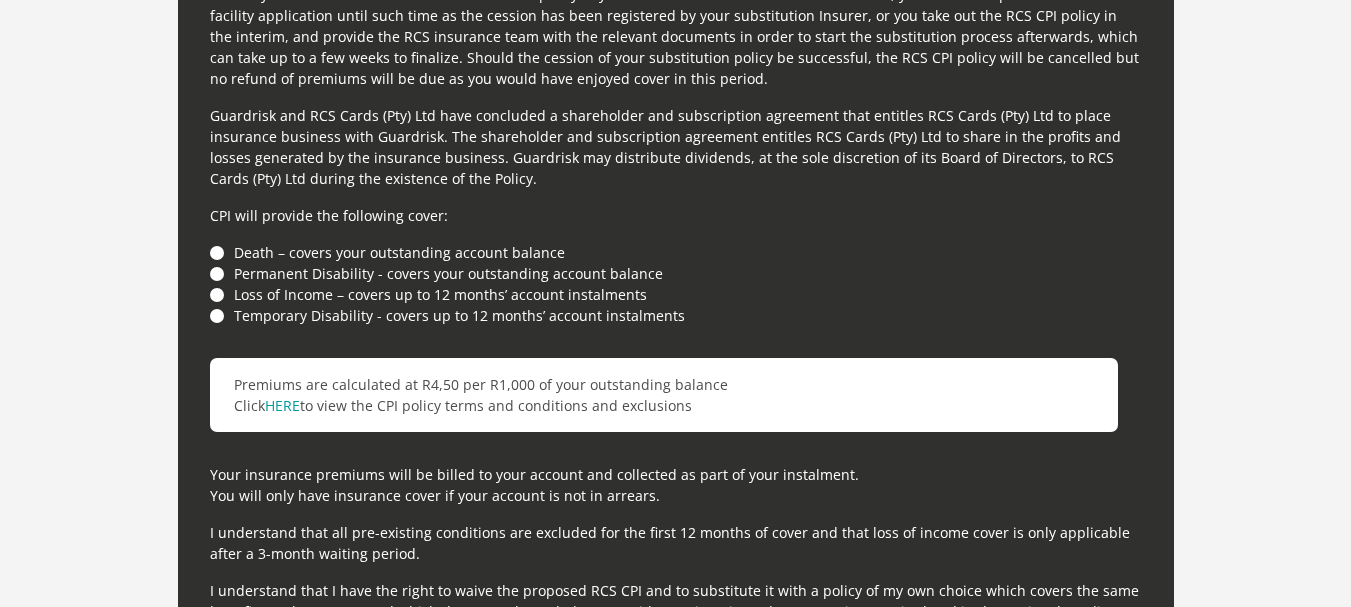 scroll, scrollTop: 5600, scrollLeft: 0, axis: vertical 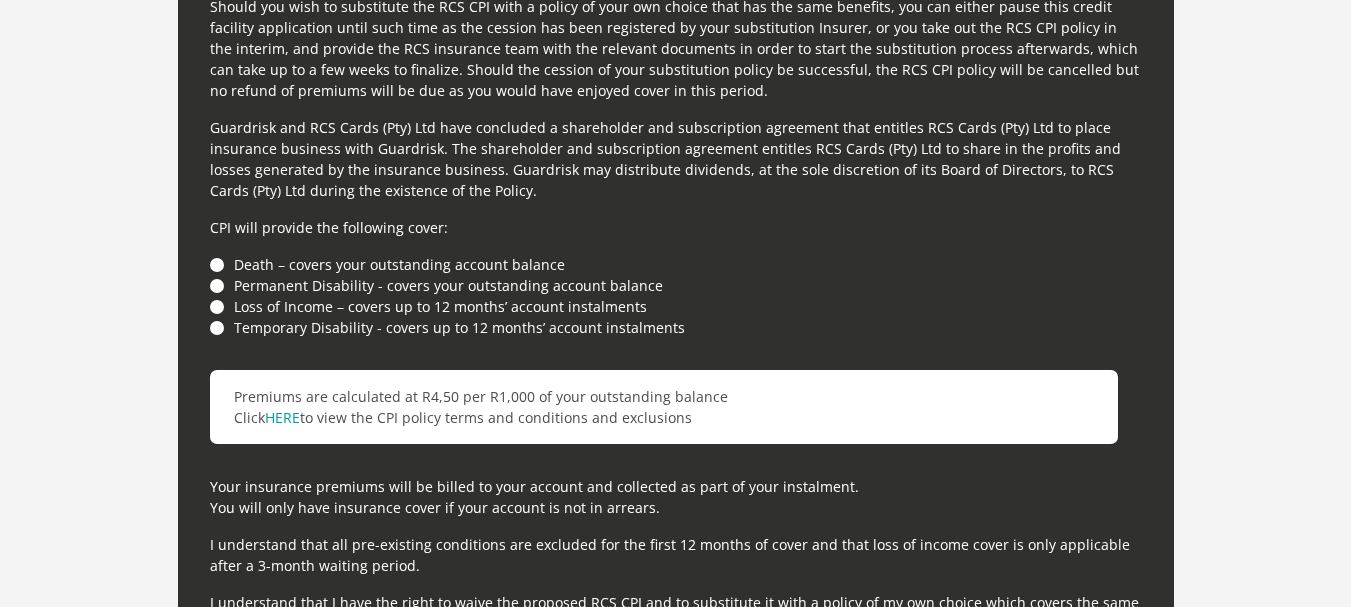 click on "Loss of Income – covers up to 12 months’ account instalments" at bounding box center (676, 306) 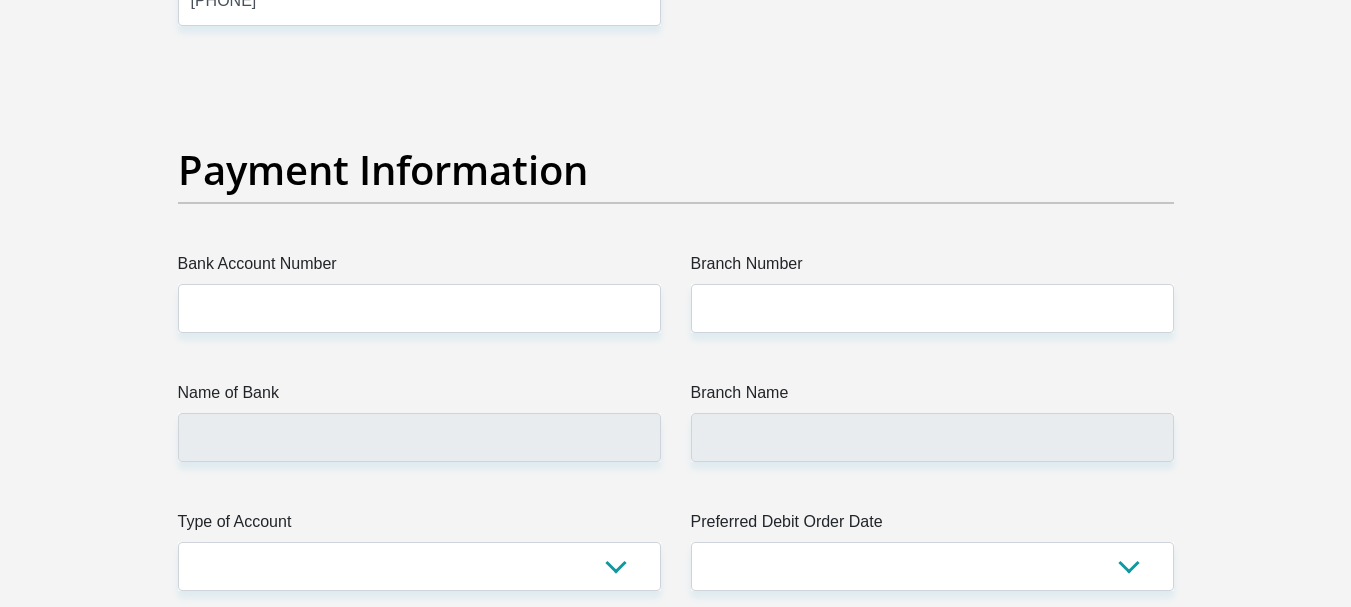 scroll, scrollTop: 4500, scrollLeft: 0, axis: vertical 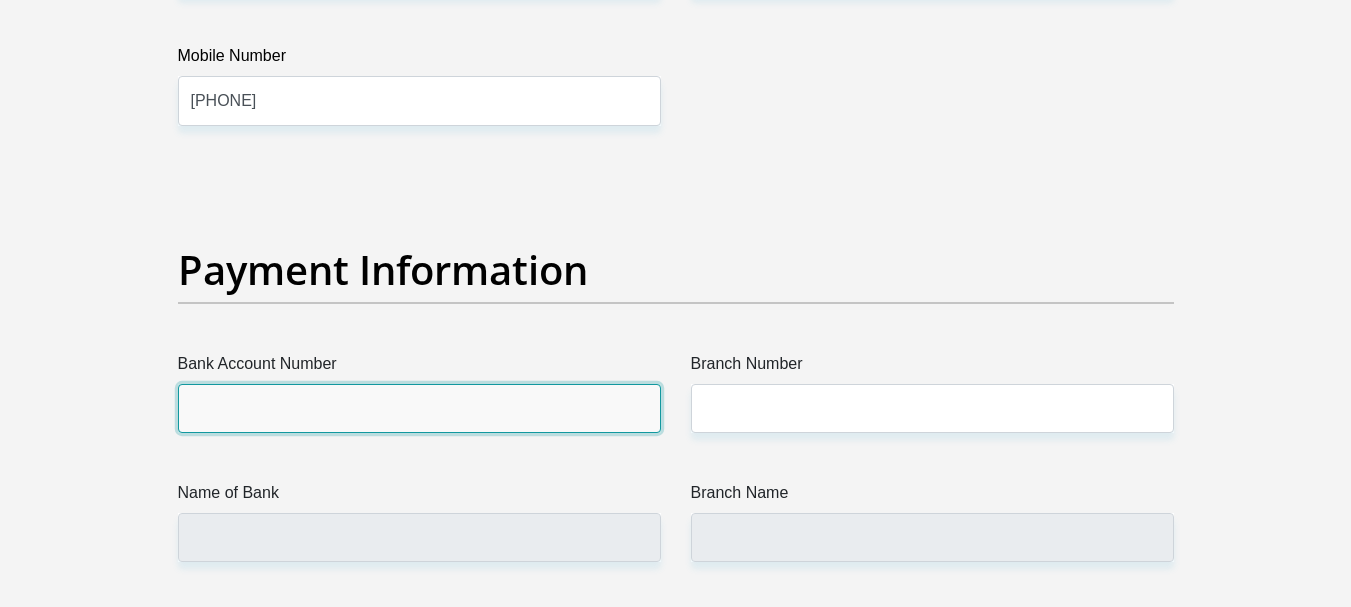 click on "Bank Account Number" at bounding box center [419, 408] 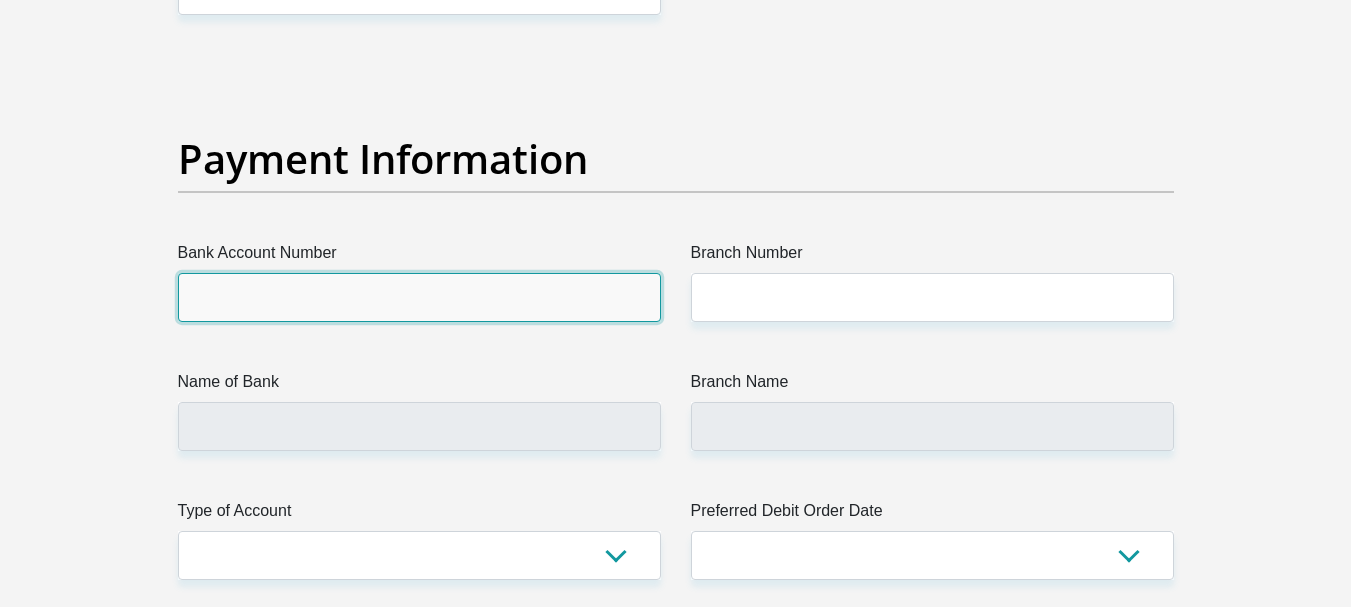 scroll, scrollTop: 4700, scrollLeft: 0, axis: vertical 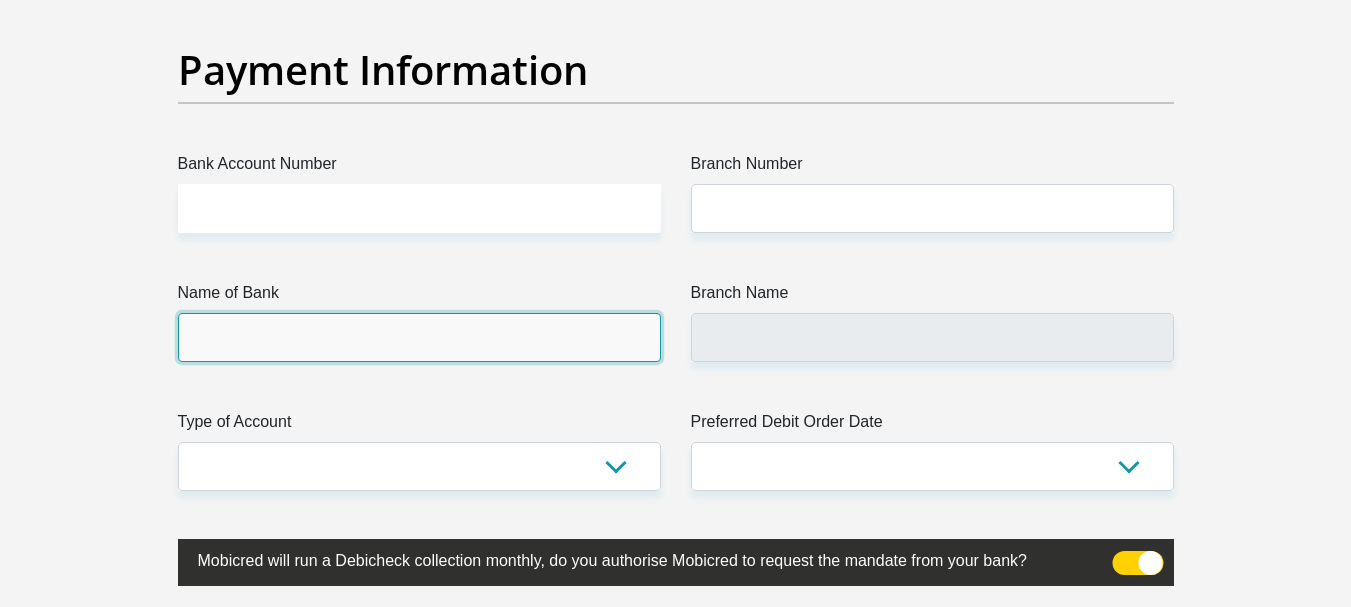 click on "Name of Bank" at bounding box center (419, 337) 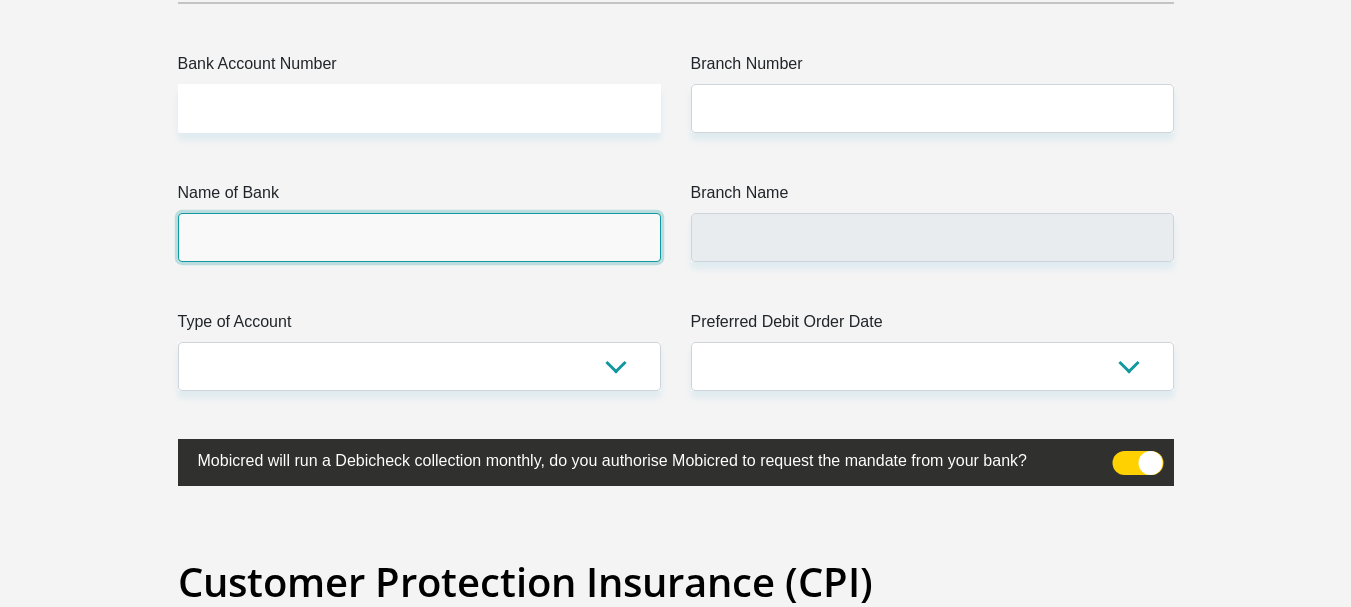 click on "Name of Bank" at bounding box center [419, 237] 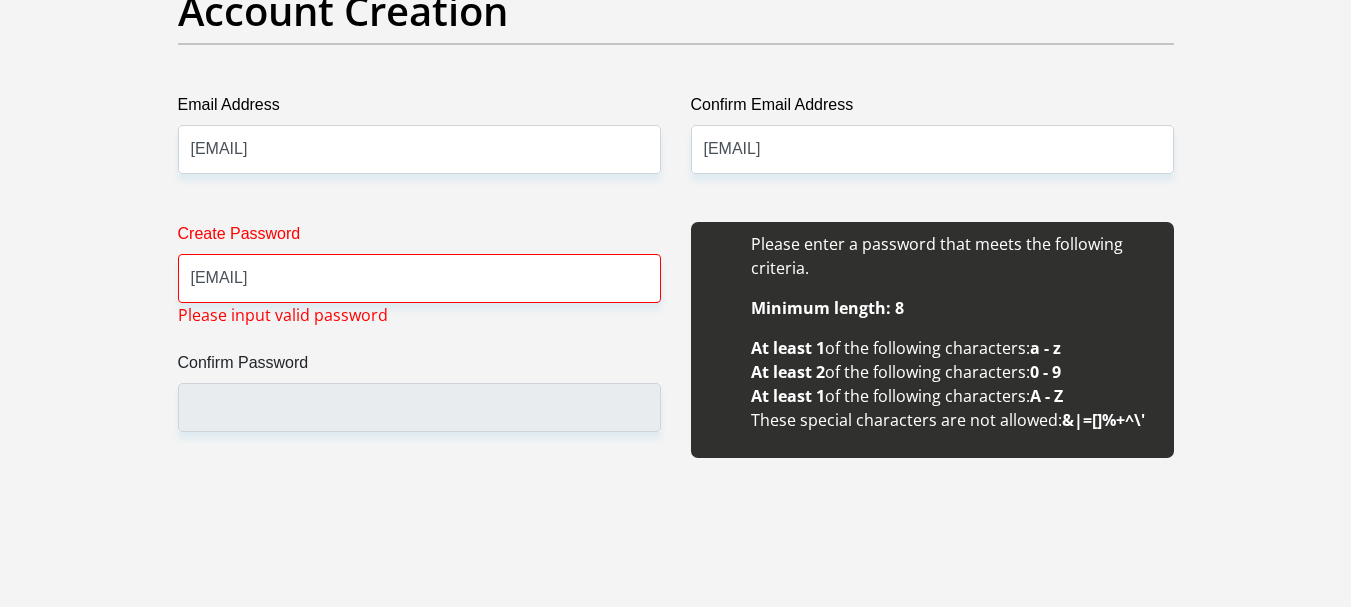 scroll, scrollTop: 1800, scrollLeft: 0, axis: vertical 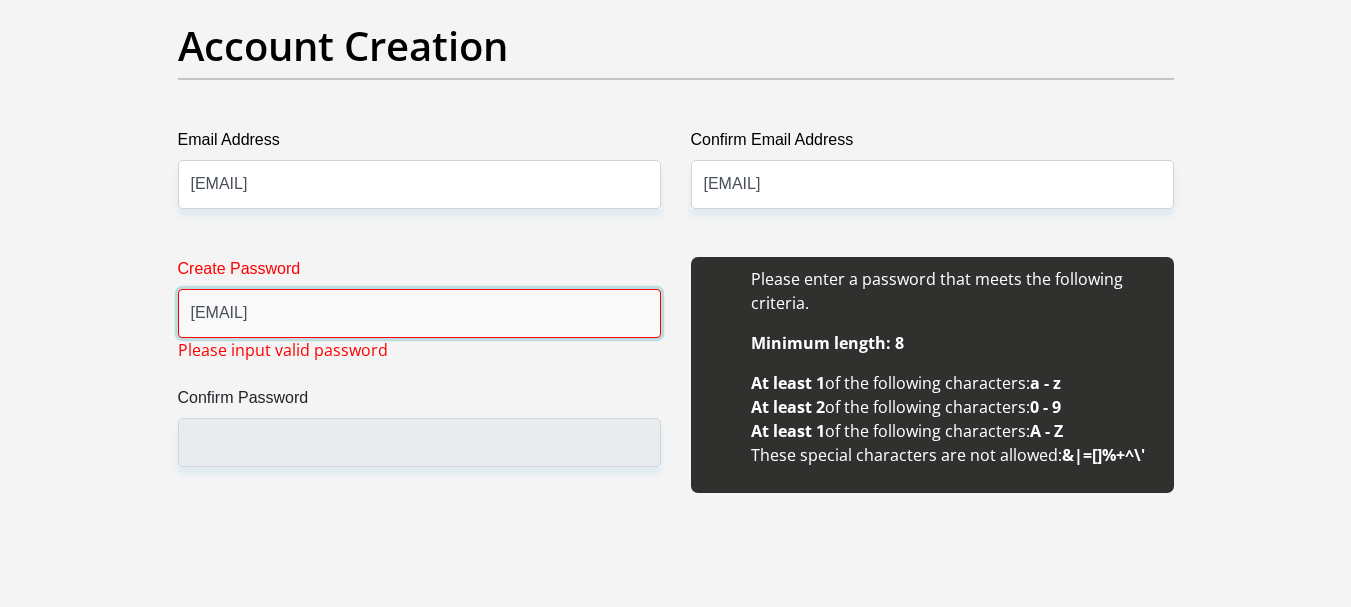 drag, startPoint x: 374, startPoint y: 322, endPoint x: 159, endPoint y: 326, distance: 215.0372 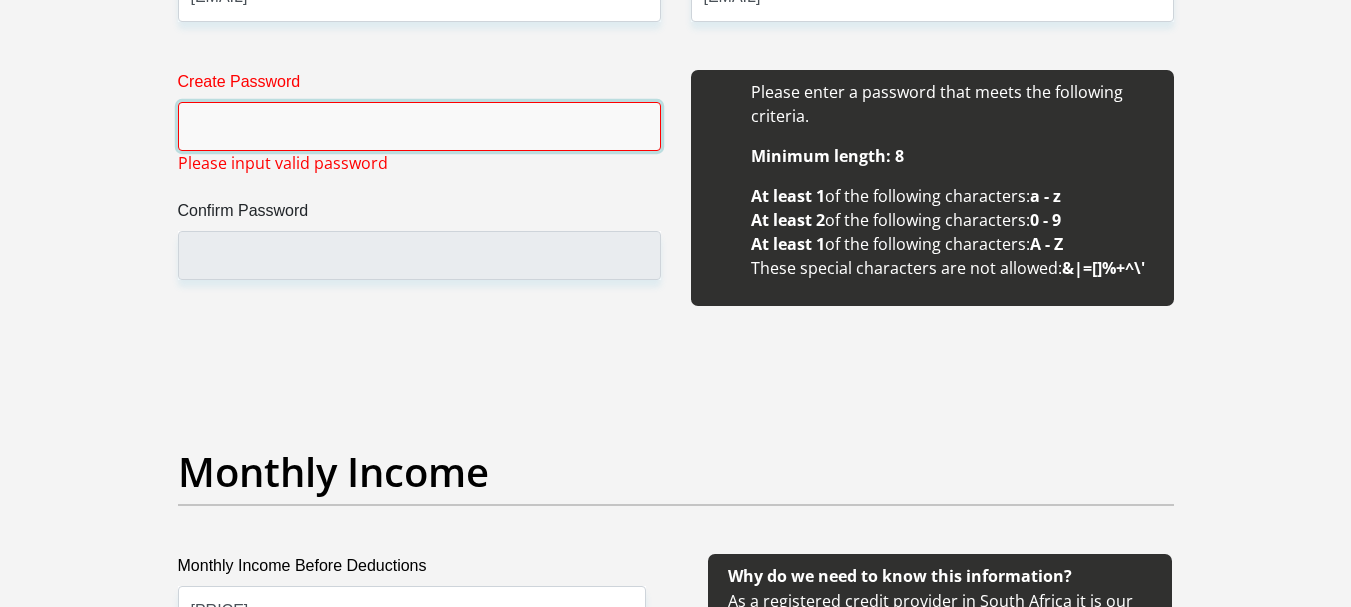 scroll, scrollTop: 2000, scrollLeft: 0, axis: vertical 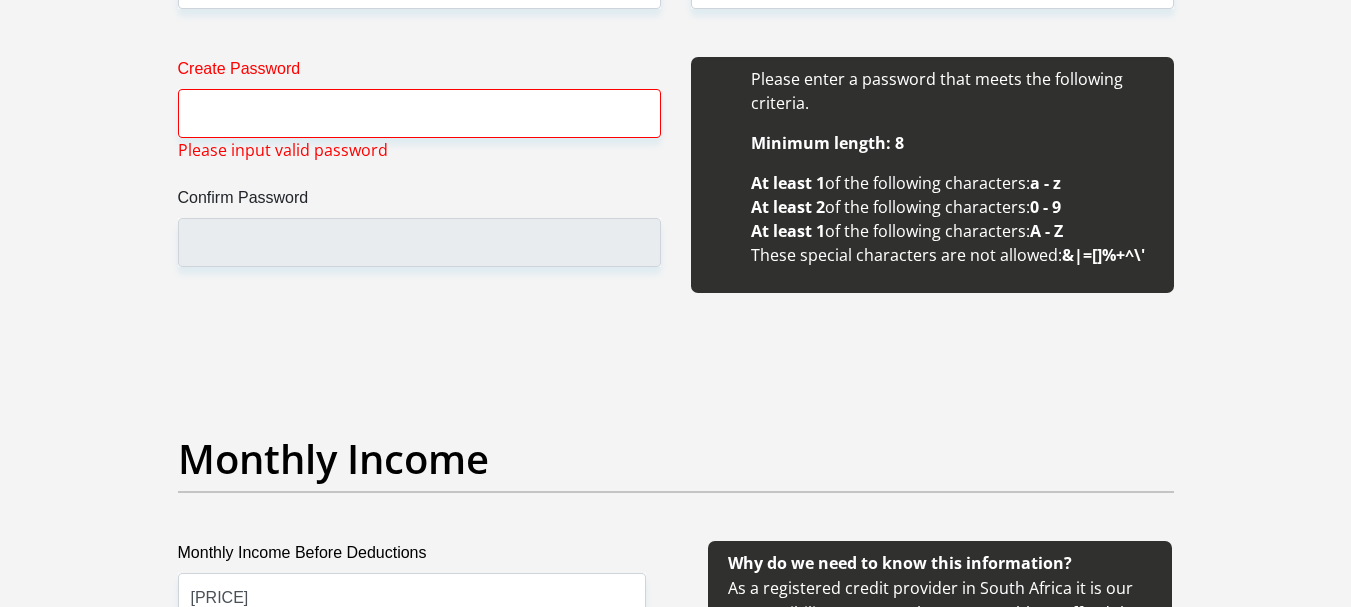 click on "Create Password
Please input valid password
Confirm Password" at bounding box center (419, 186) 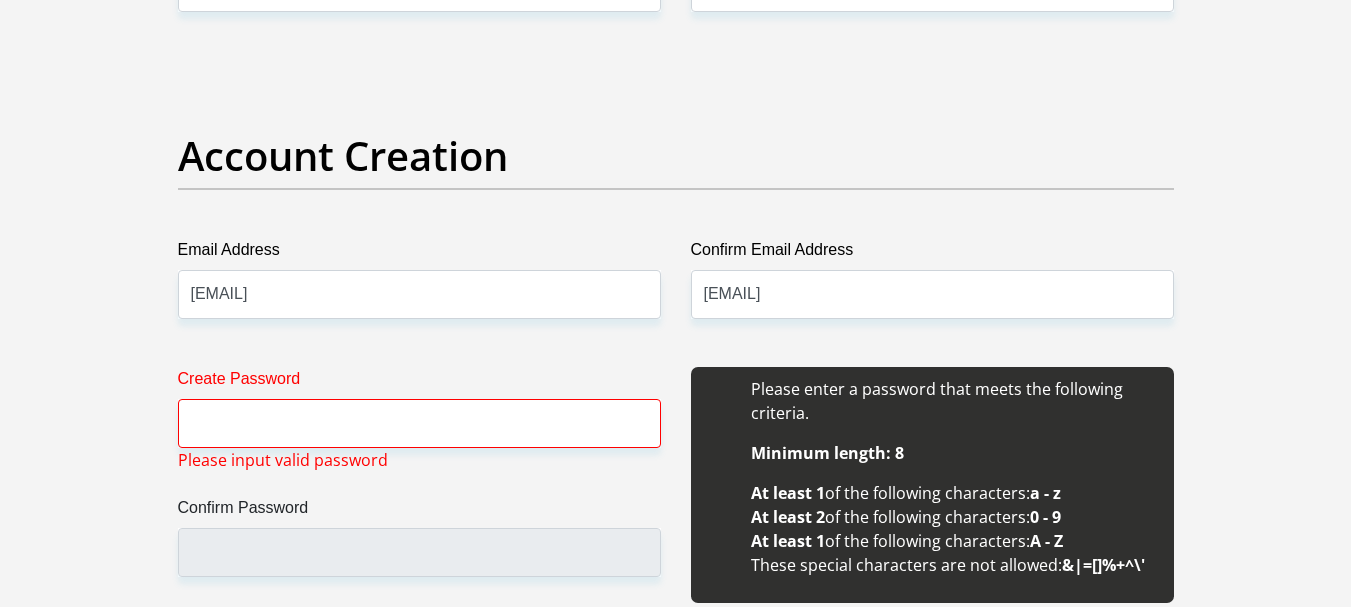 scroll, scrollTop: 1800, scrollLeft: 0, axis: vertical 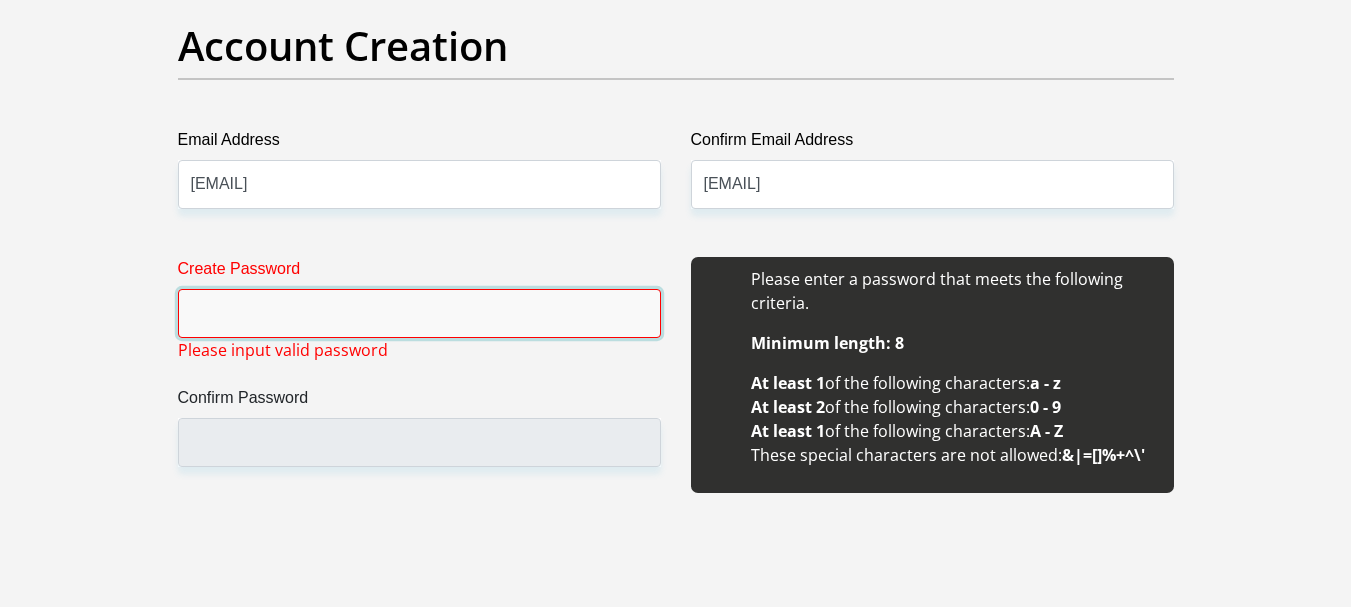 click on "Create Password" at bounding box center (419, 313) 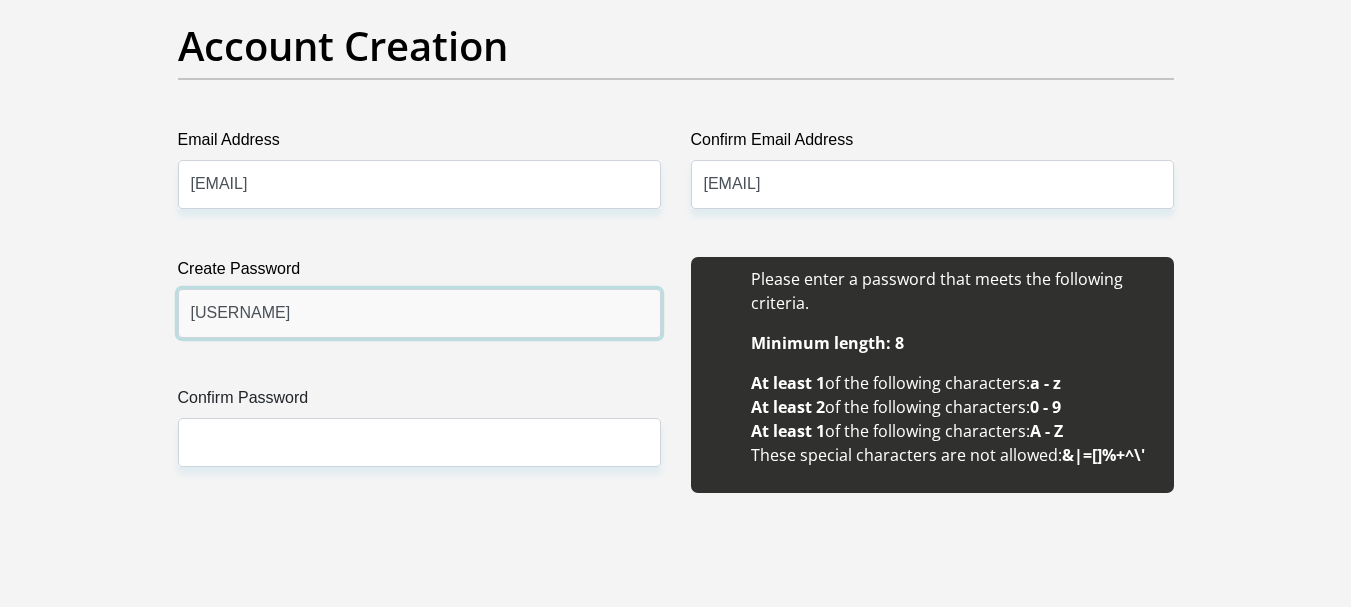 type on "Gaolatlhe1982!" 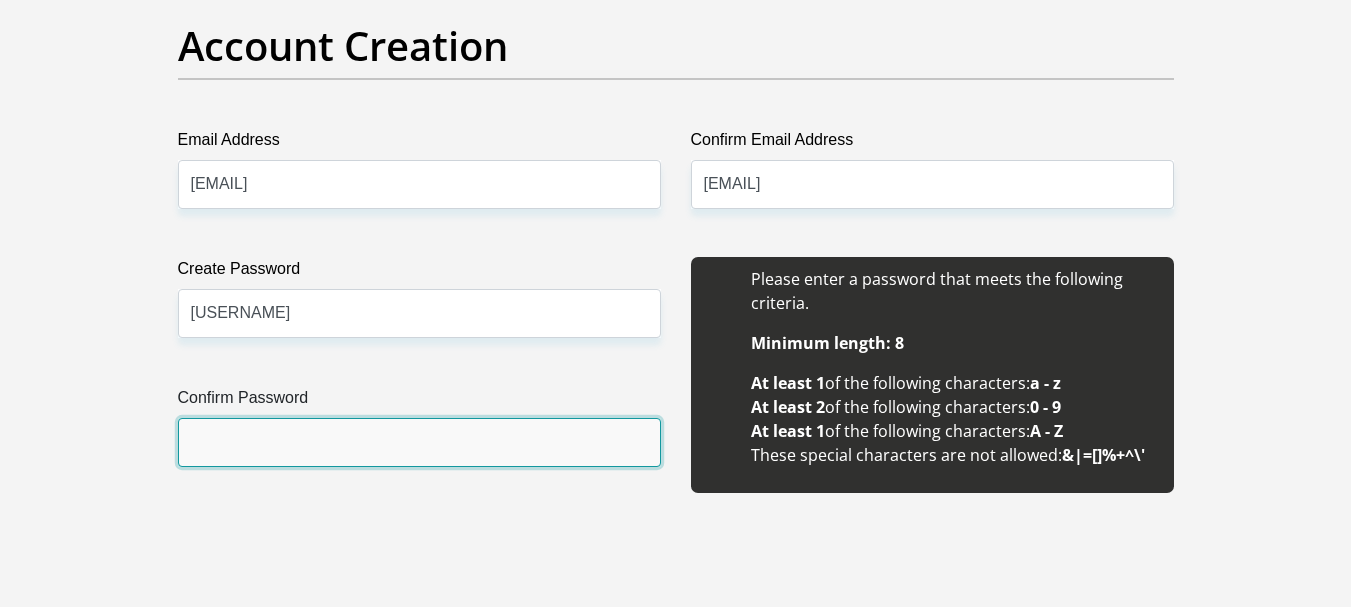 click on "Confirm Password" at bounding box center [419, 442] 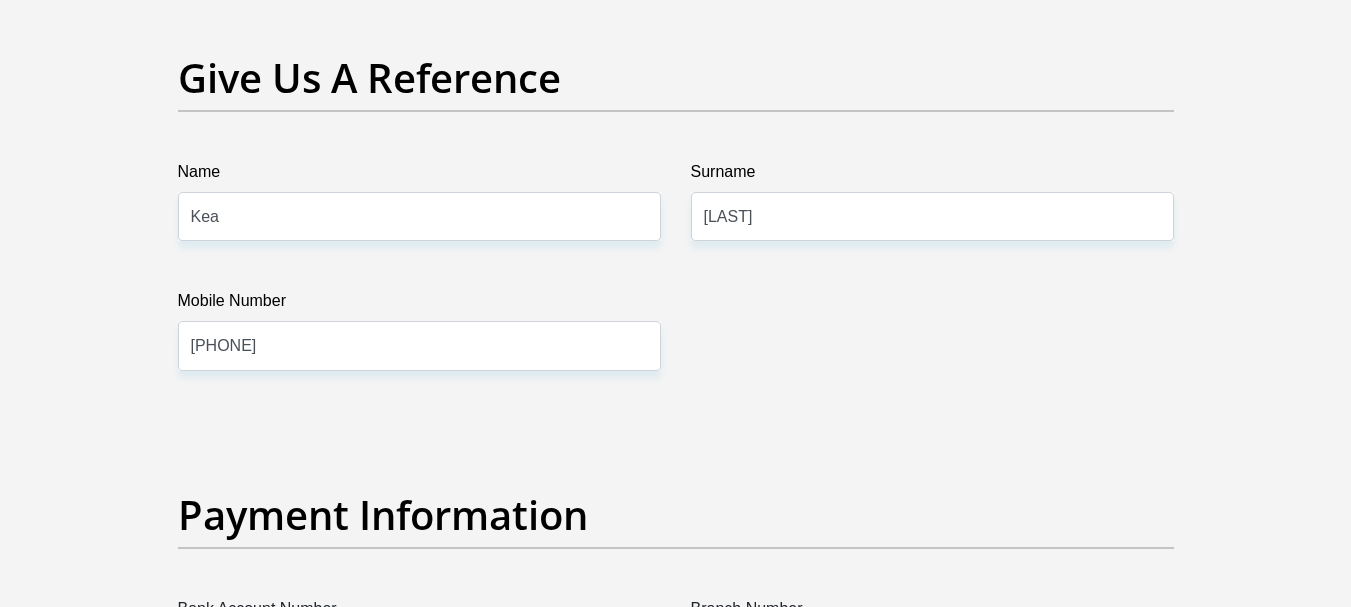 scroll, scrollTop: 4200, scrollLeft: 0, axis: vertical 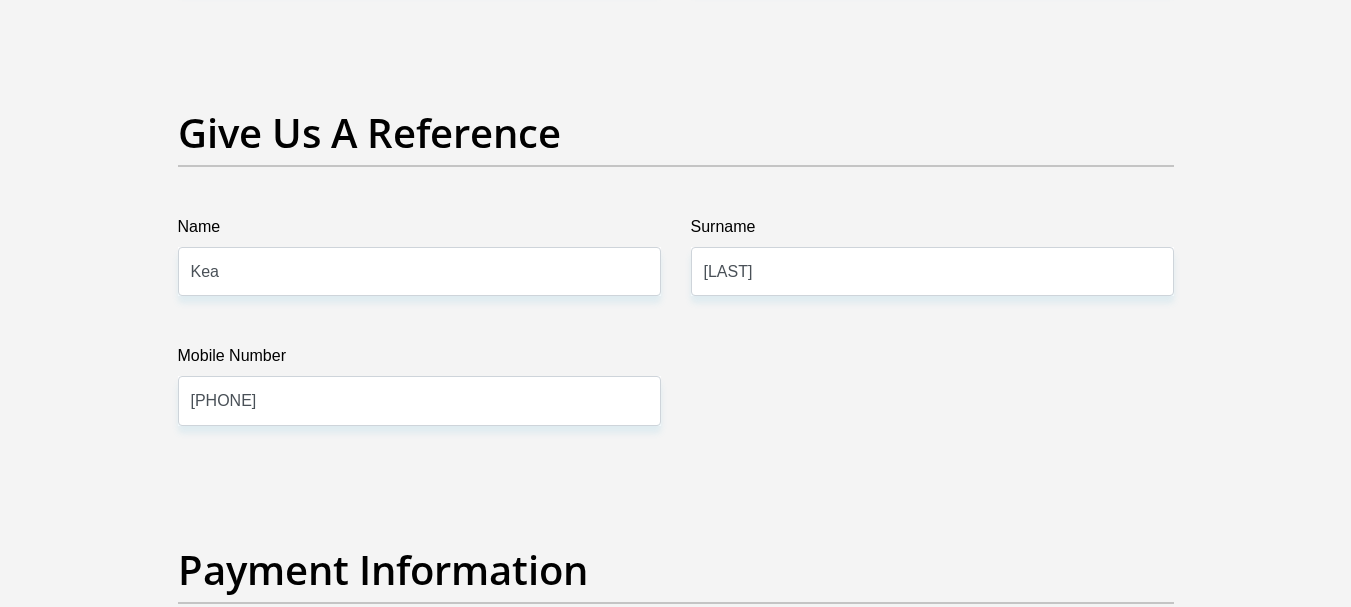 type on "Gaolatlhe1982!" 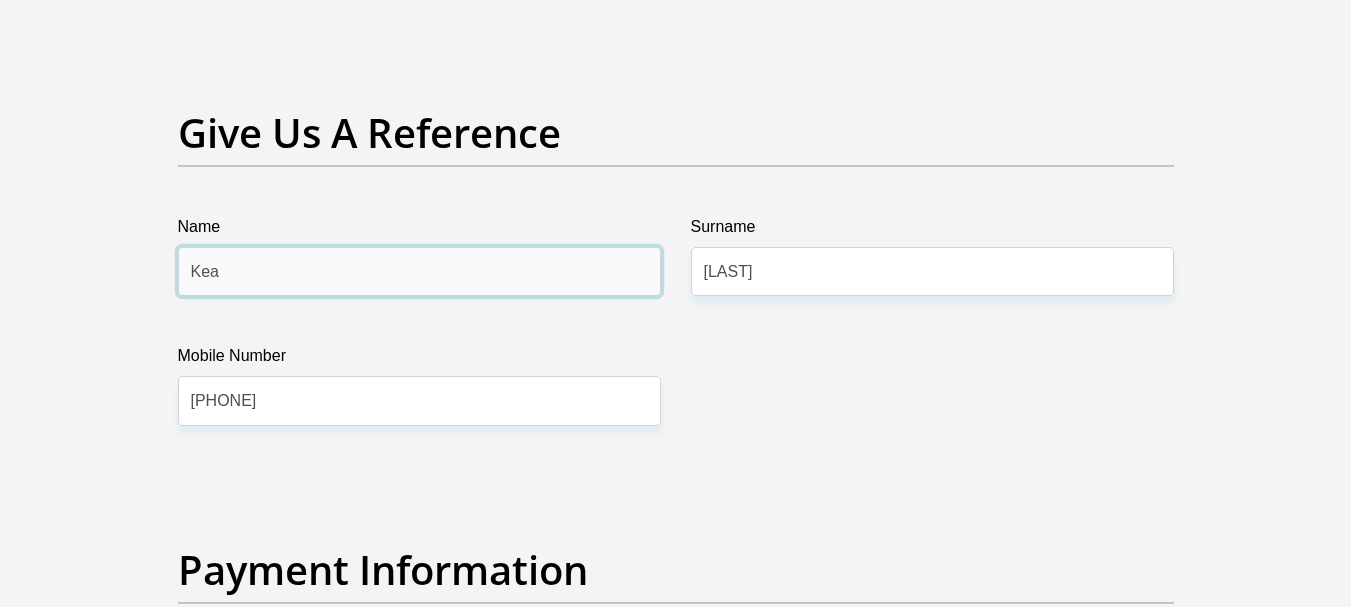 click on "Kea" at bounding box center [419, 271] 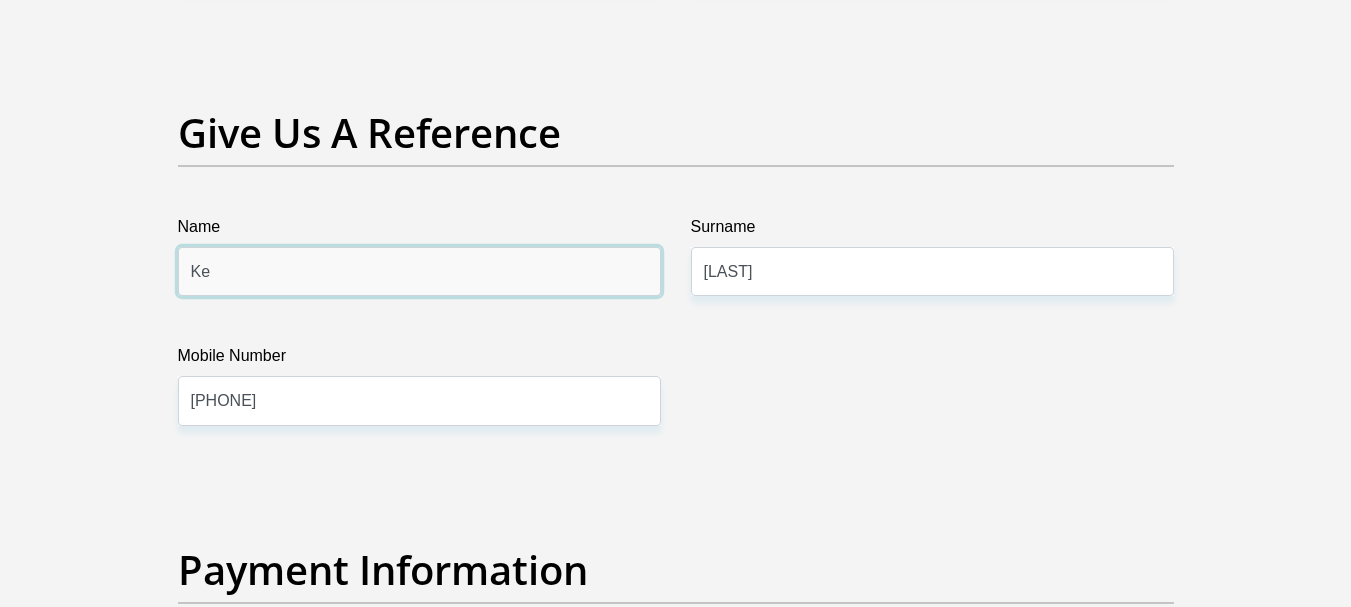 type on "K" 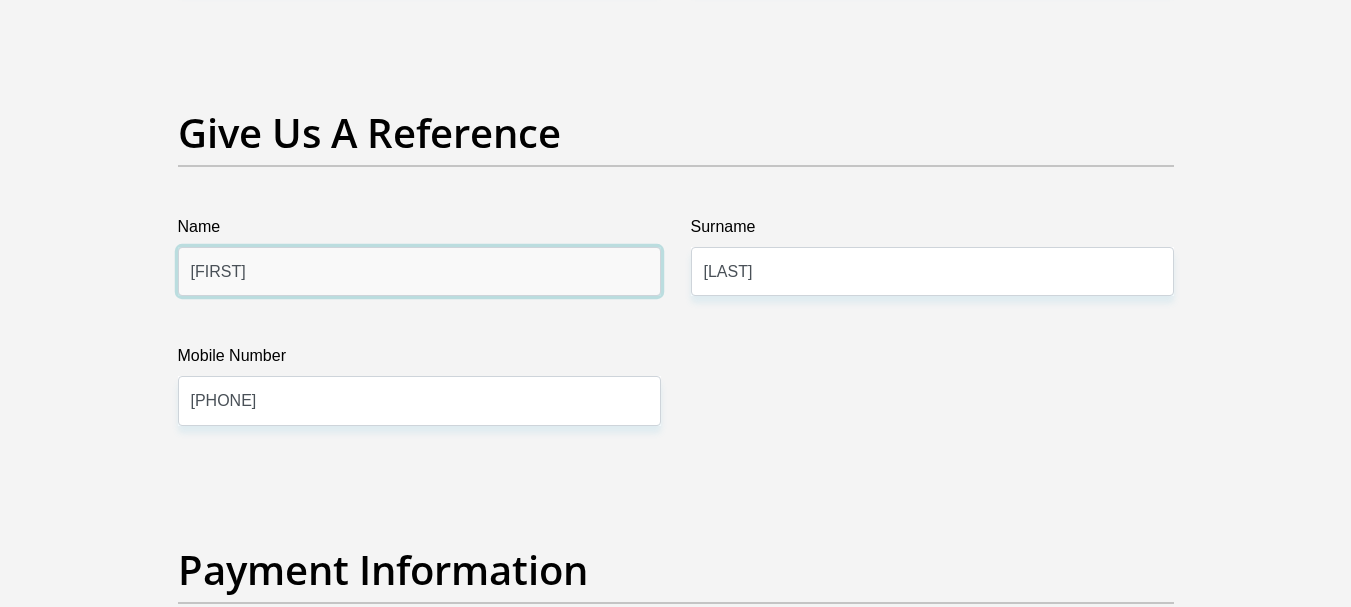 type on "Reitumetse" 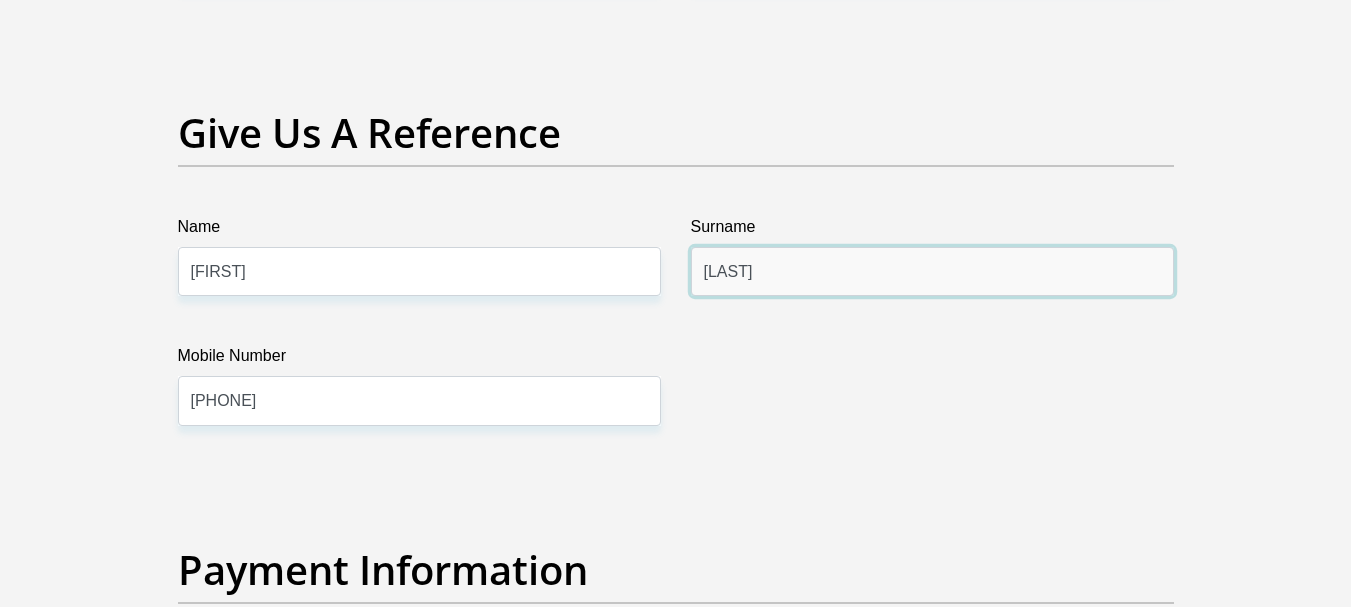 type on "Saku" 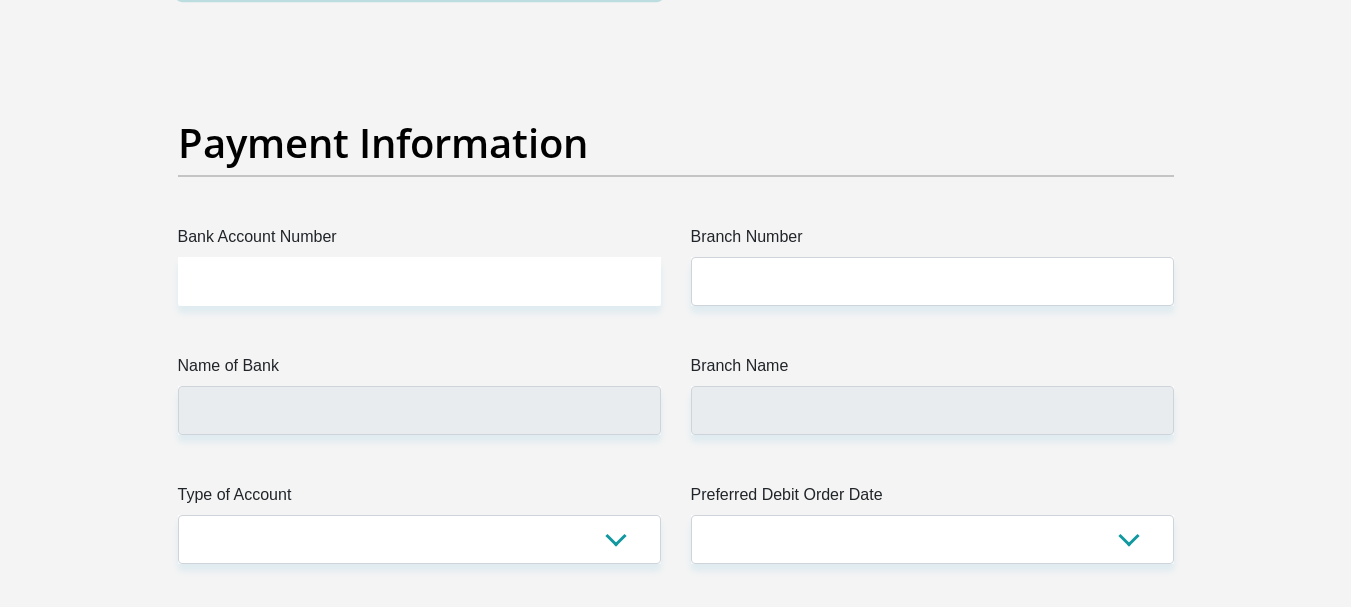 scroll, scrollTop: 4700, scrollLeft: 0, axis: vertical 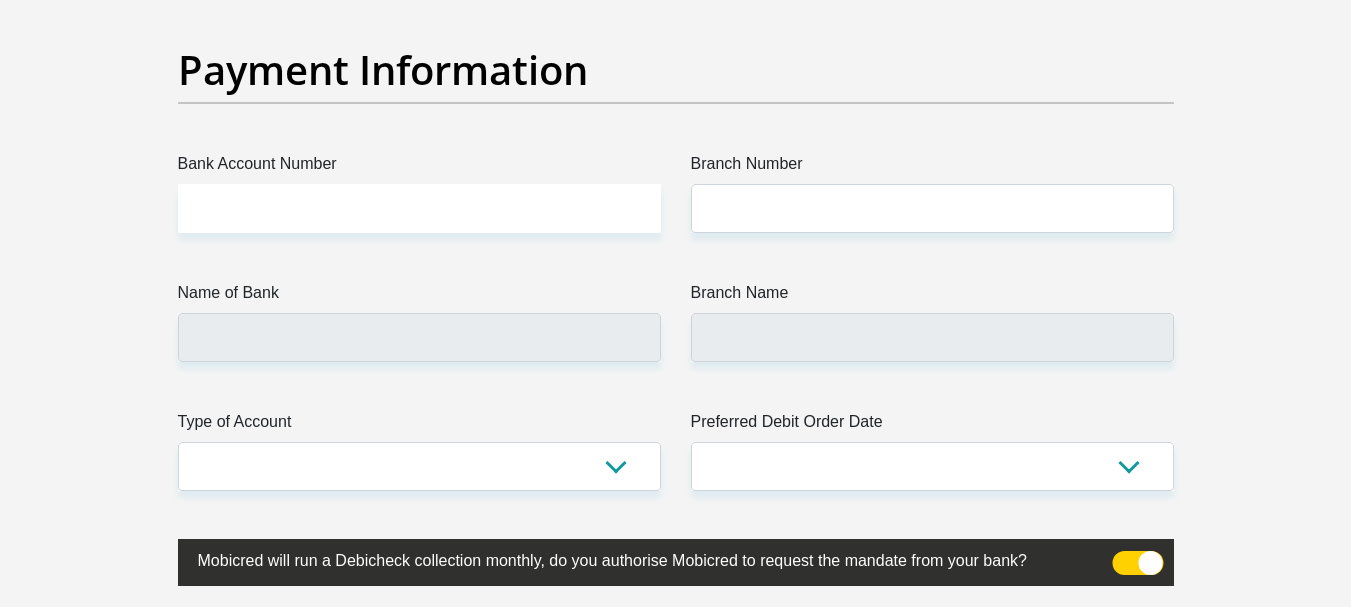 type on "0609236768" 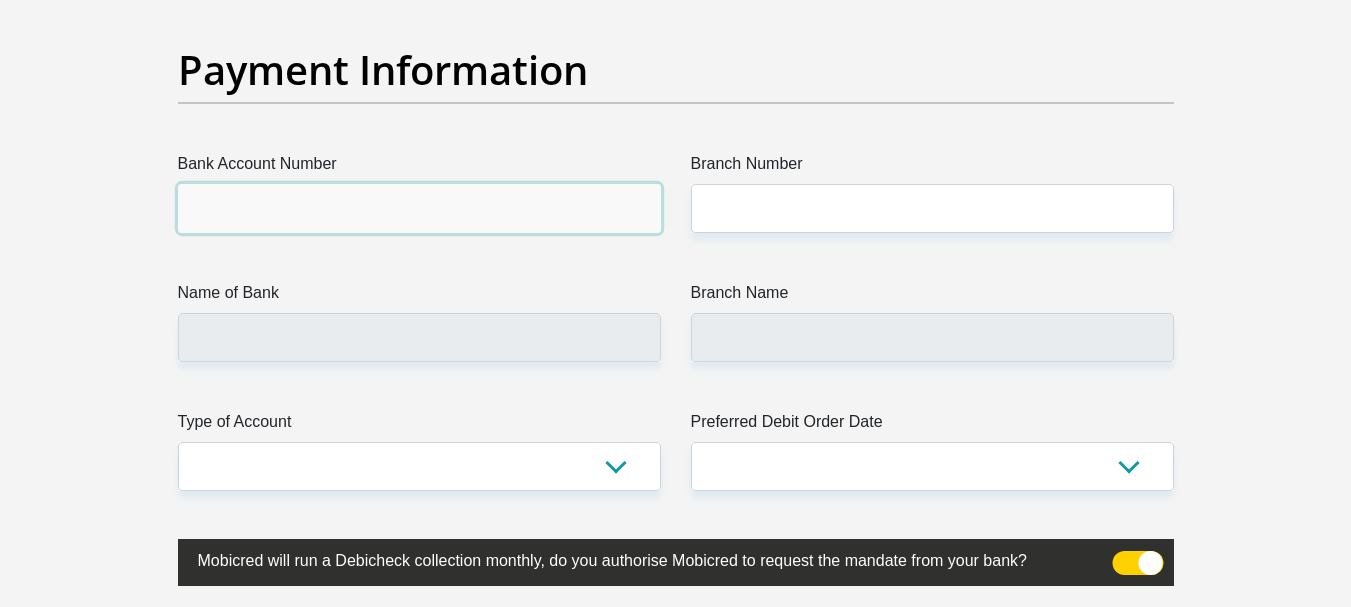 click on "Bank Account Number" at bounding box center [419, 208] 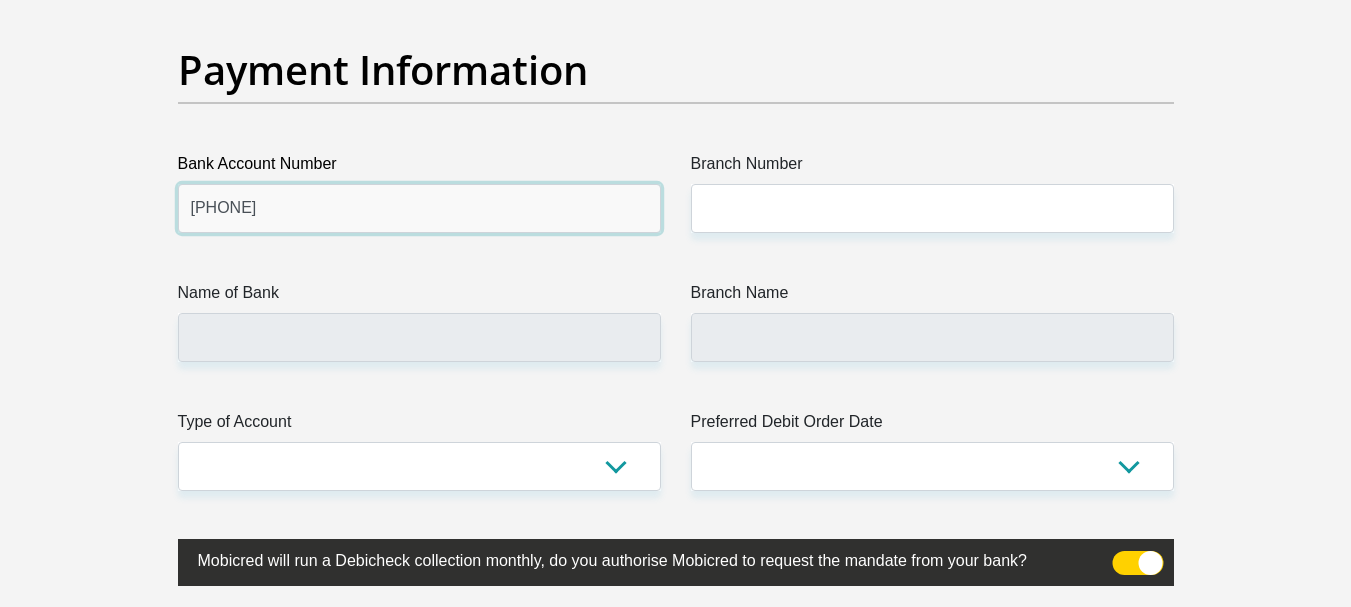 type on "13664922952" 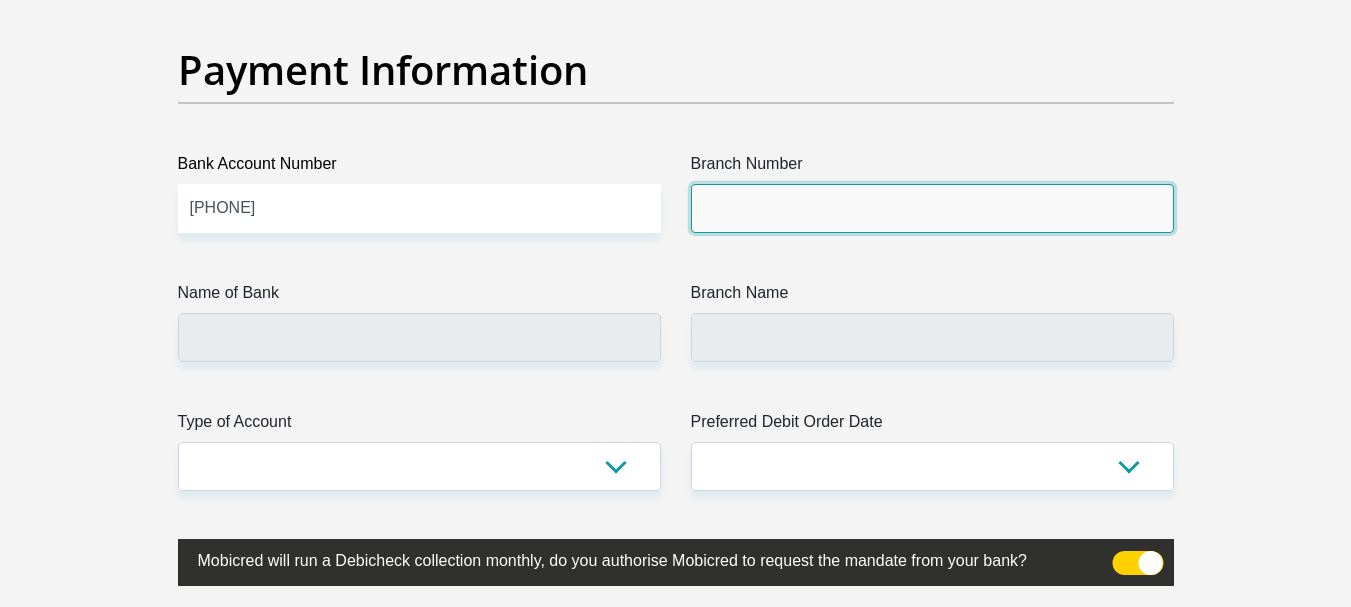 click on "Branch Number" at bounding box center [932, 208] 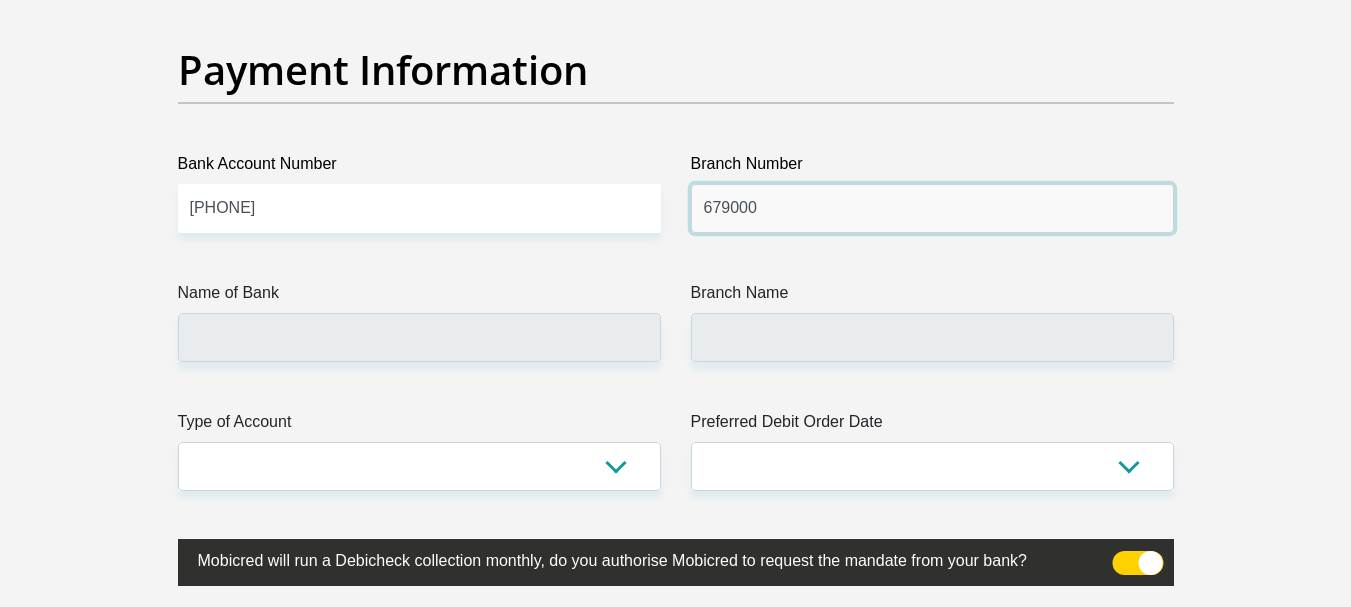 type on "679000" 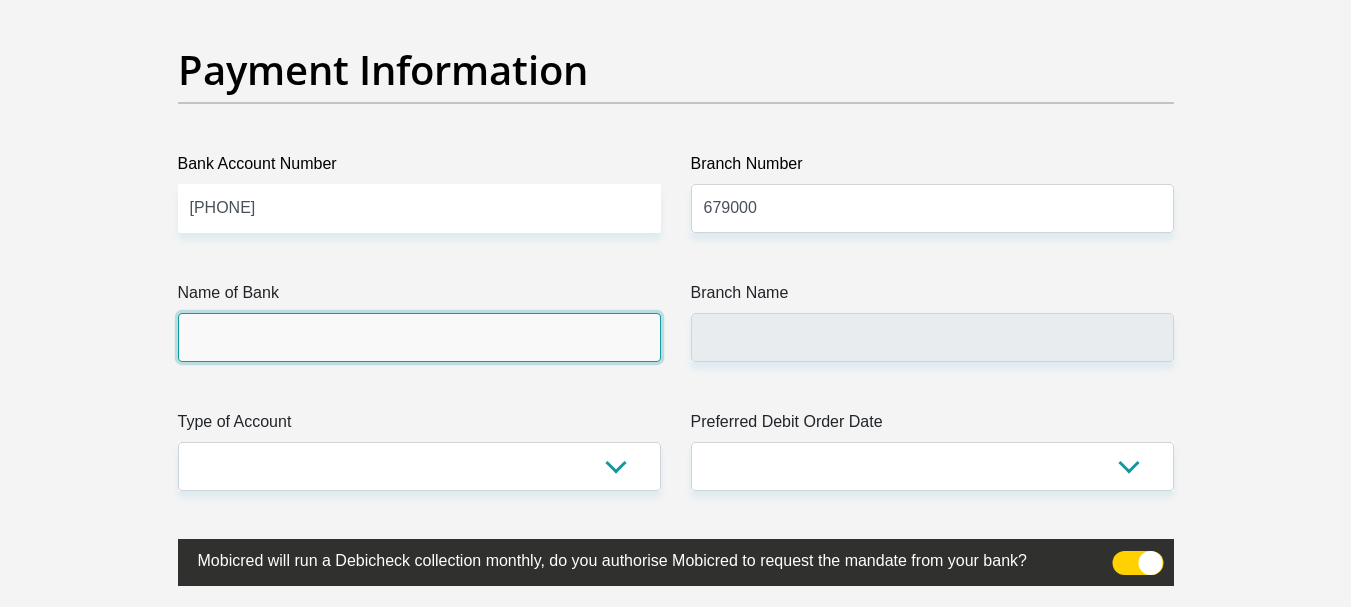 click on "Name of Bank" at bounding box center (419, 337) 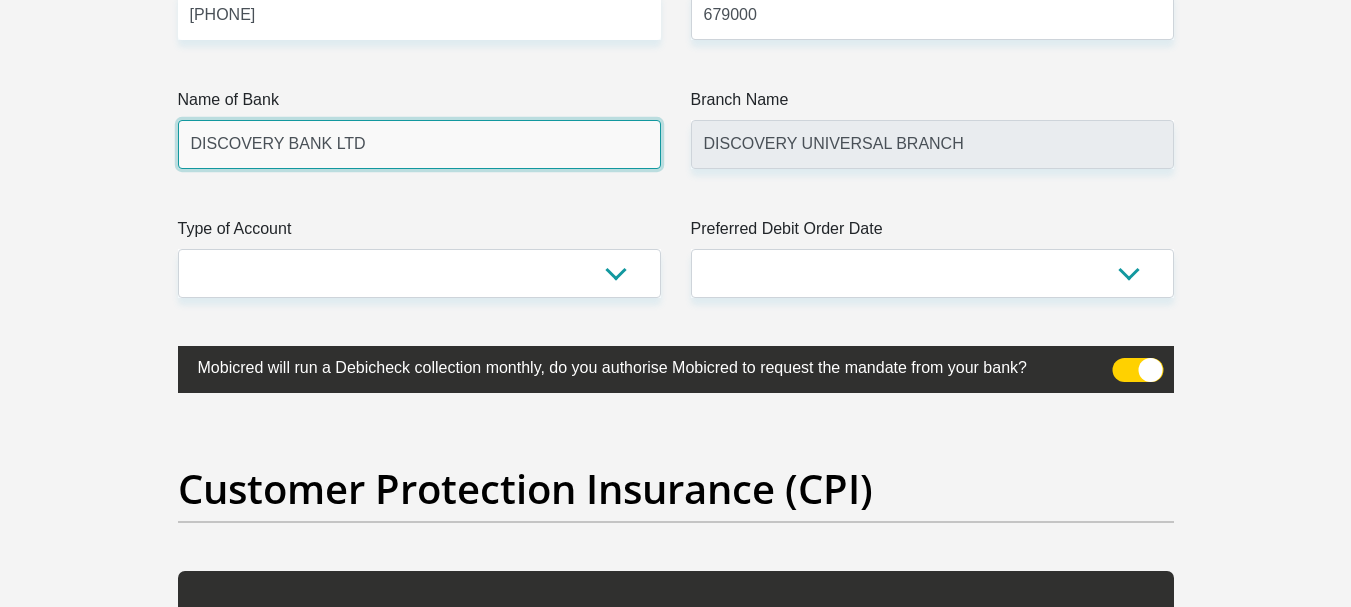 scroll, scrollTop: 4900, scrollLeft: 0, axis: vertical 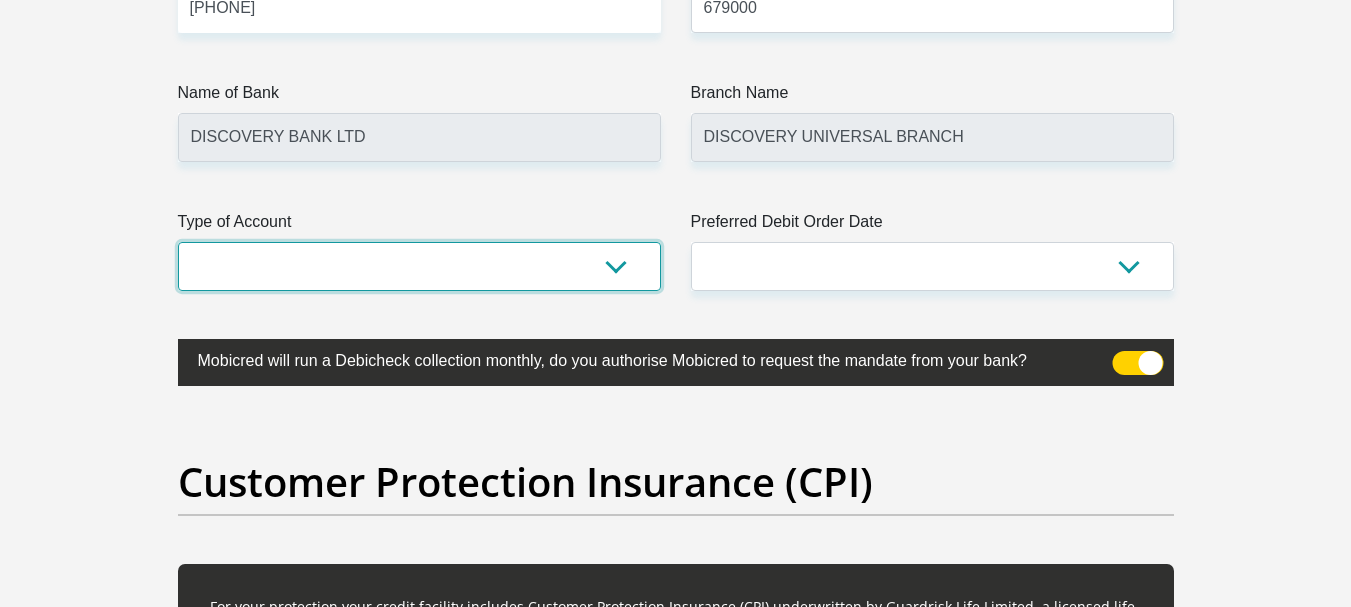 click on "Cheque
Savings" at bounding box center (419, 266) 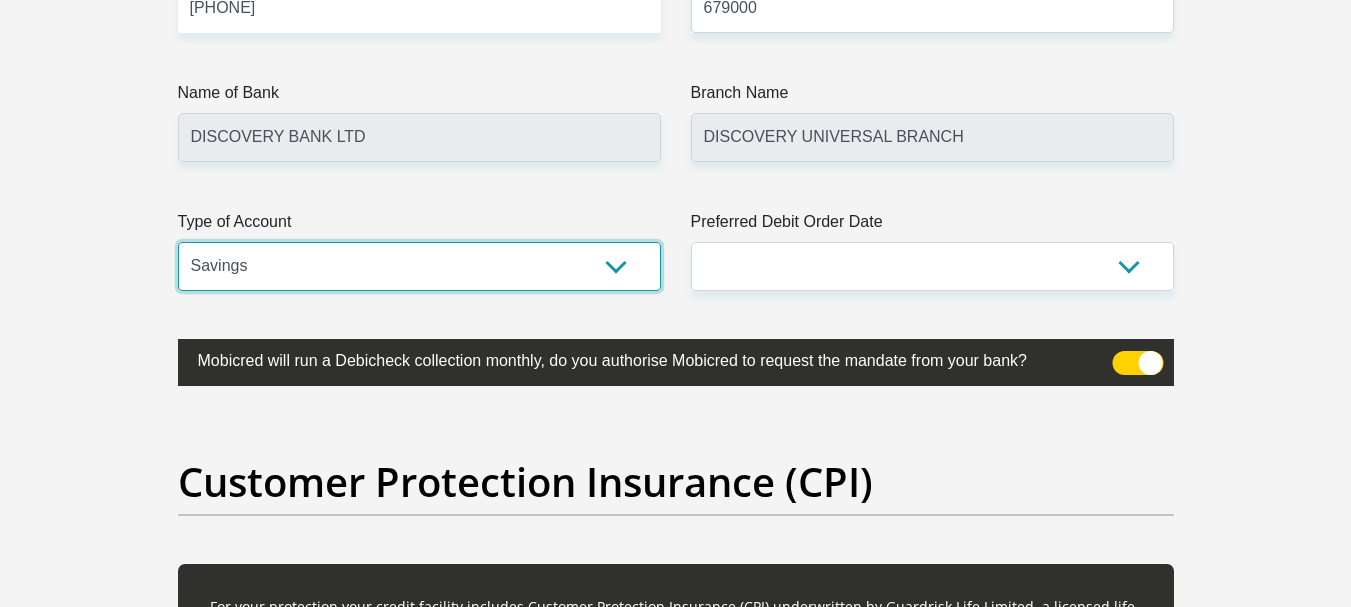 click on "Cheque
Savings" at bounding box center [419, 266] 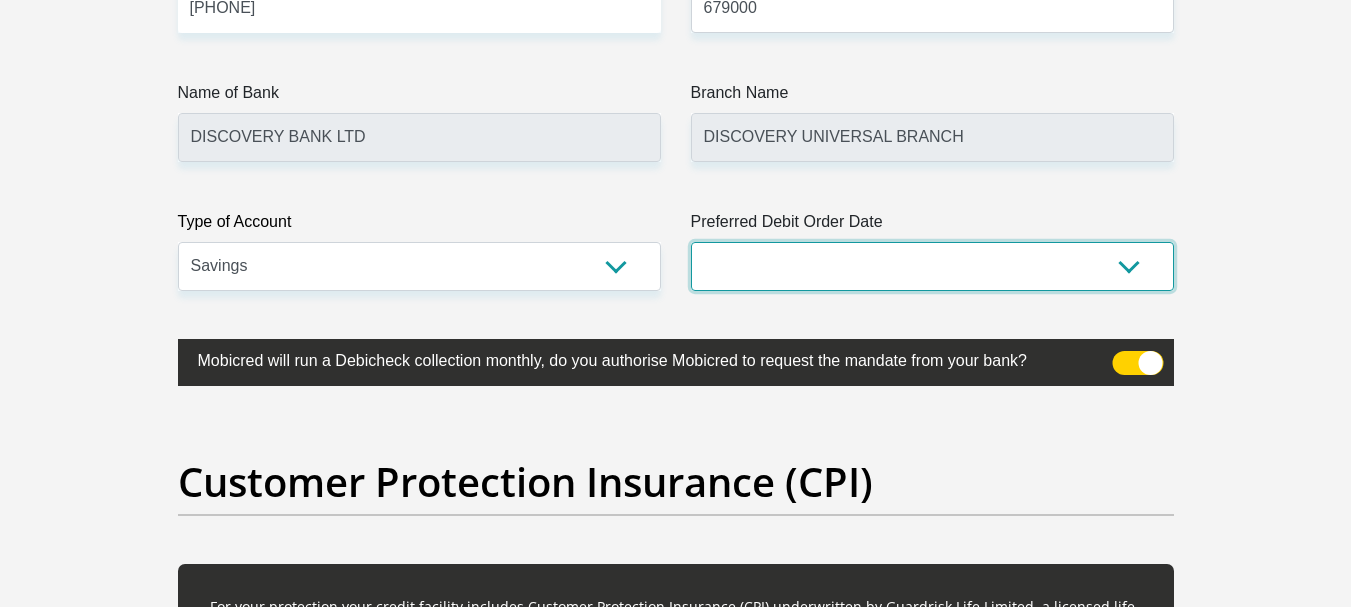 click on "1st
2nd
3rd
4th
5th
7th
18th
19th
20th
21st
22nd
23rd
24th
25th
26th
27th
28th
29th
30th" at bounding box center (932, 266) 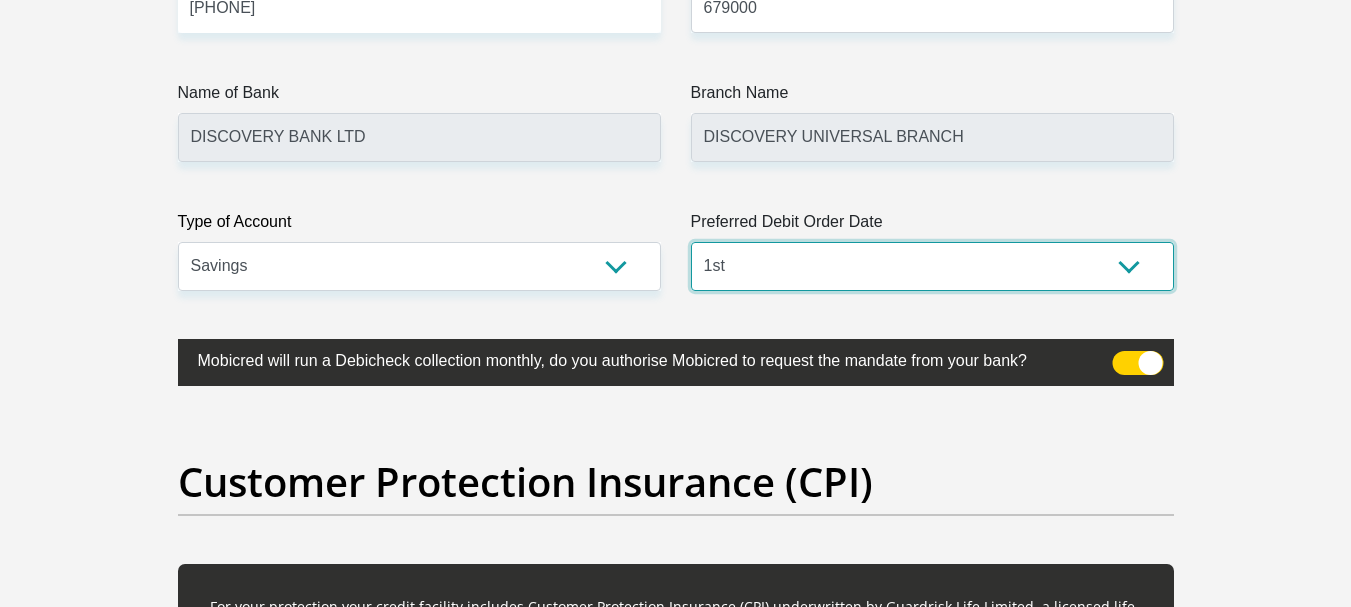 click on "1st
2nd
3rd
4th
5th
7th
18th
19th
20th
21st
22nd
23rd
24th
25th
26th
27th
28th
29th
30th" at bounding box center [932, 266] 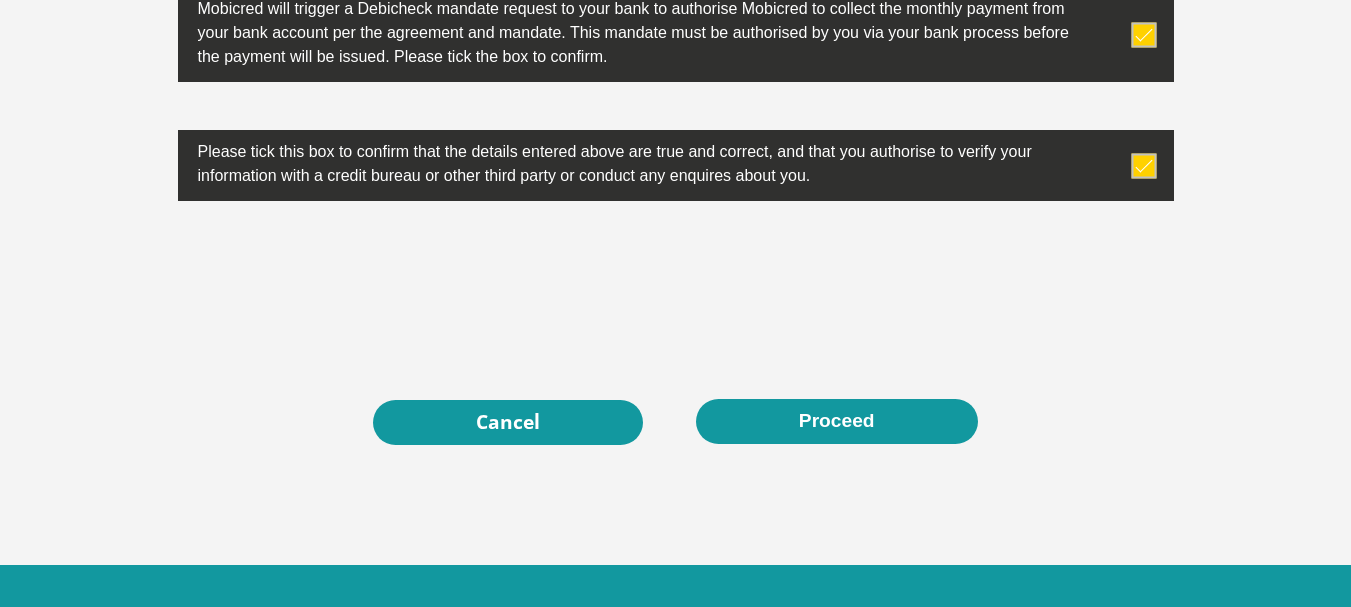scroll, scrollTop: 6600, scrollLeft: 0, axis: vertical 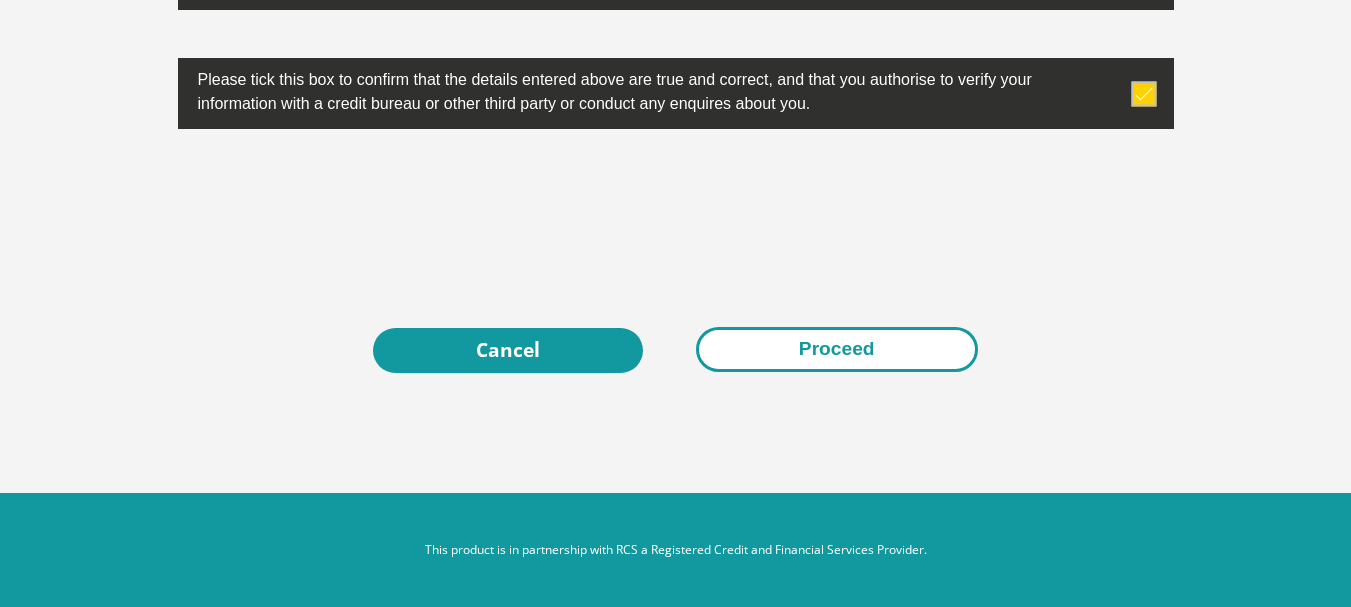 click on "Proceed" at bounding box center [837, 349] 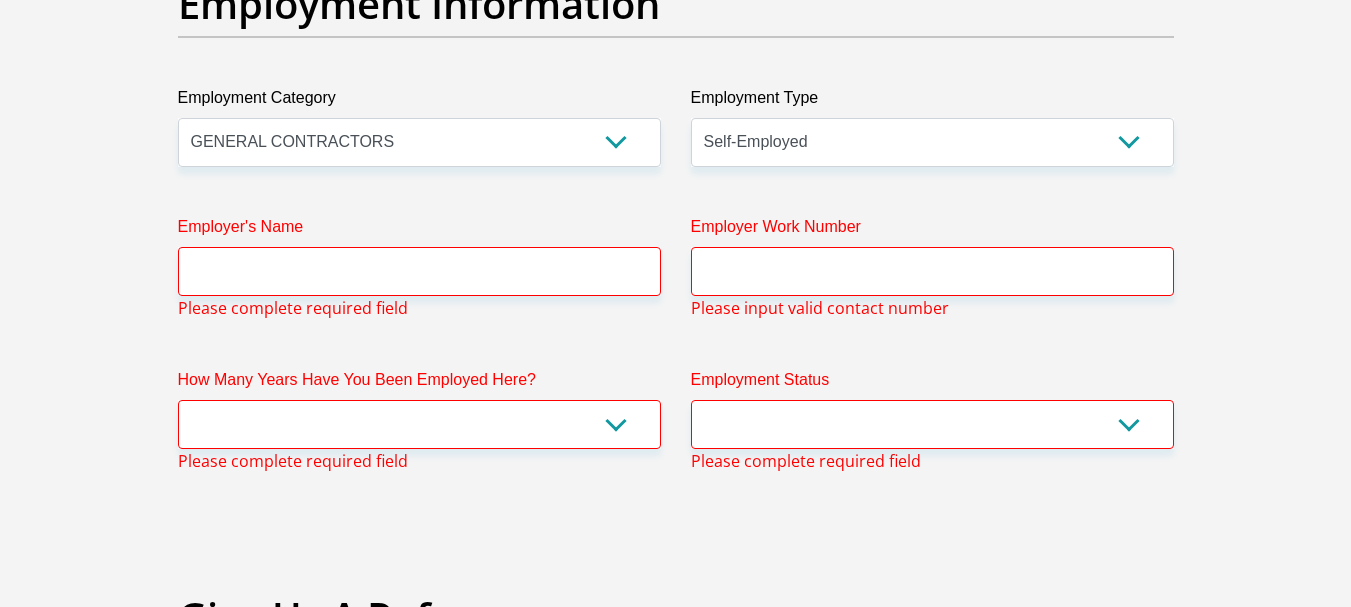 scroll, scrollTop: 3760, scrollLeft: 0, axis: vertical 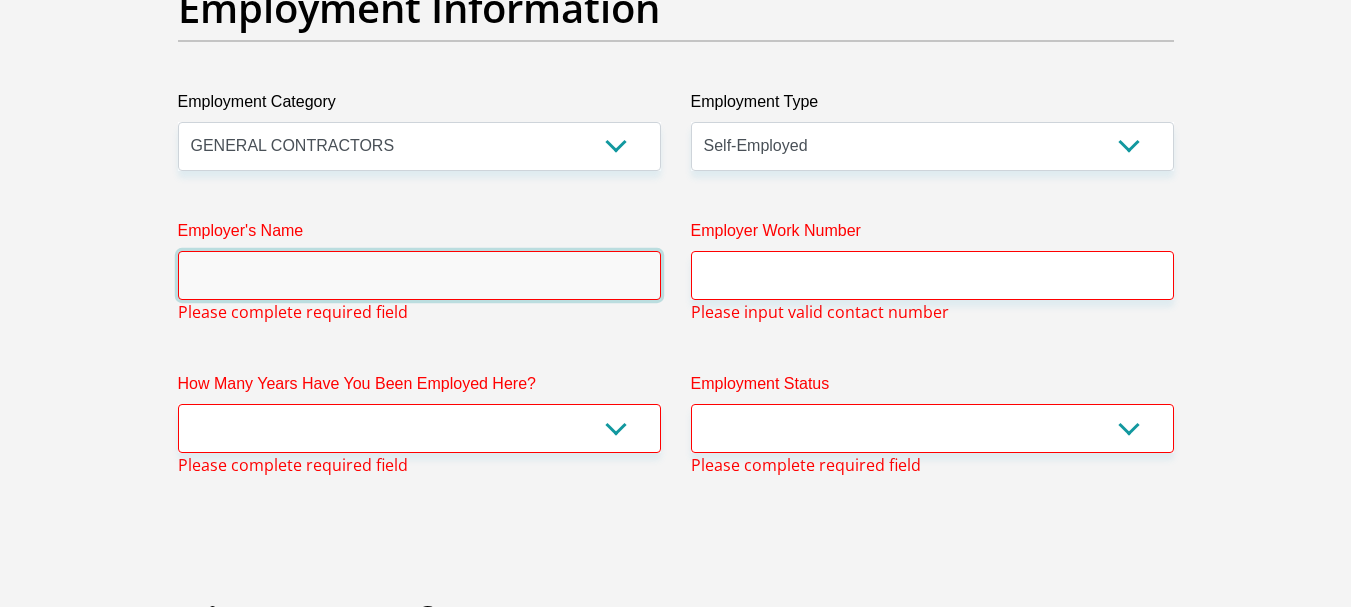click on "Employer's Name" at bounding box center [419, 275] 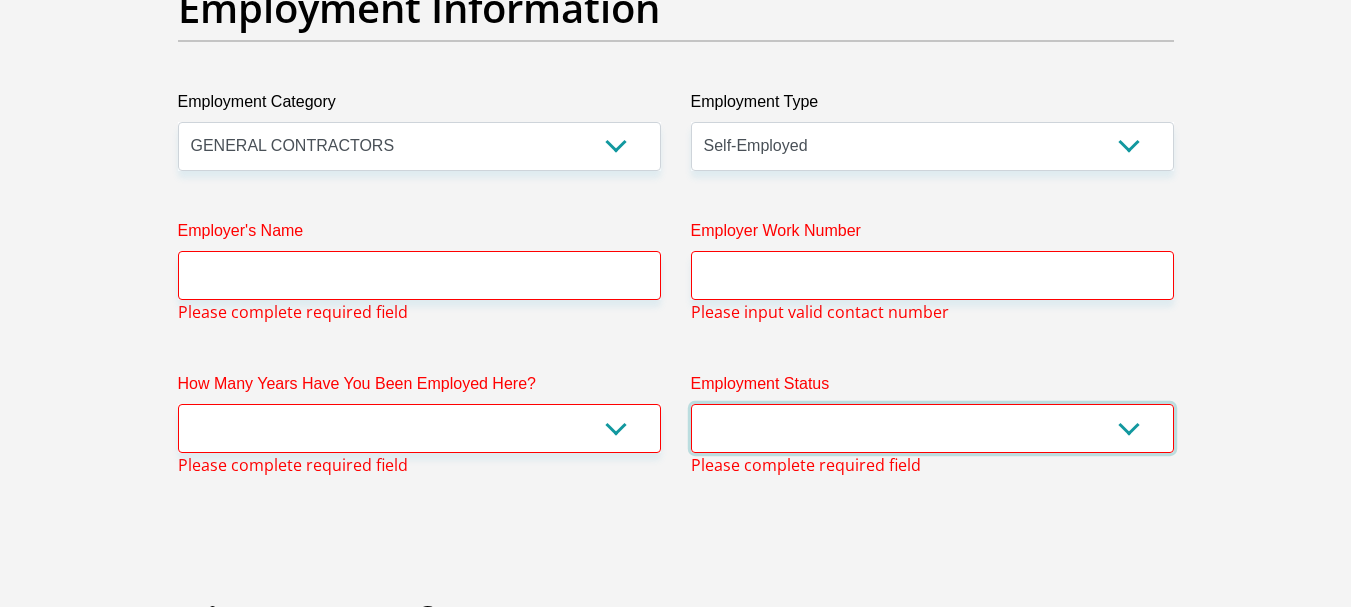click on "Permanent/Full-time
Part-time/Casual
Contract Worker
Self-Employed
Housewife
Retired
Student
Medically Boarded
Disability
Unemployed" at bounding box center (932, 428) 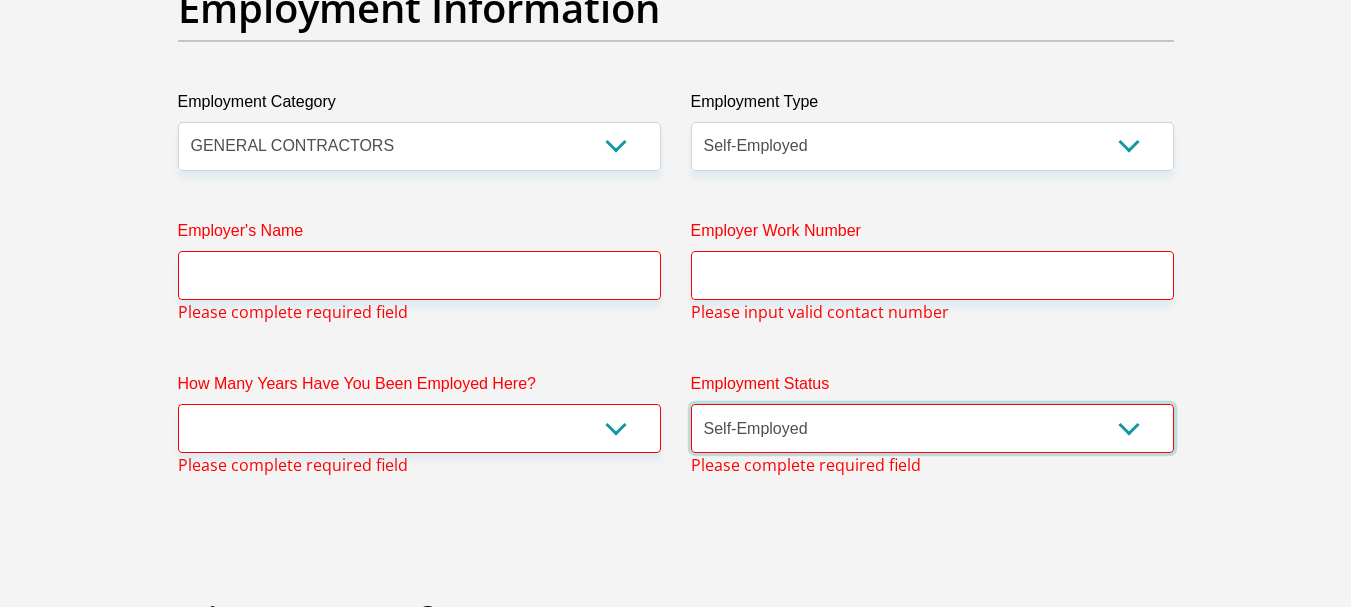 click on "Permanent/Full-time
Part-time/Casual
Contract Worker
Self-Employed
Housewife
Retired
Student
Medically Boarded
Disability
Unemployed" at bounding box center (932, 428) 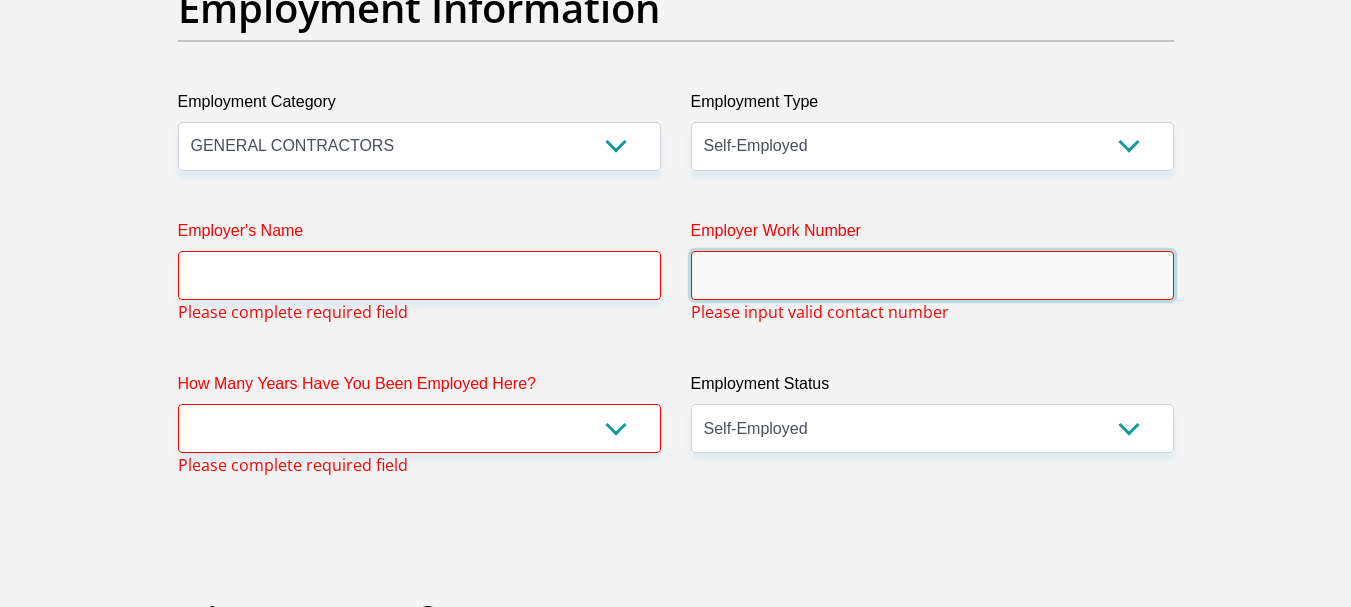 click on "Employer Work Number" at bounding box center [932, 275] 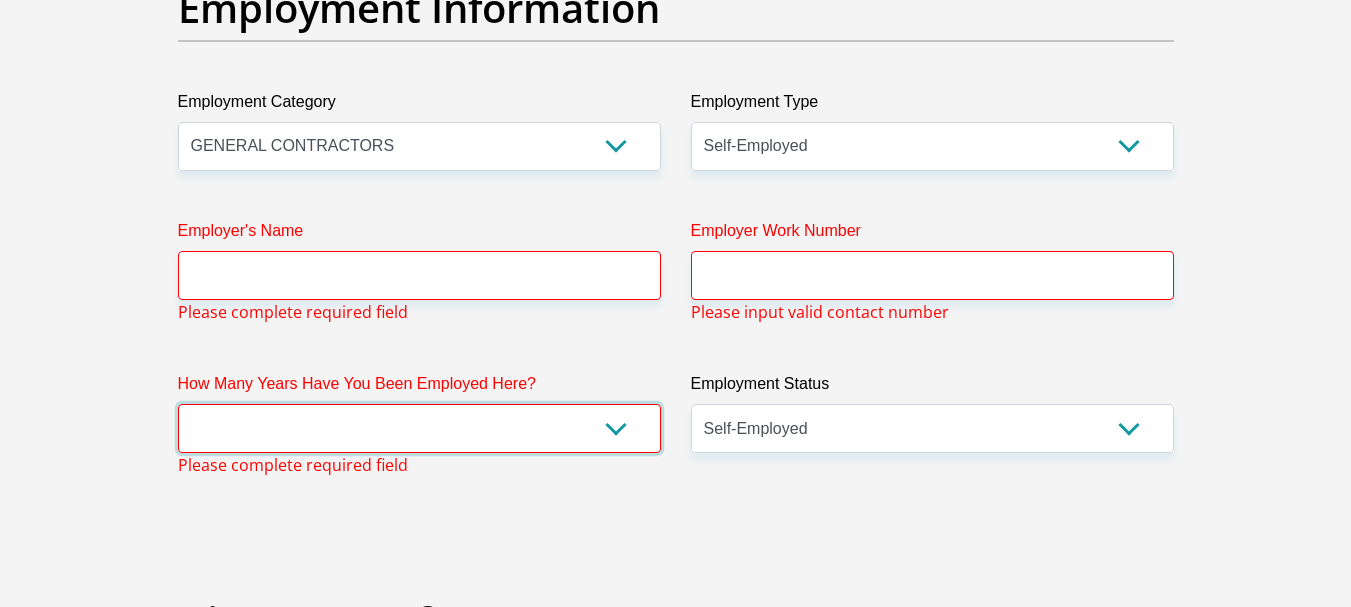 click on "less than 1 year
1-3 years
3-5 years
5+ years" at bounding box center (419, 428) 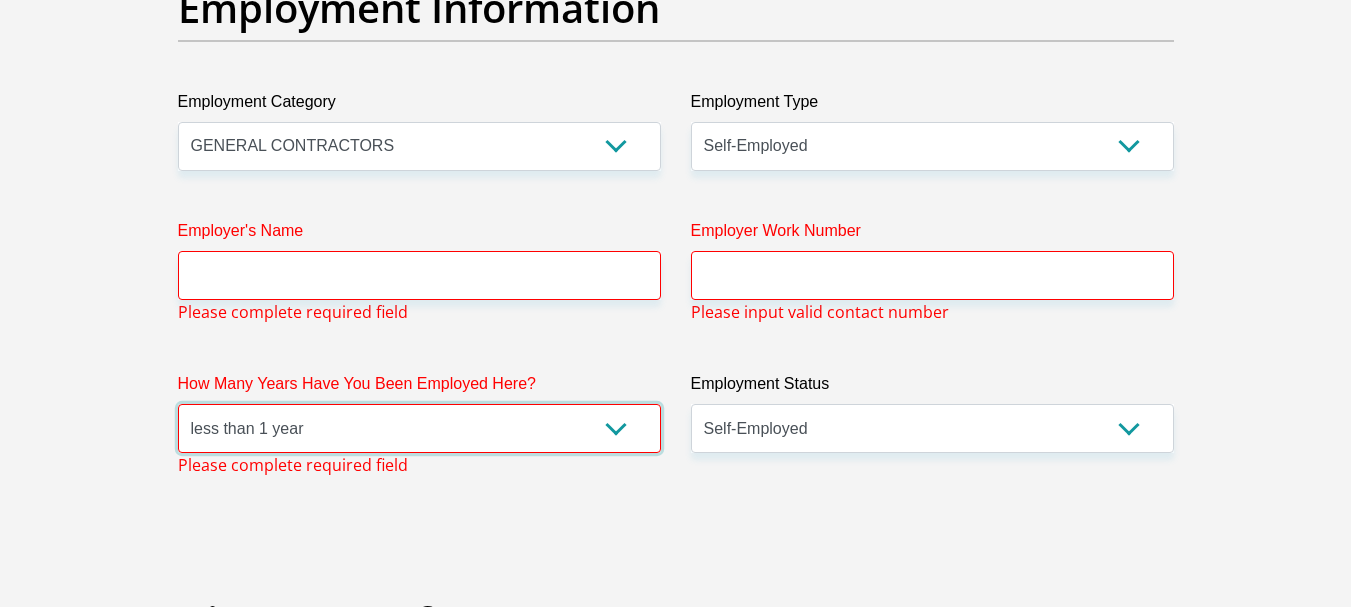 click on "less than 1 year
1-3 years
3-5 years
5+ years" at bounding box center (419, 428) 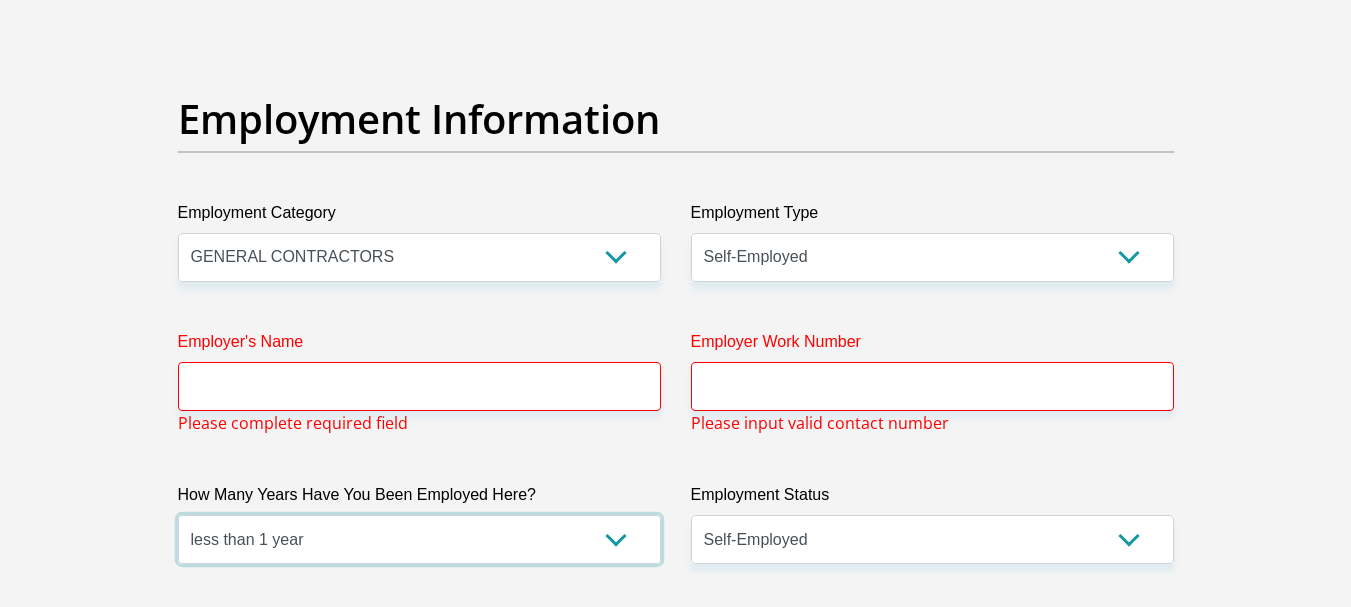 scroll, scrollTop: 3660, scrollLeft: 0, axis: vertical 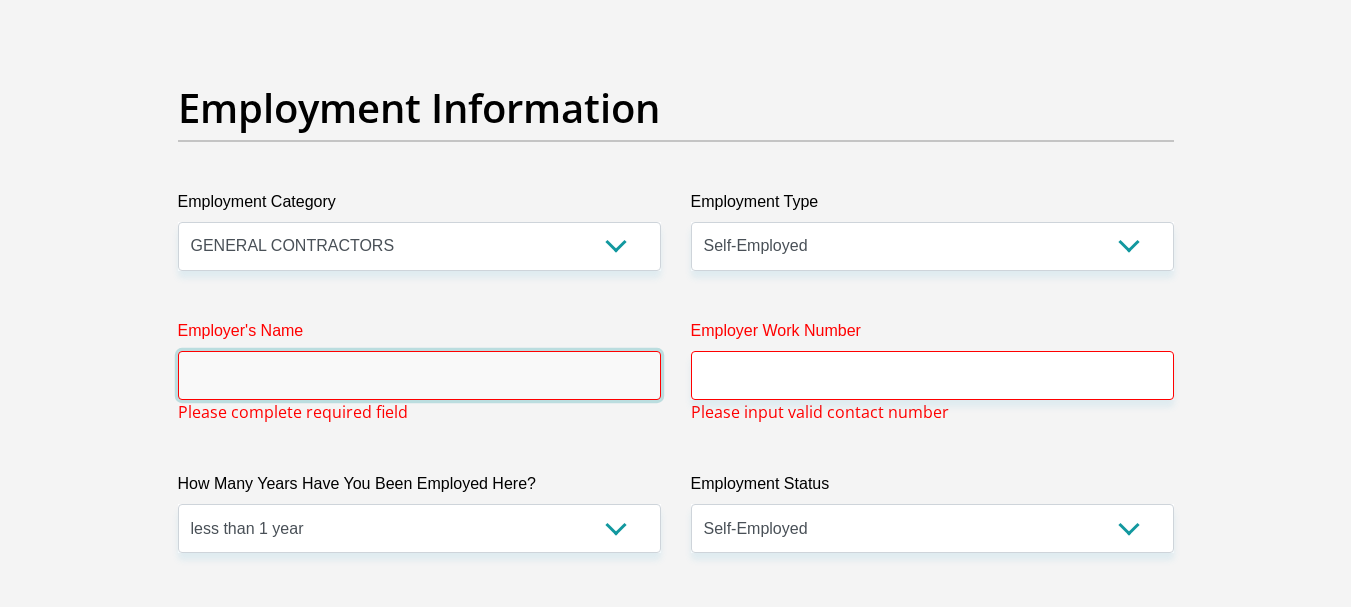click on "Employer's Name" at bounding box center [419, 375] 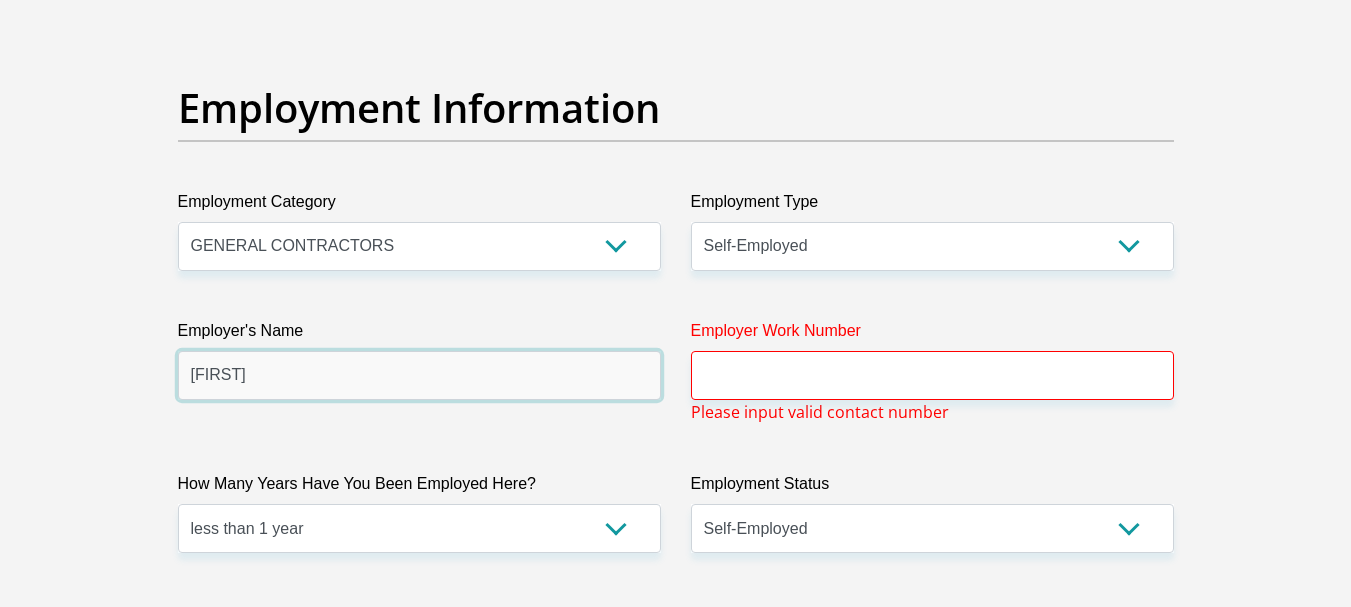 type on "Metsemabapi" 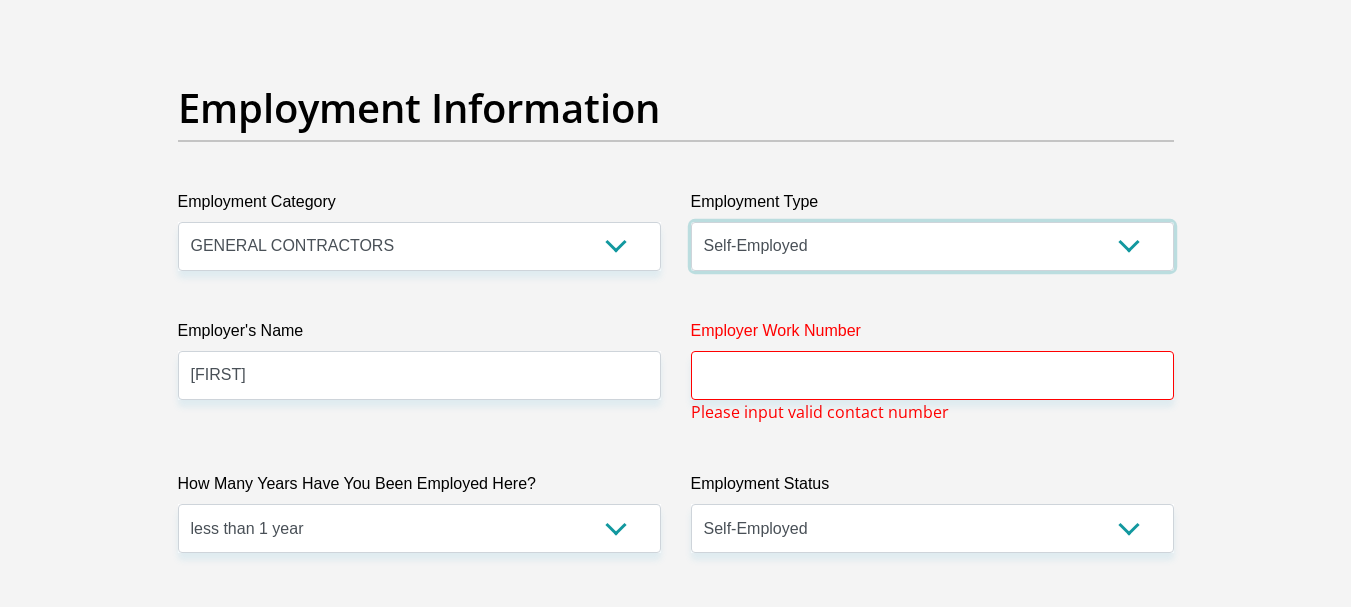 click on "College/Lecturer
Craft Seller
Creative
Driver
Executive
Farmer
Forces - Non Commissioned
Forces - Officer
Hawker
Housewife
Labourer
Licenced Professional
Manager
Miner
Non Licenced Professional
Office Staff/Clerk
Outside Worker
Pensioner
Permanent Teacher
Production/Manufacturing
Sales
Self-Employed
Semi-Professional Worker
Service Industry  Social Worker  Student" at bounding box center [932, 246] 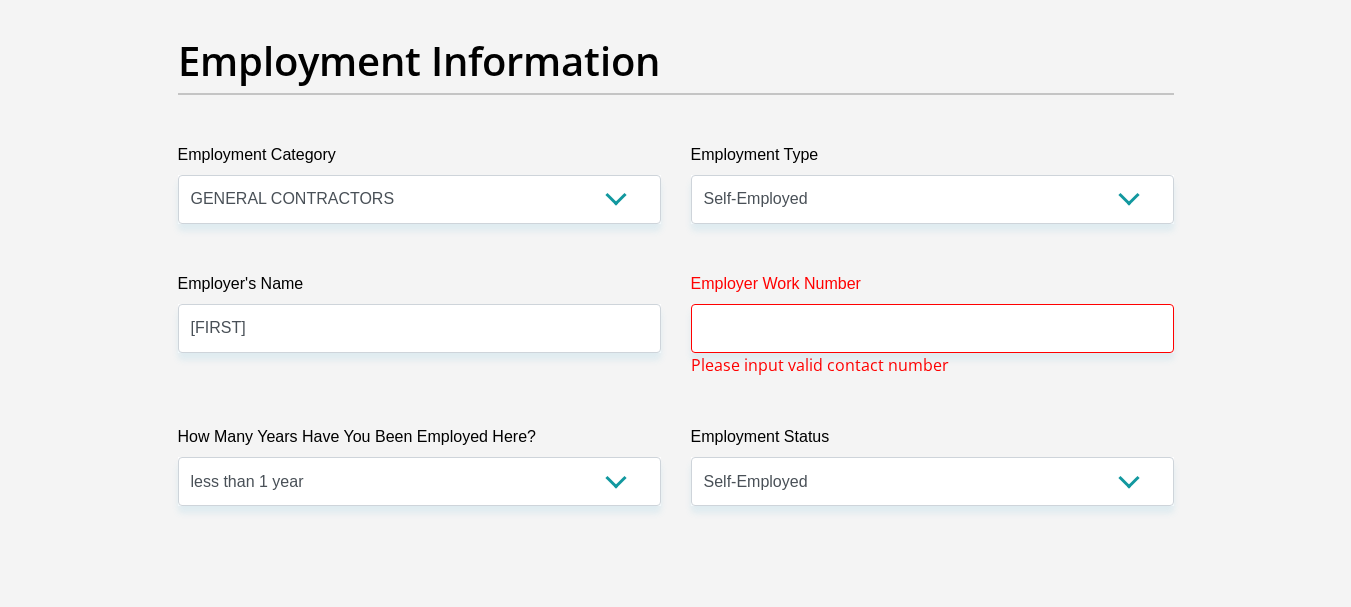 scroll, scrollTop: 3705, scrollLeft: 0, axis: vertical 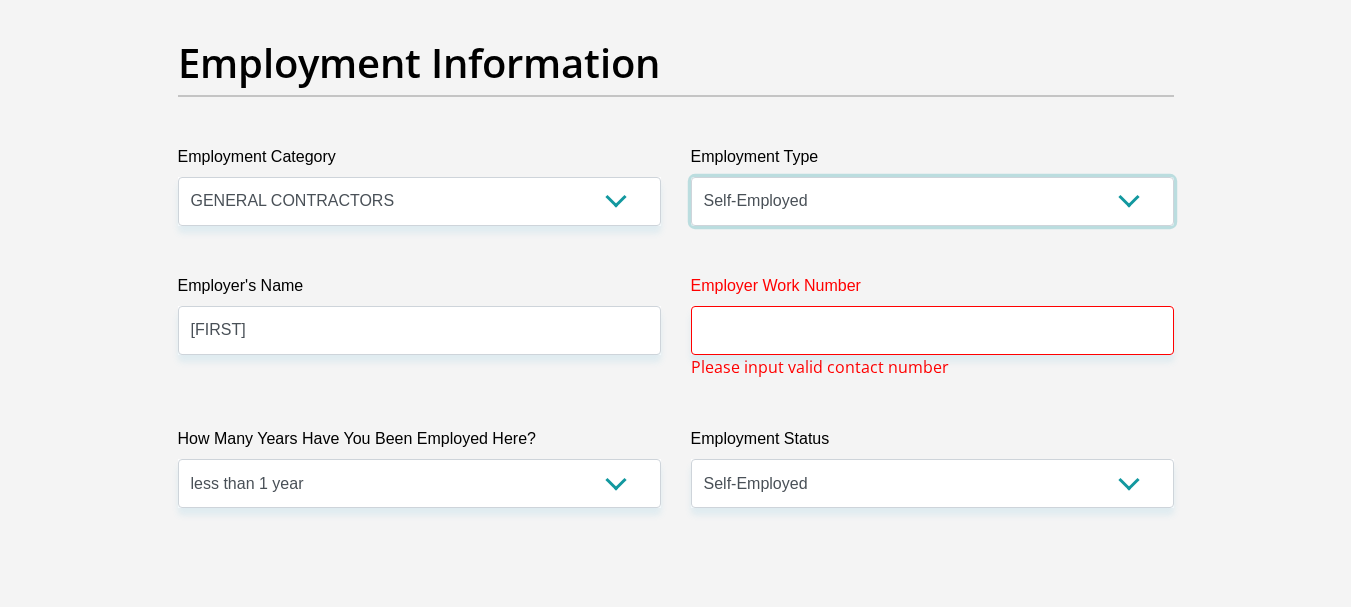 click on "College/Lecturer
Craft Seller
Creative
Driver
Executive
Farmer
Forces - Non Commissioned
Forces - Officer
Hawker
Housewife
Labourer
Licenced Professional
Manager
Miner
Non Licenced Professional
Office Staff/Clerk
Outside Worker
Pensioner
Permanent Teacher
Production/Manufacturing
Sales
Self-Employed
Semi-Professional Worker
Service Industry  Social Worker  Student" at bounding box center (932, 201) 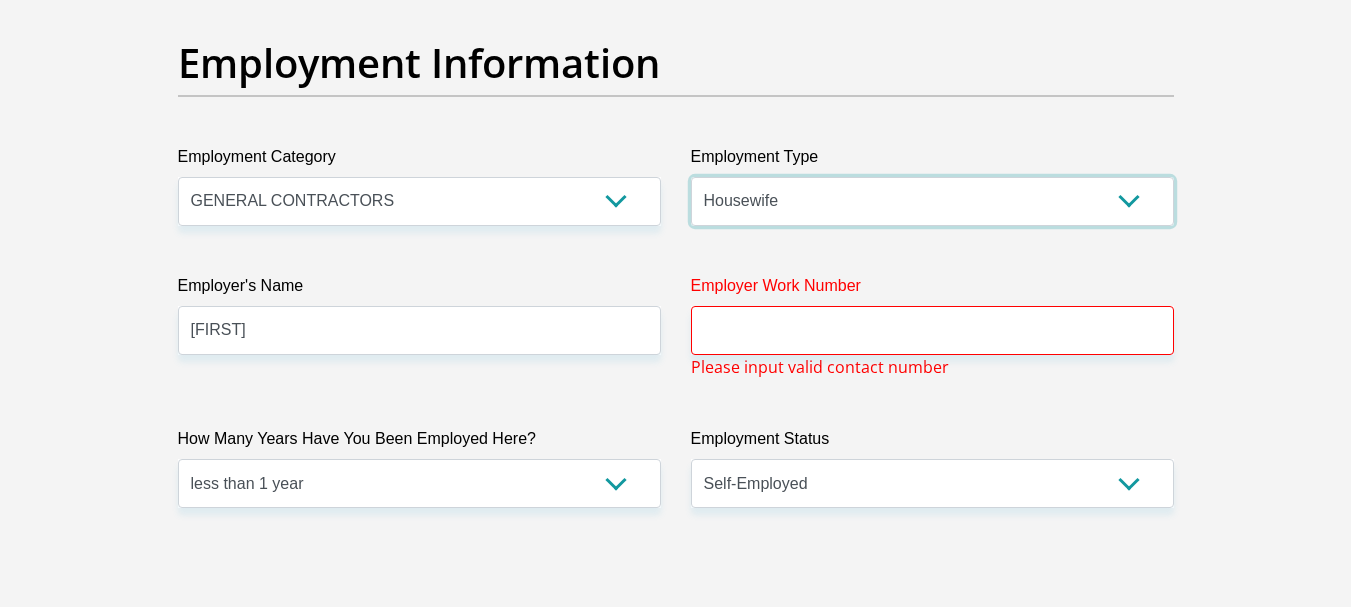 click on "College/Lecturer
Craft Seller
Creative
Driver
Executive
Farmer
Forces - Non Commissioned
Forces - Officer
Hawker
Housewife
Labourer
Licenced Professional
Manager
Miner
Non Licenced Professional
Office Staff/Clerk
Outside Worker
Pensioner
Permanent Teacher
Production/Manufacturing
Sales
Self-Employed
Semi-Professional Worker
Service Industry  Social Worker  Student" at bounding box center [932, 201] 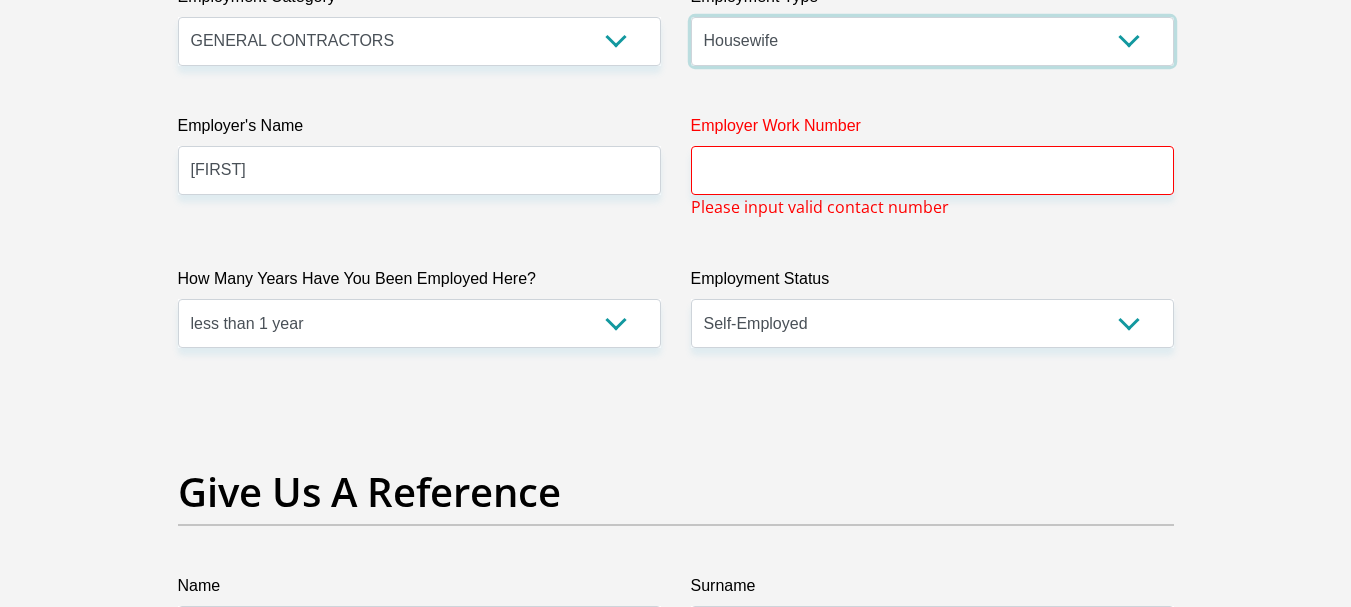 scroll, scrollTop: 3905, scrollLeft: 0, axis: vertical 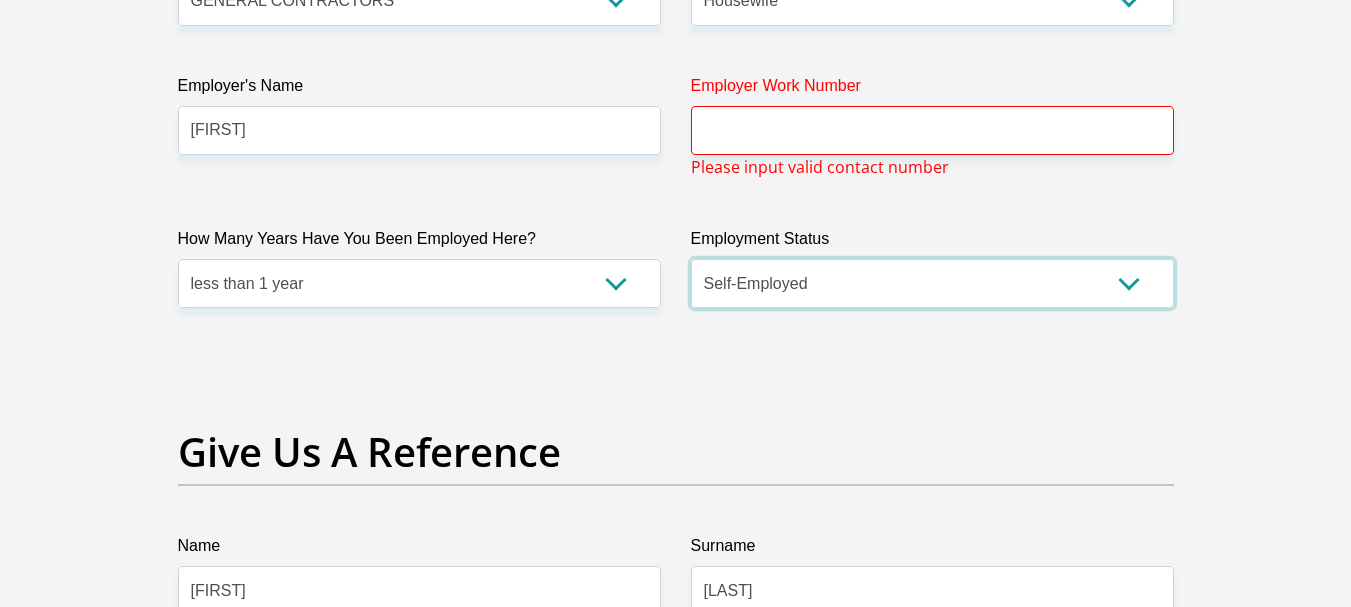 click on "Permanent/Full-time
Part-time/Casual
Contract Worker
Self-Employed
Housewife
Retired
Student
Medically Boarded
Disability
Unemployed" at bounding box center [932, 283] 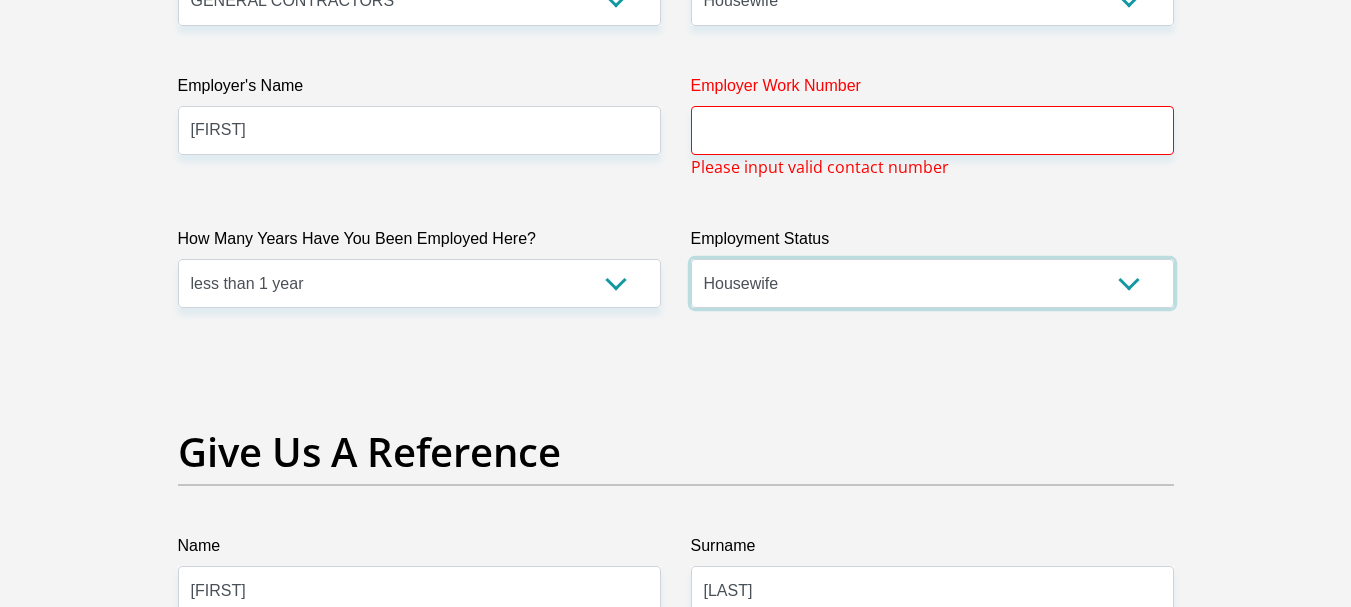 click on "Permanent/Full-time
Part-time/Casual
Contract Worker
Self-Employed
Housewife
Retired
Student
Medically Boarded
Disability
Unemployed" at bounding box center (932, 283) 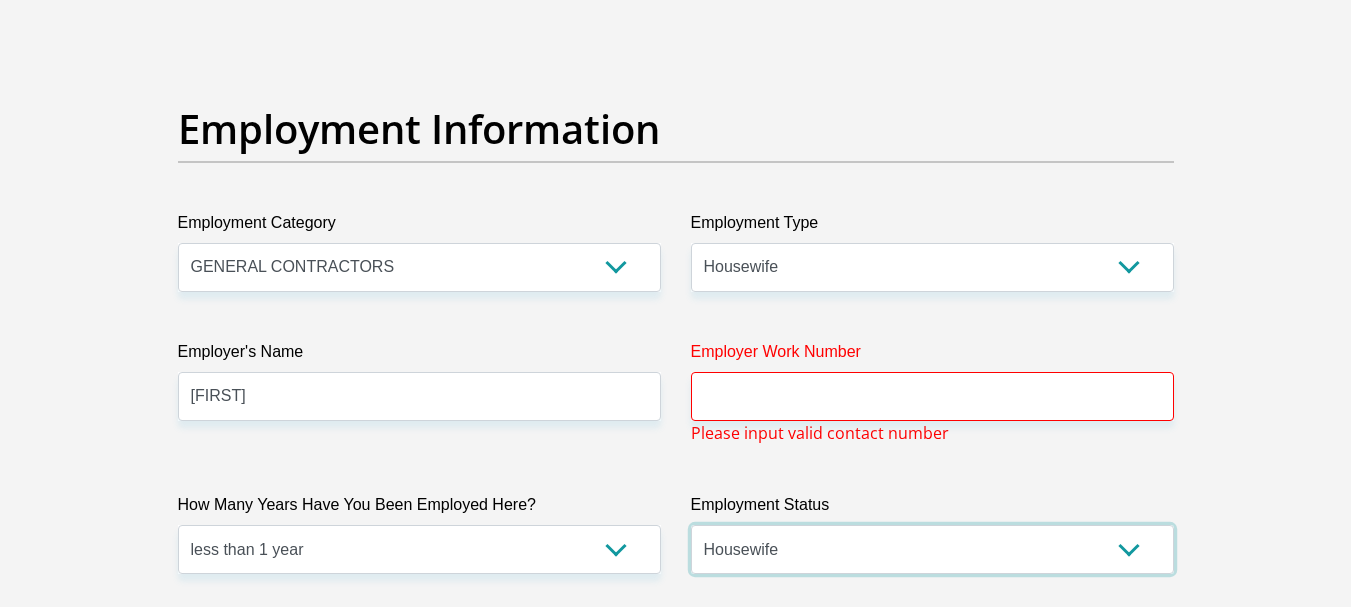 scroll, scrollTop: 3605, scrollLeft: 0, axis: vertical 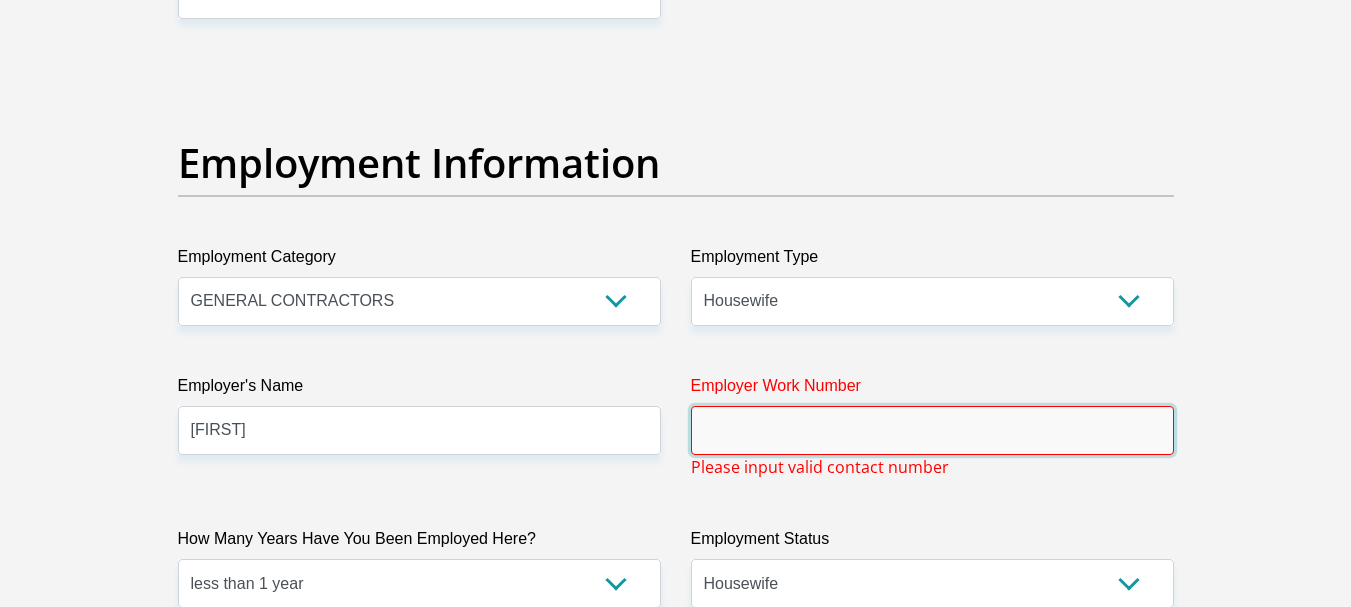 click on "Employer Work Number" at bounding box center [932, 430] 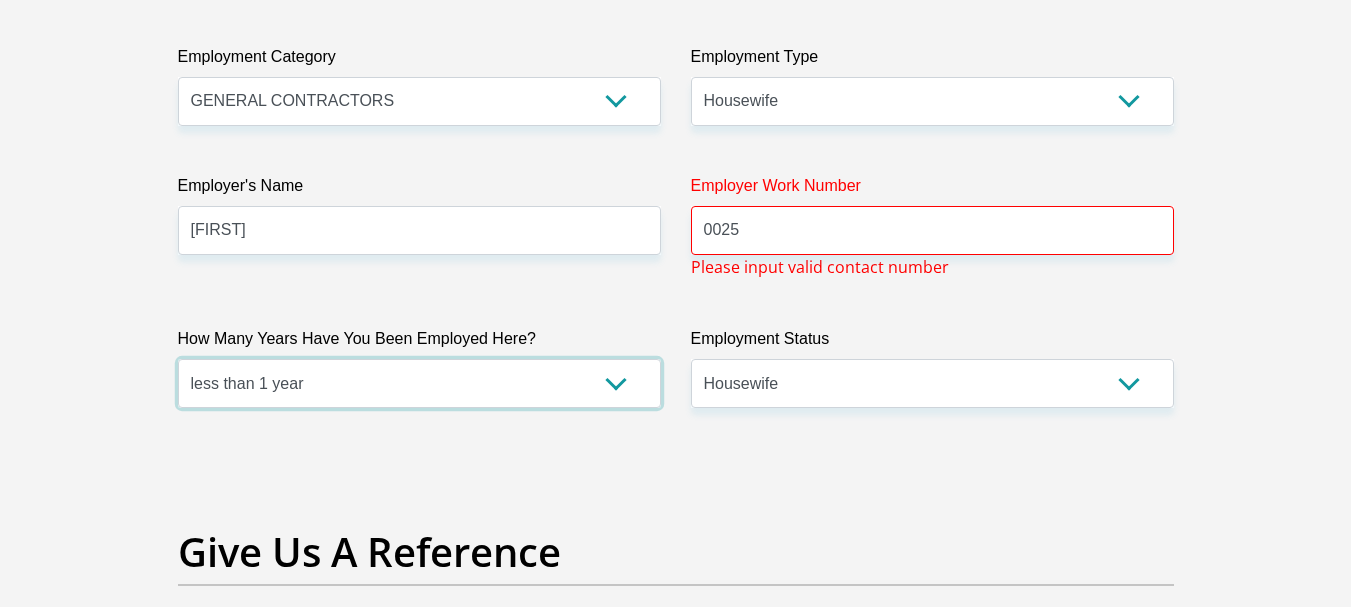 scroll, scrollTop: 3806, scrollLeft: 0, axis: vertical 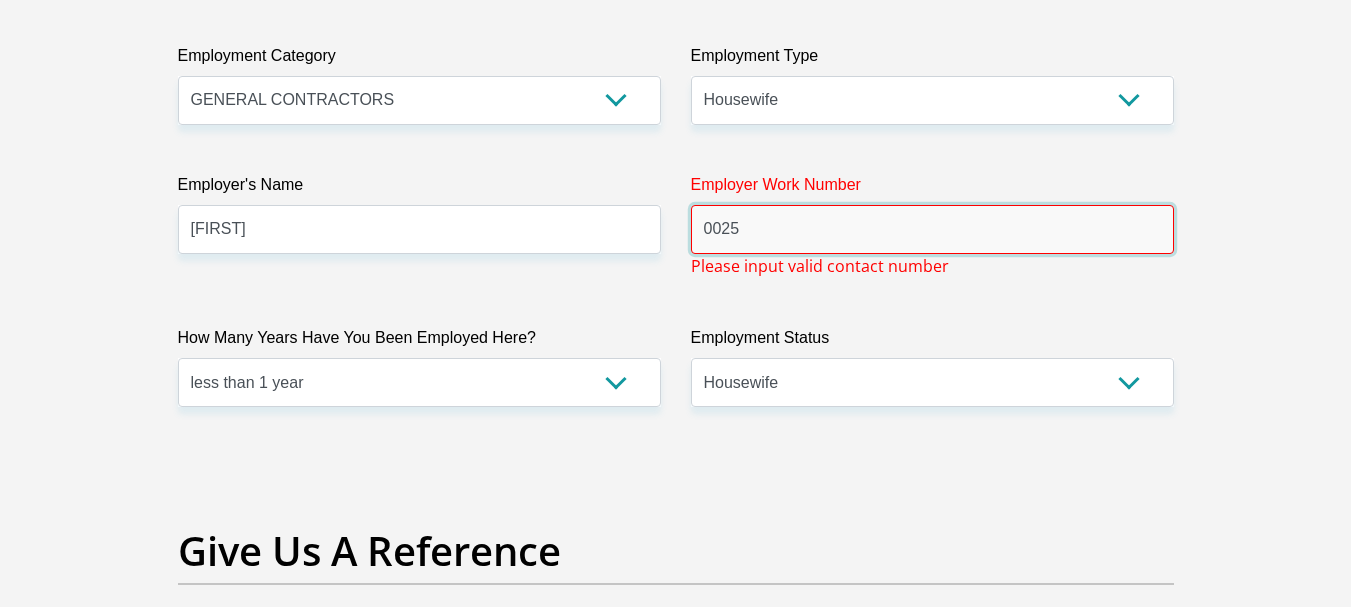 click on "0025" at bounding box center [932, 229] 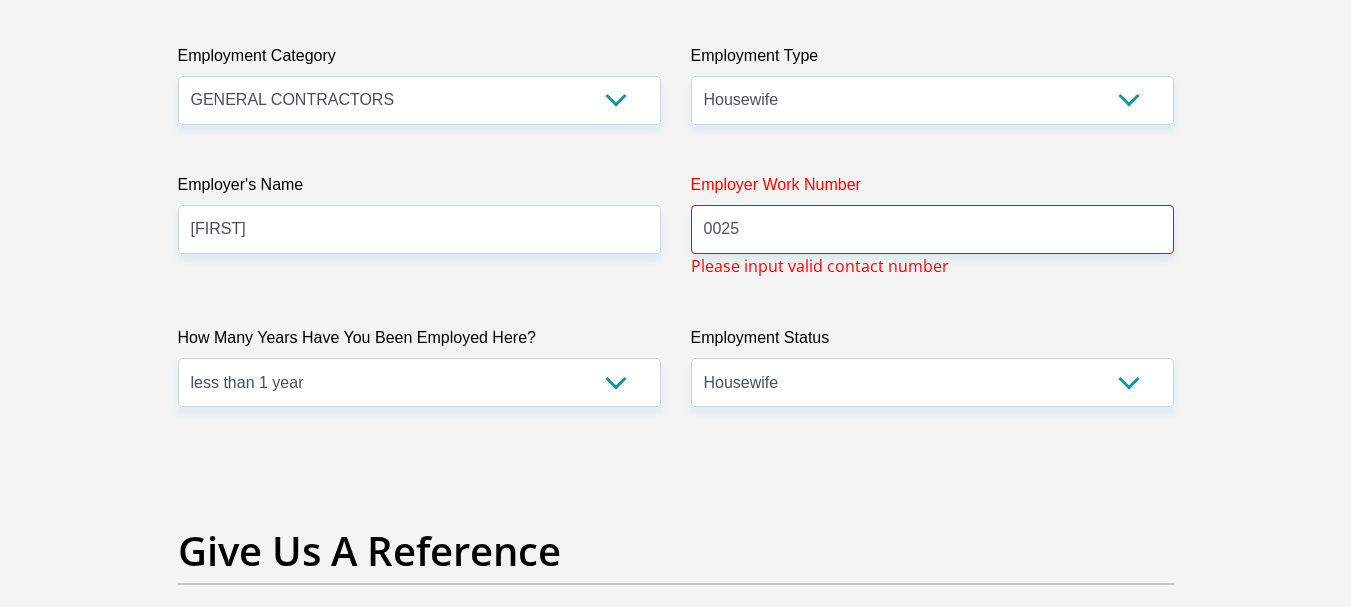 click on "Title
Mr
Ms
Mrs
Dr
Other
First Name
Keaobaka
Surname
Modiakgotla
ID Number
8212070436087
Please input valid ID number
Race
Black
Coloured
Indian
White
Other
Contact Number
0745535121
Please input valid contact number
Nationality
South Africa
Afghanistan
Aland Islands  Albania" at bounding box center [676, -179] 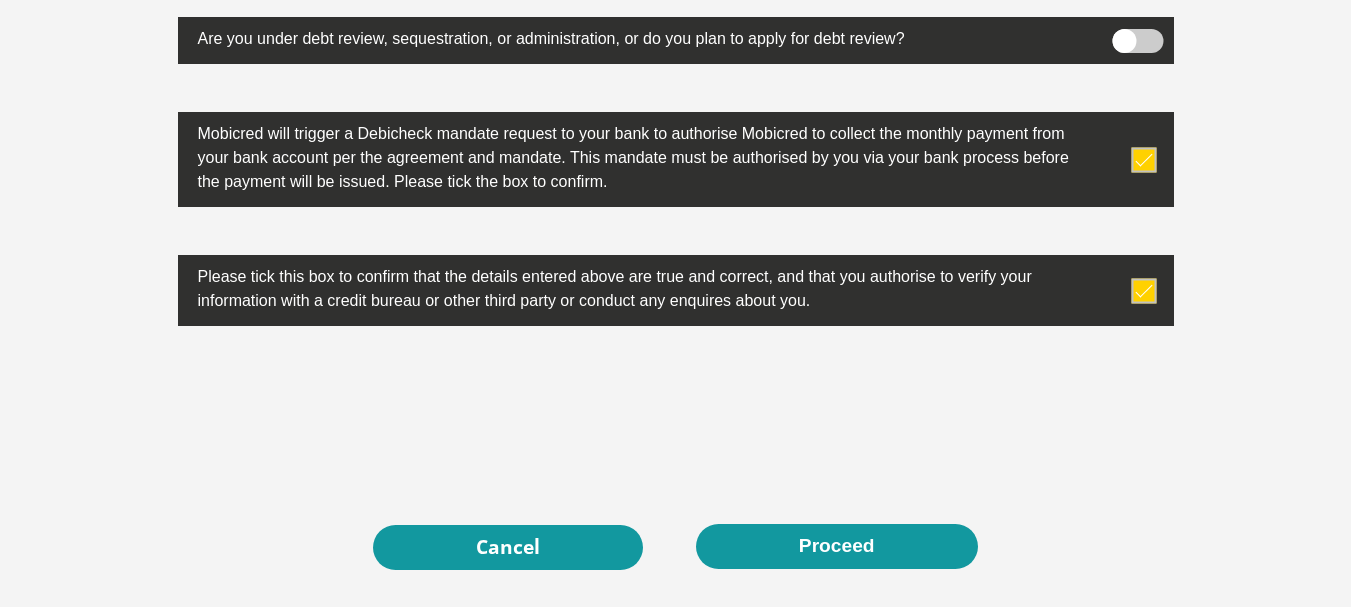 scroll, scrollTop: 6687, scrollLeft: 0, axis: vertical 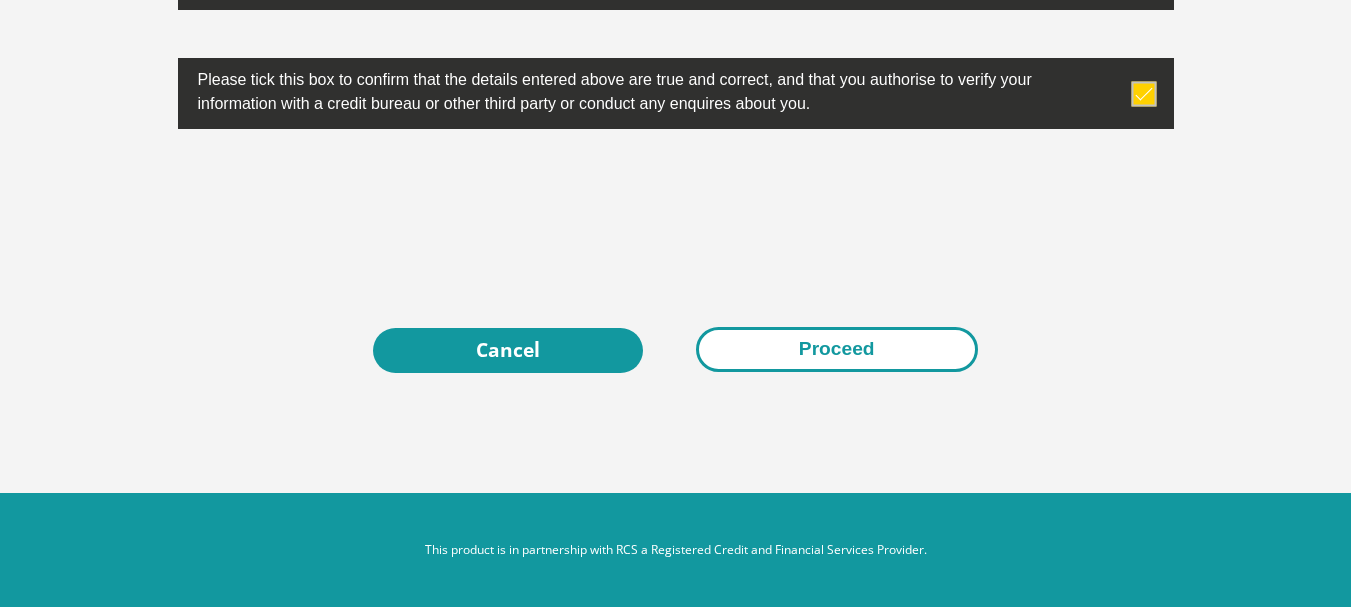 click on "Proceed" at bounding box center (837, 349) 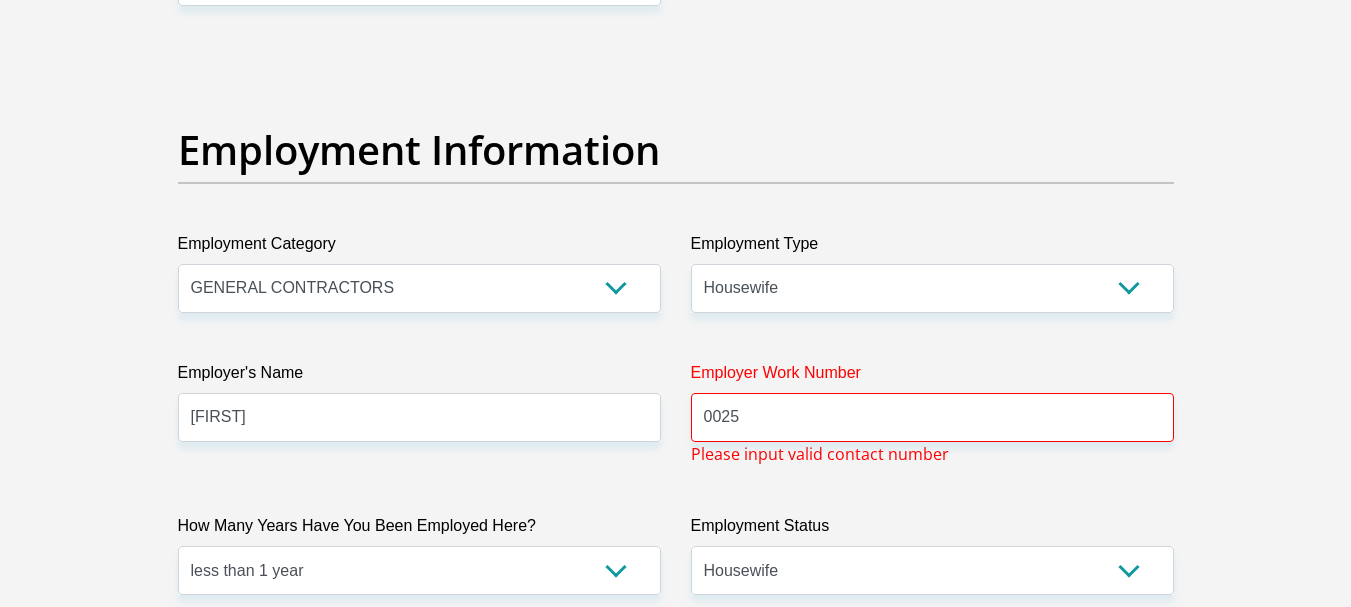 scroll, scrollTop: 3587, scrollLeft: 0, axis: vertical 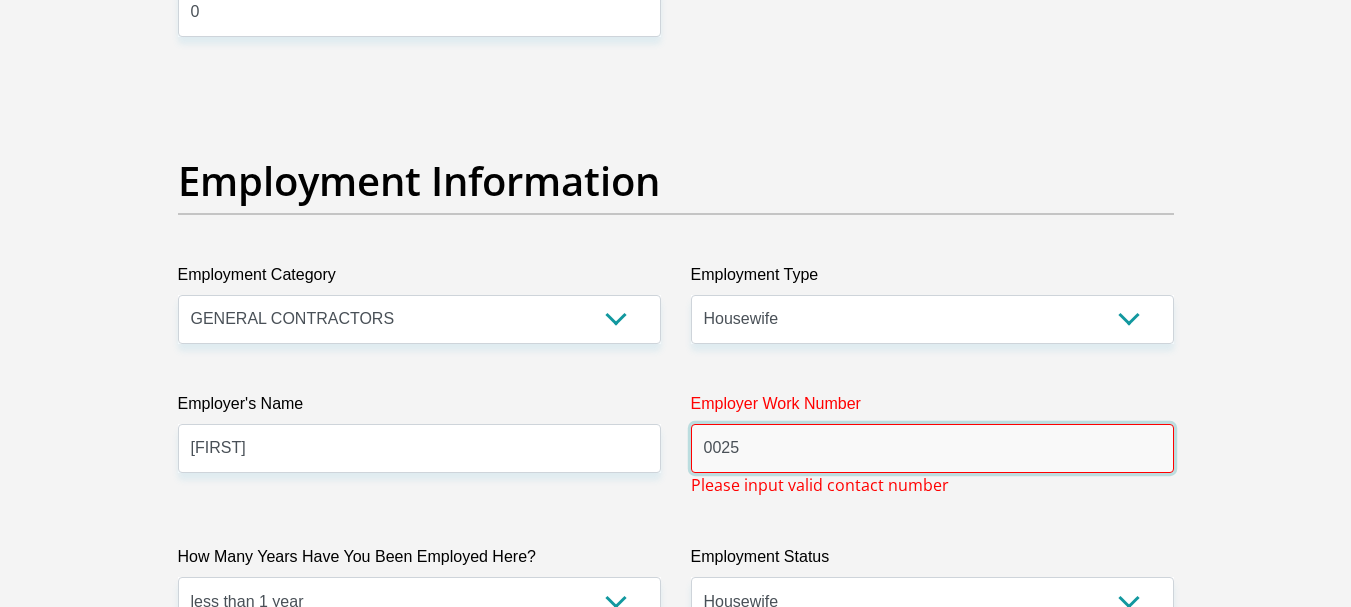 click on "0025" at bounding box center (932, 448) 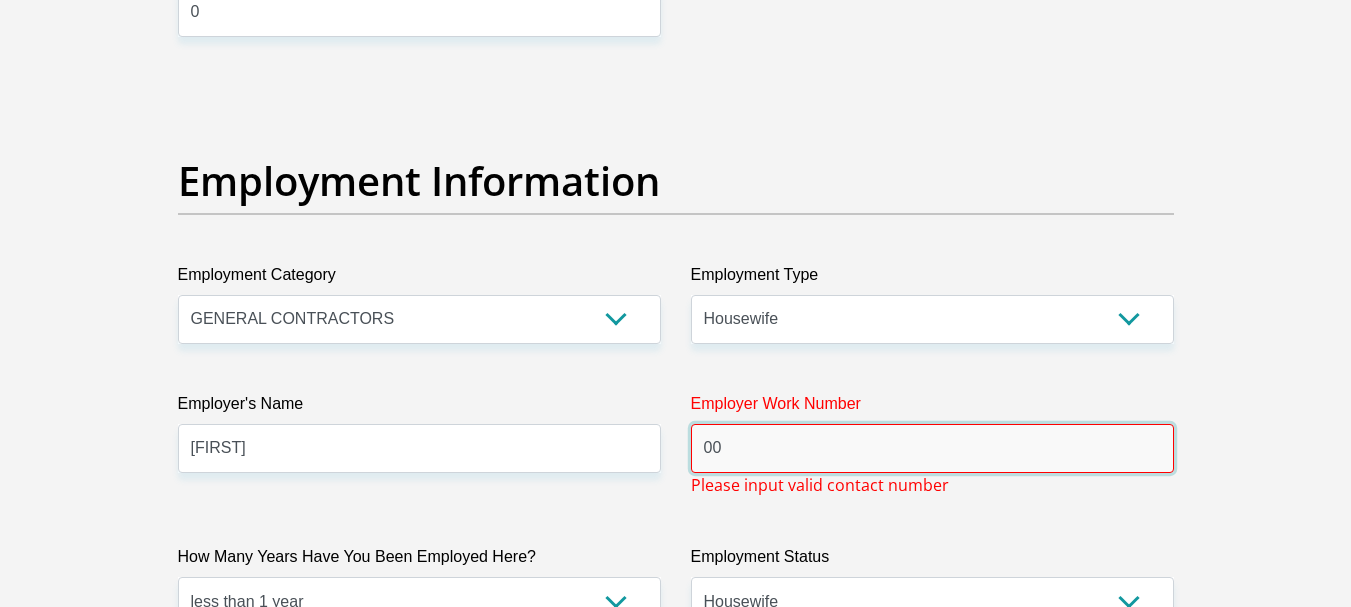 type on "0" 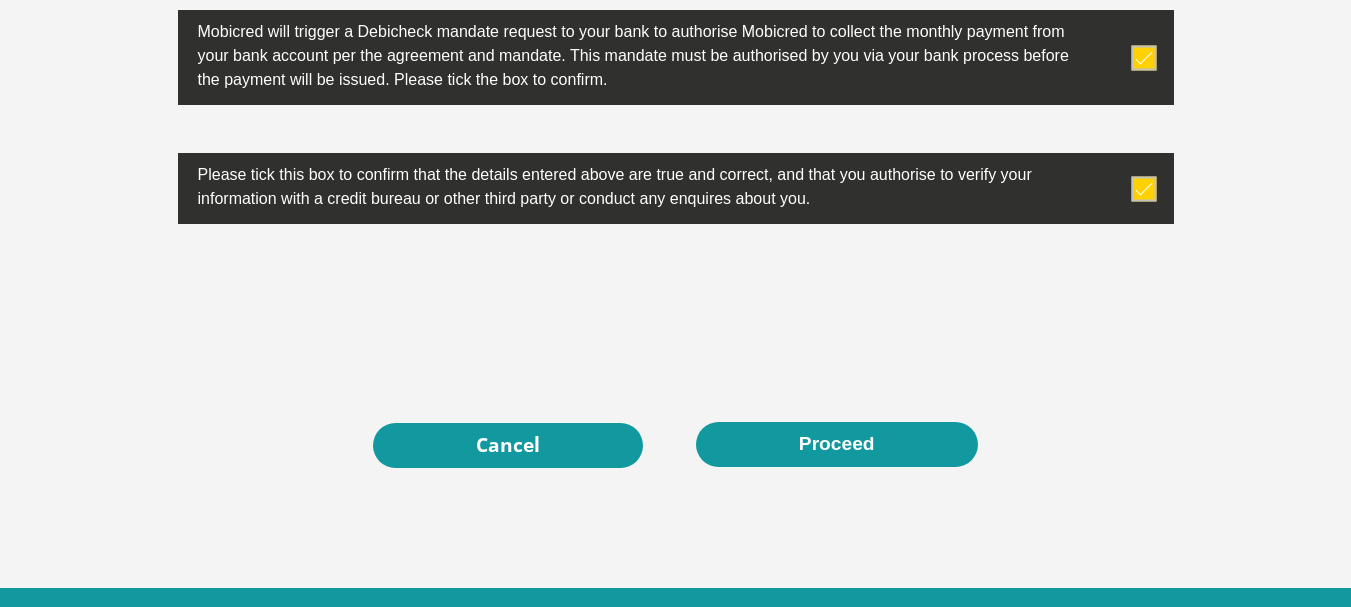 scroll, scrollTop: 6687, scrollLeft: 0, axis: vertical 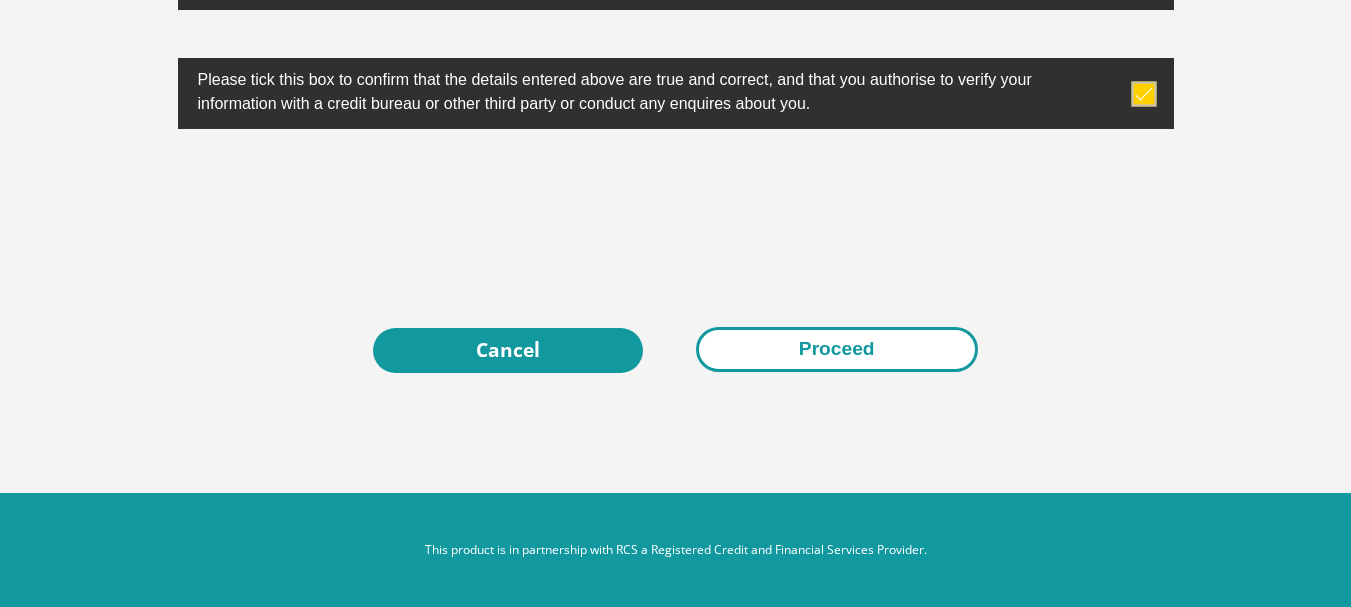 type on "0" 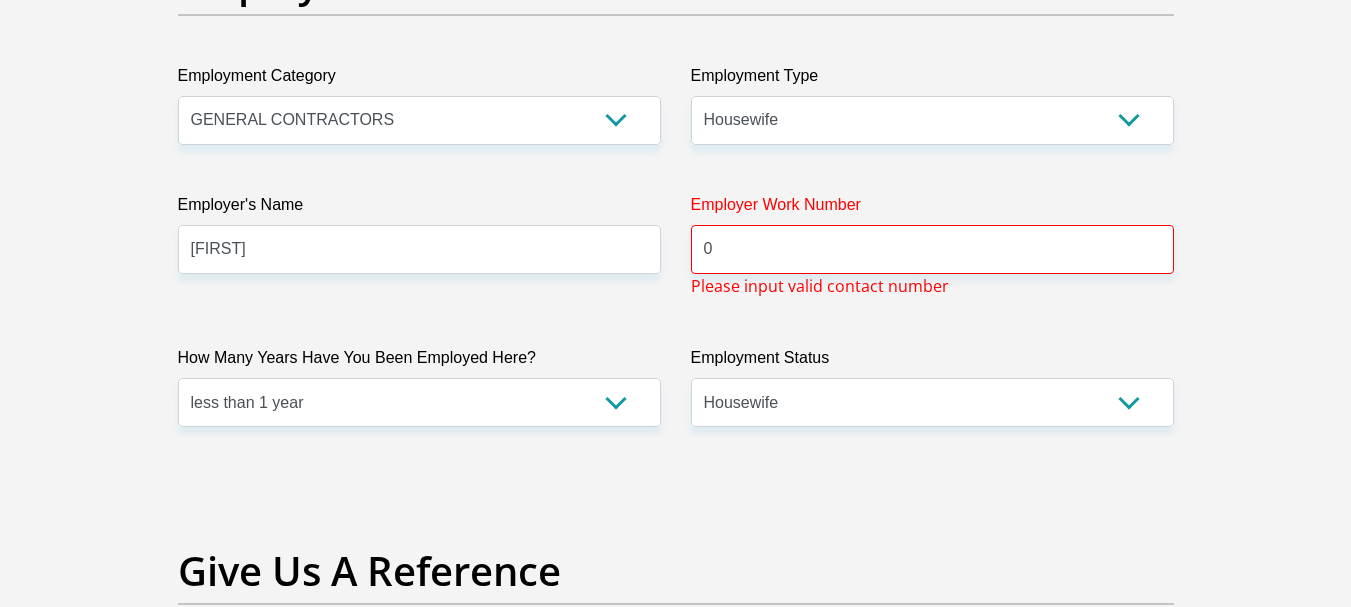 scroll, scrollTop: 3787, scrollLeft: 0, axis: vertical 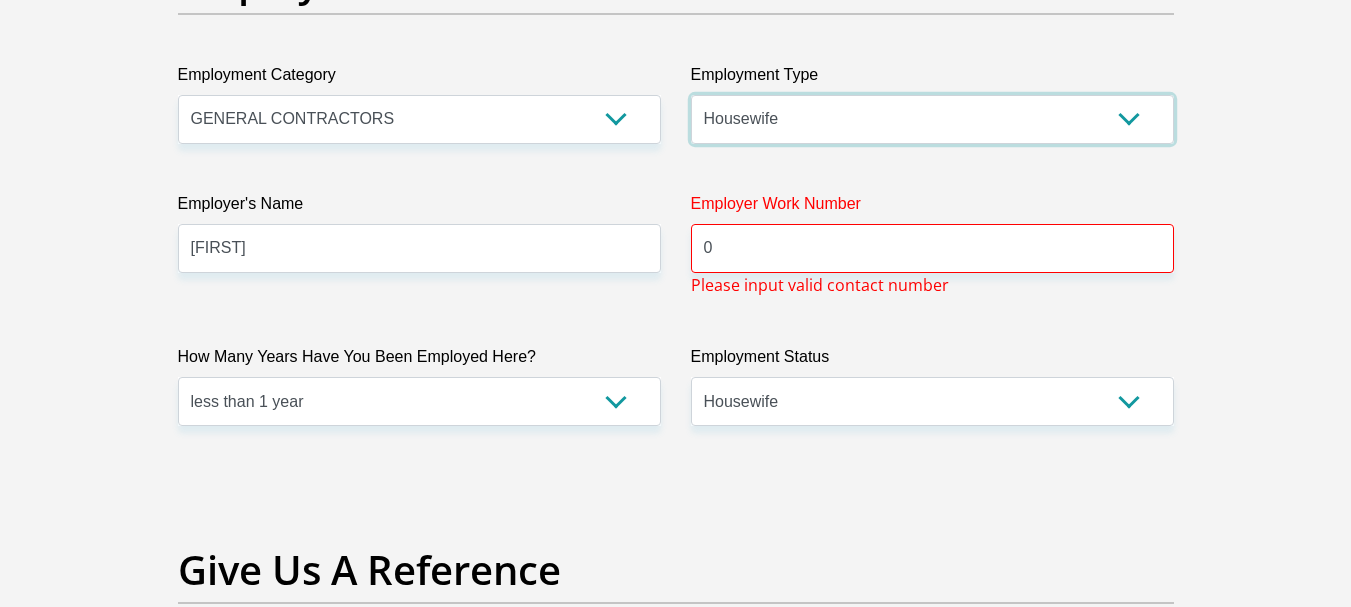 click on "College/Lecturer
Craft Seller
Creative
Driver
Executive
Farmer
Forces - Non Commissioned
Forces - Officer
Hawker
Housewife
Labourer
Licenced Professional
Manager
Miner
Non Licenced Professional
Office Staff/Clerk
Outside Worker
Pensioner
Permanent Teacher
Production/Manufacturing
Sales
Self-Employed
Semi-Professional Worker
Service Industry  Social Worker  Student" at bounding box center (932, 119) 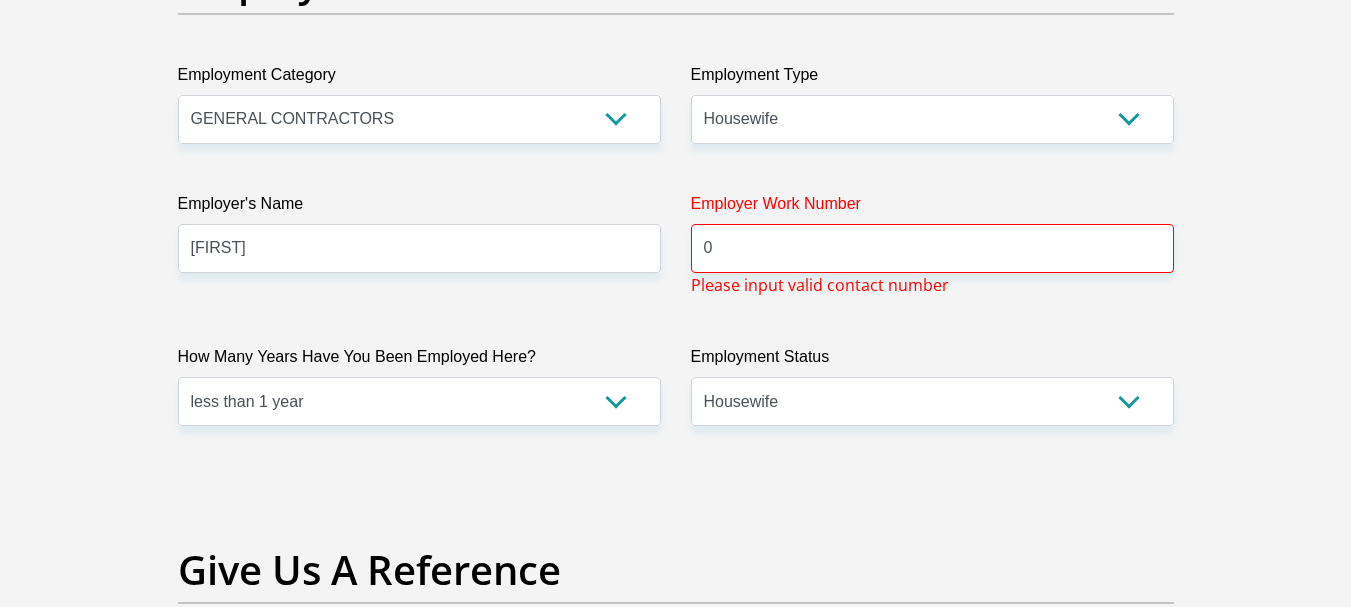 click on "Title
Mr
Ms
Mrs
Dr
Other
First Name
Keaobaka
Surname
Modiakgotla
ID Number
8212070436087
Please input valid ID number
Race
Black
Coloured
Indian
White
Other
Contact Number
0745535121
Please input valid contact number
Nationality
South Africa
Afghanistan
Aland Islands  Albania" at bounding box center [676, -160] 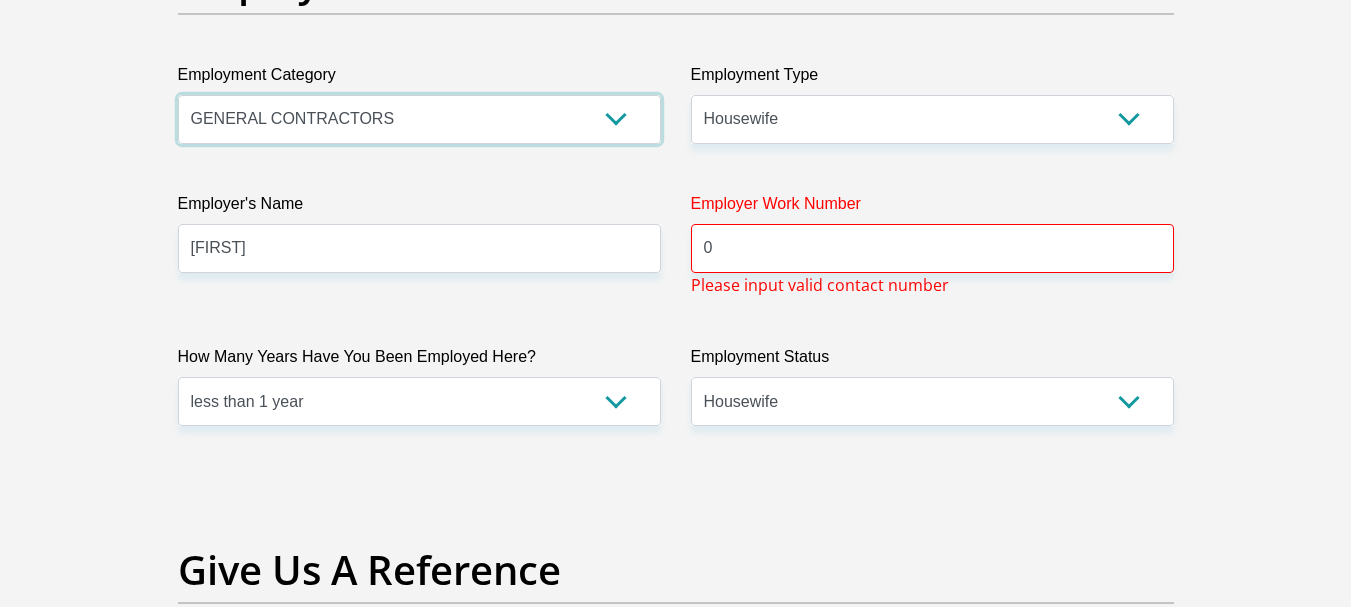 click on "AGRICULTURE
ALCOHOL & TOBACCO
CONSTRUCTION MATERIALS
METALLURGY
EQUIPMENT FOR RENEWABLE ENERGY
SPECIALIZED CONTRACTORS
CAR
GAMING (INCL. INTERNET
OTHER WHOLESALE
UNLICENSED PHARMACEUTICALS
CURRENCY EXCHANGE HOUSES
OTHER FINANCIAL INSTITUTIONS & INSURANCE
REAL ESTATE AGENTS
OIL & GAS
OTHER MATERIALS (E.G. IRON ORE)
PRECIOUS STONES & PRECIOUS METALS
POLITICAL ORGANIZATIONS
RELIGIOUS ORGANIZATIONS(NOT SECTS)
ACTI. HAVING BUSINESS DEAL WITH PUBLIC ADMINISTRATION
LAUNDROMATS" at bounding box center [419, 119] 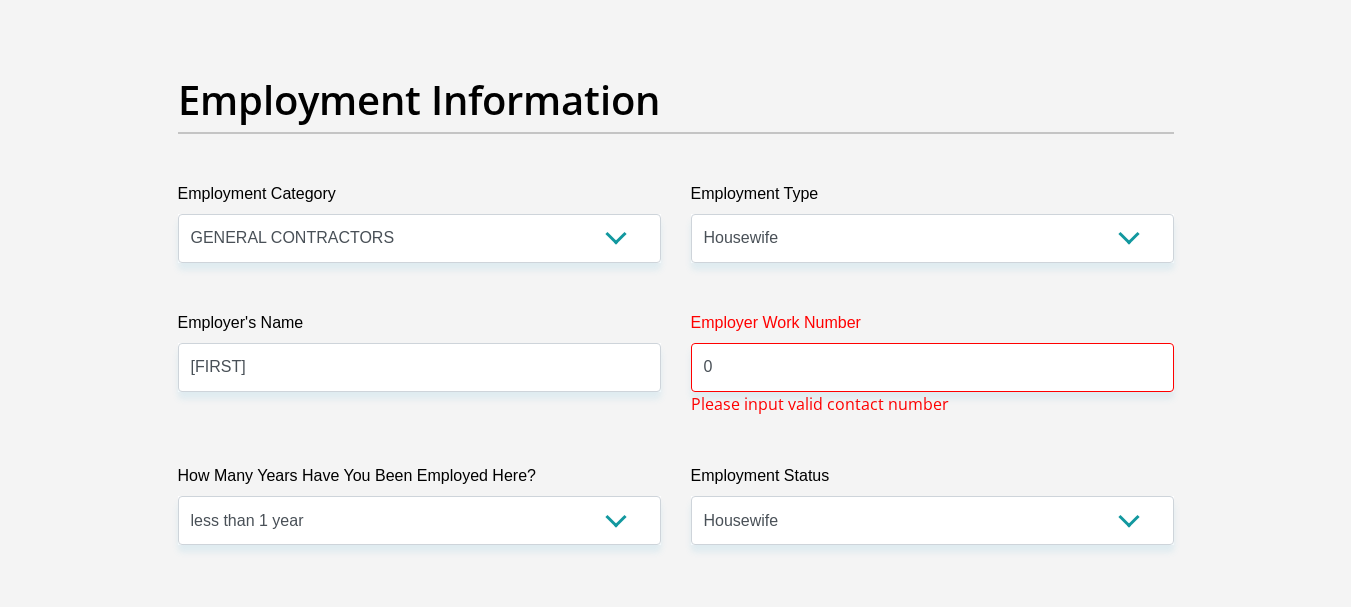 scroll, scrollTop: 3787, scrollLeft: 0, axis: vertical 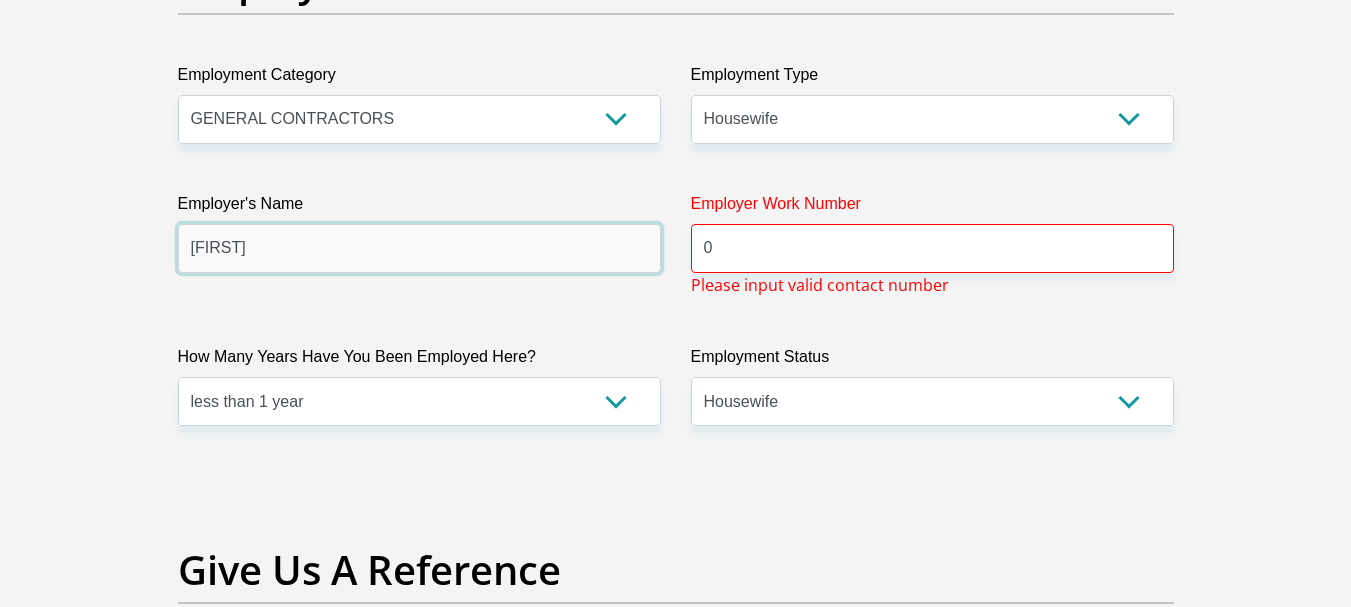 click on "Metsemabapi" at bounding box center (419, 248) 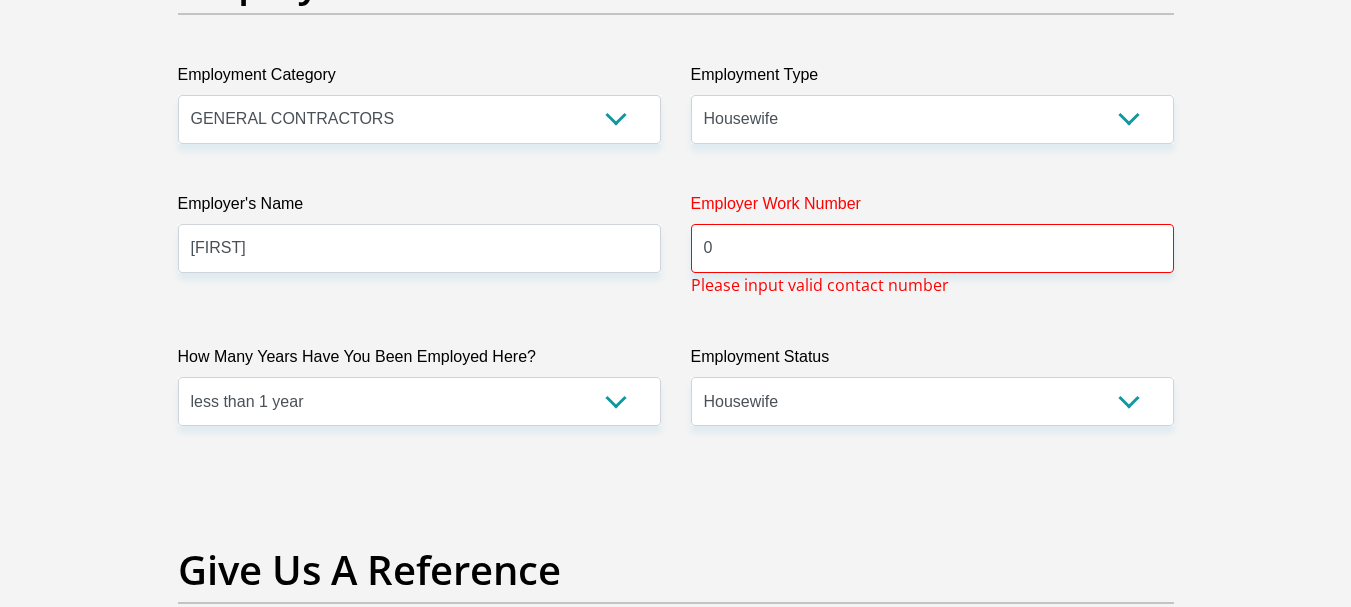click on "Title
Mr
Ms
Mrs
Dr
Other
First Name
Keaobaka
Surname
Modiakgotla
ID Number
8212070436087
Please input valid ID number
Race
Black
Coloured
Indian
White
Other
Contact Number
0745535121
Please input valid contact number
Nationality
South Africa
Afghanistan
Aland Islands  Albania" at bounding box center (676, -160) 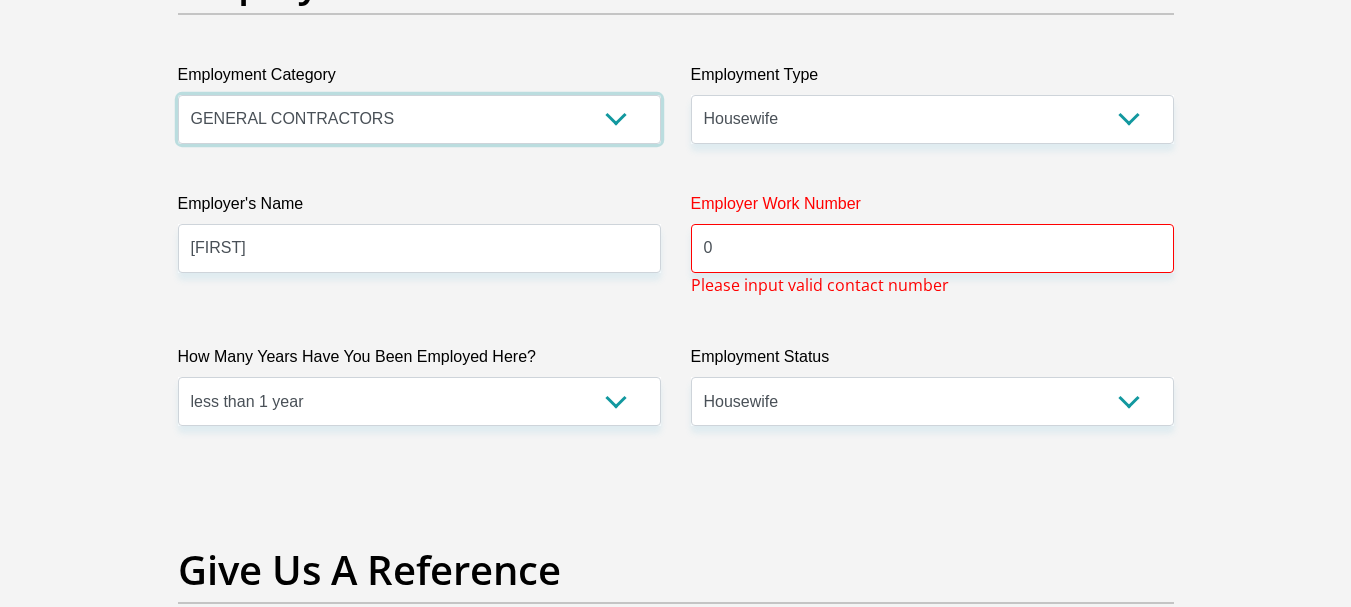 click on "AGRICULTURE
ALCOHOL & TOBACCO
CONSTRUCTION MATERIALS
METALLURGY
EQUIPMENT FOR RENEWABLE ENERGY
SPECIALIZED CONTRACTORS
CAR
GAMING (INCL. INTERNET
OTHER WHOLESALE
UNLICENSED PHARMACEUTICALS
CURRENCY EXCHANGE HOUSES
OTHER FINANCIAL INSTITUTIONS & INSURANCE
REAL ESTATE AGENTS
OIL & GAS
OTHER MATERIALS (E.G. IRON ORE)
PRECIOUS STONES & PRECIOUS METALS
POLITICAL ORGANIZATIONS
RELIGIOUS ORGANIZATIONS(NOT SECTS)
ACTI. HAVING BUSINESS DEAL WITH PUBLIC ADMINISTRATION
LAUNDROMATS" at bounding box center [419, 119] 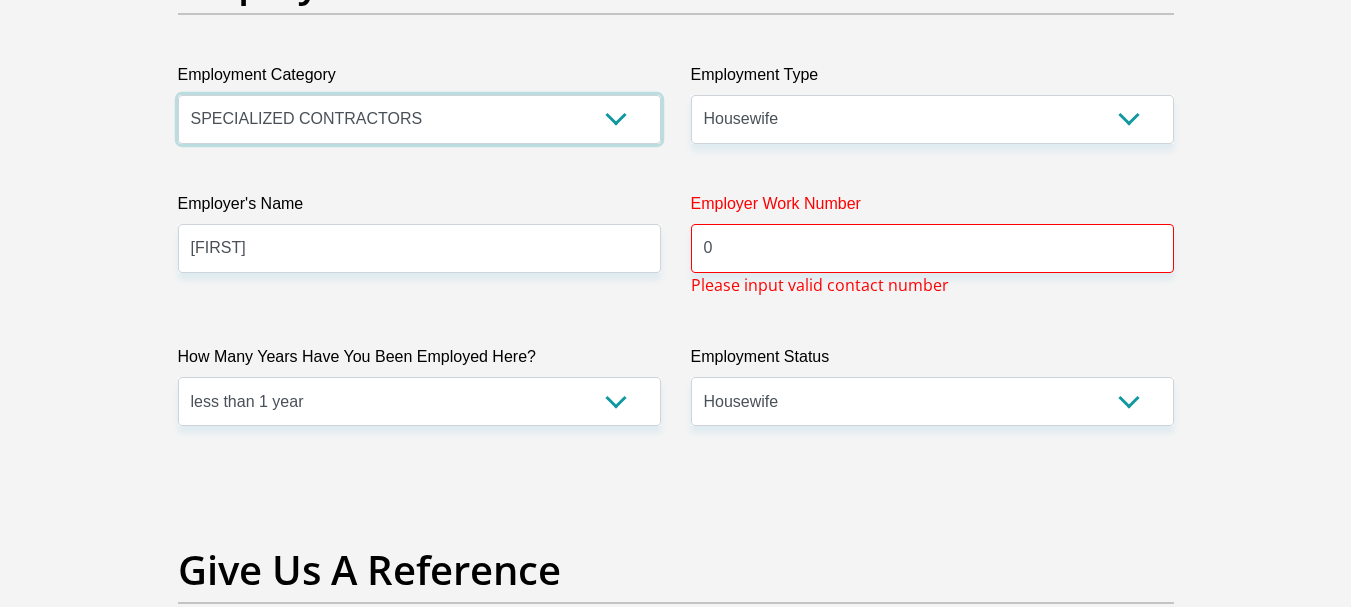 click on "AGRICULTURE
ALCOHOL & TOBACCO
CONSTRUCTION MATERIALS
METALLURGY
EQUIPMENT FOR RENEWABLE ENERGY
SPECIALIZED CONTRACTORS
CAR
GAMING (INCL. INTERNET
OTHER WHOLESALE
UNLICENSED PHARMACEUTICALS
CURRENCY EXCHANGE HOUSES
OTHER FINANCIAL INSTITUTIONS & INSURANCE
REAL ESTATE AGENTS
OIL & GAS
OTHER MATERIALS (E.G. IRON ORE)
PRECIOUS STONES & PRECIOUS METALS
POLITICAL ORGANIZATIONS
RELIGIOUS ORGANIZATIONS(NOT SECTS)
ACTI. HAVING BUSINESS DEAL WITH PUBLIC ADMINISTRATION
LAUNDROMATS" at bounding box center (419, 119) 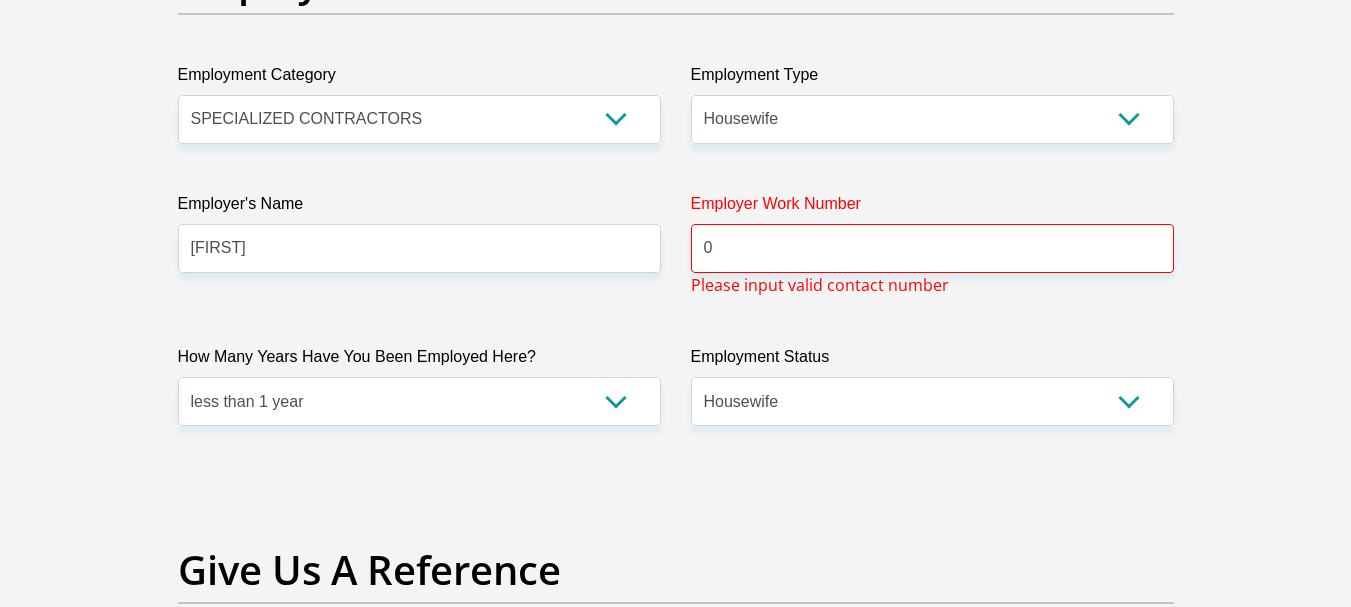 click on "Title
Mr
Ms
Mrs
Dr
Other
First Name
Keaobaka
Surname
Modiakgotla
ID Number
8212070436087
Please input valid ID number
Race
Black
Coloured
Indian
White
Other
Contact Number
0745535121
Please input valid contact number
Nationality
South Africa
Afghanistan
Aland Islands  Albania" at bounding box center [676, -160] 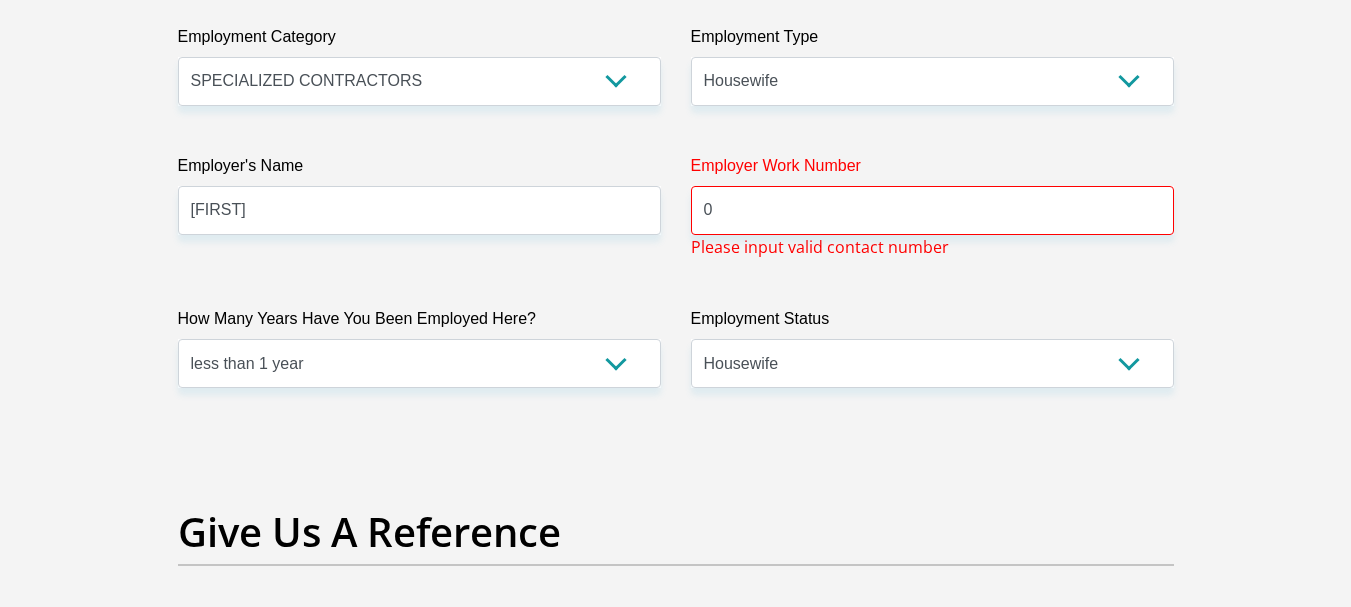 scroll, scrollTop: 3787, scrollLeft: 0, axis: vertical 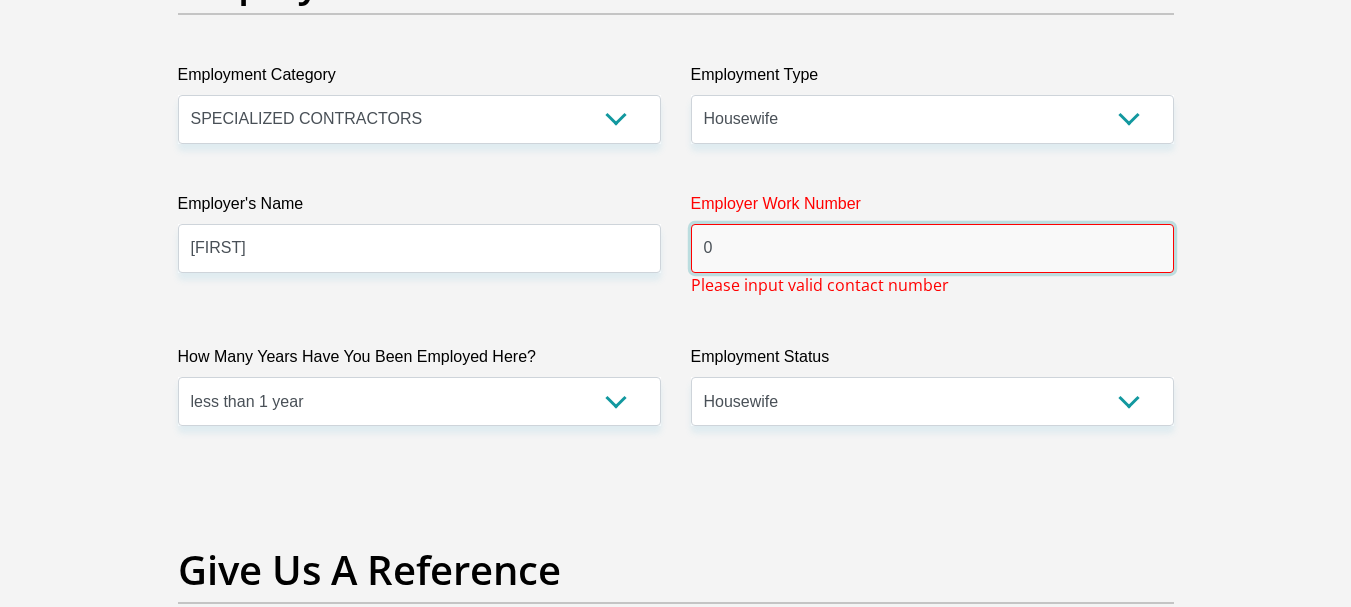 click on "0" at bounding box center (932, 248) 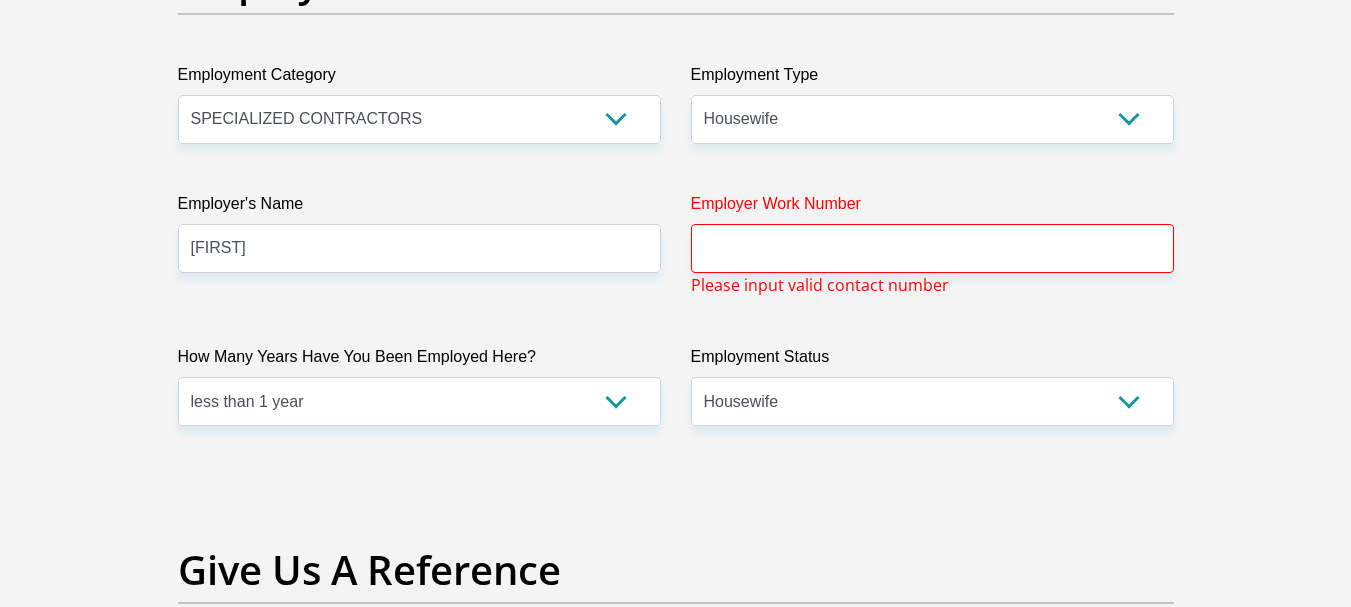 click on "Title
Mr
Ms
Mrs
Dr
Other
First Name
Keaobaka
Surname
Modiakgotla
ID Number
8212070436087
Please input valid ID number
Race
Black
Coloured
Indian
White
Other
Contact Number
0745535121
Please input valid contact number
Nationality
South Africa
Afghanistan
Aland Islands  Albania" at bounding box center (676, -160) 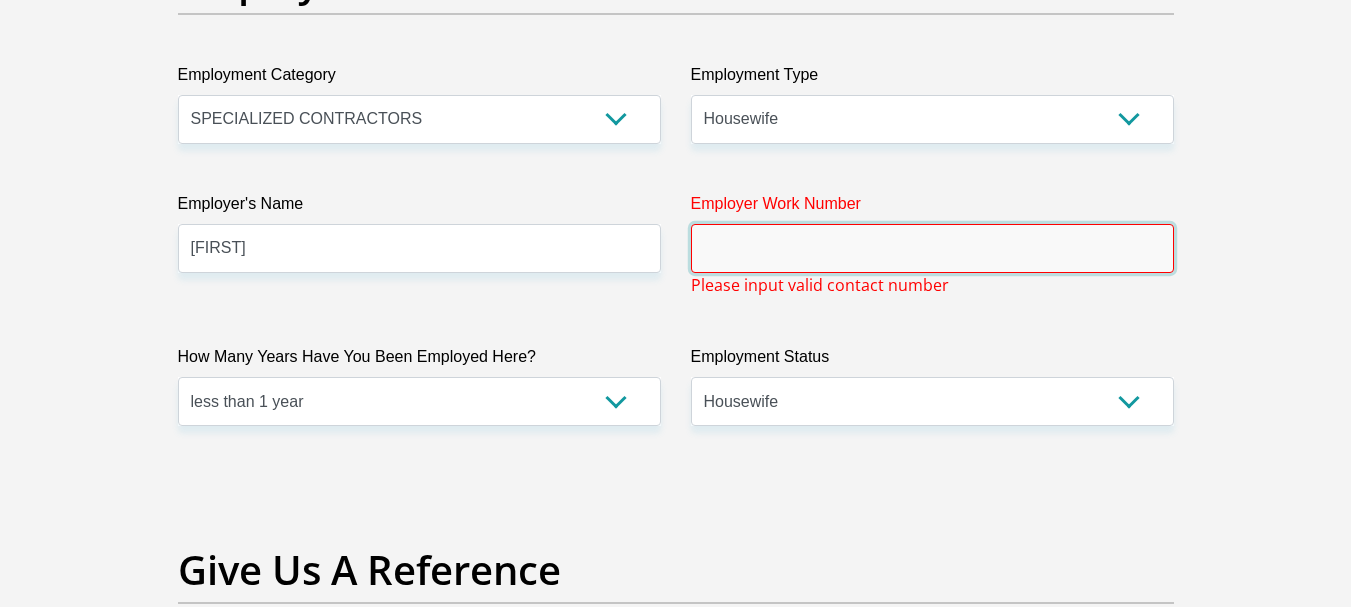 click on "Employer Work Number" at bounding box center [932, 248] 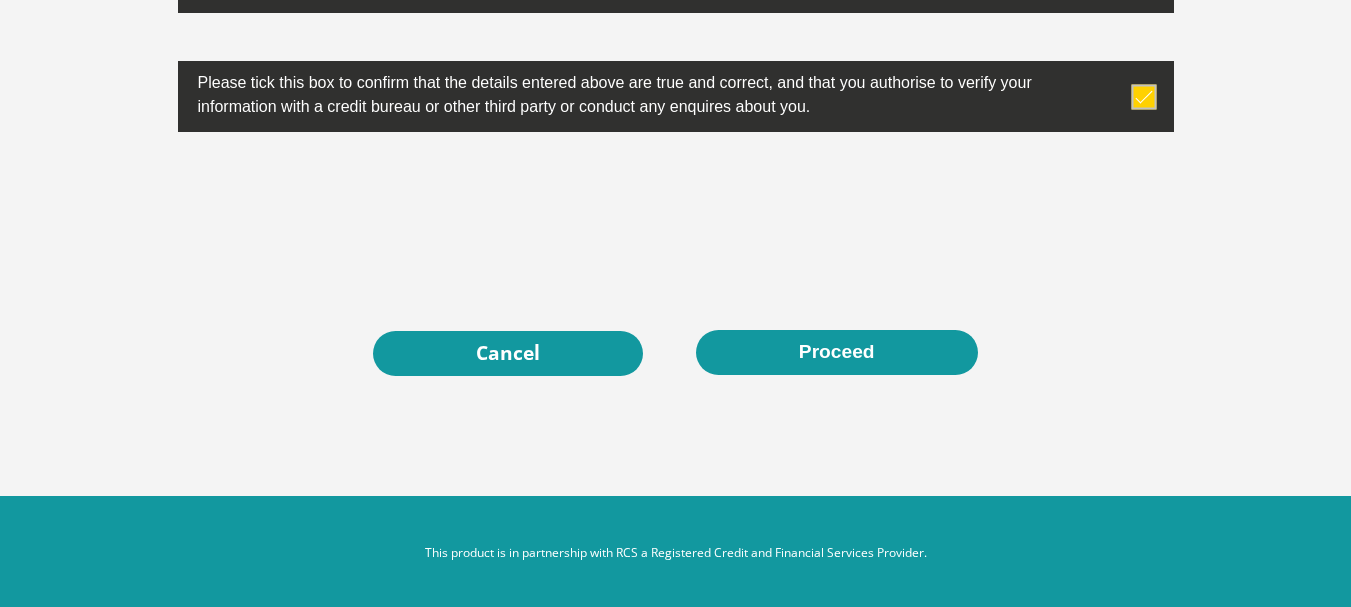scroll, scrollTop: 6663, scrollLeft: 0, axis: vertical 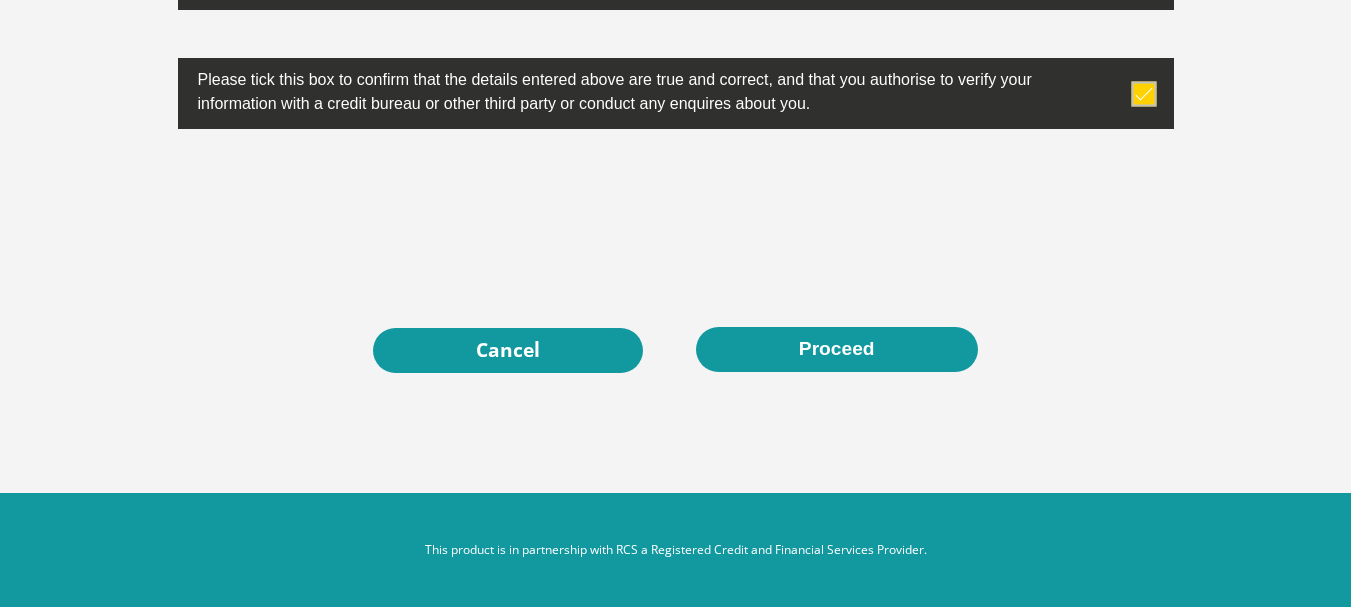 type on "0823074496" 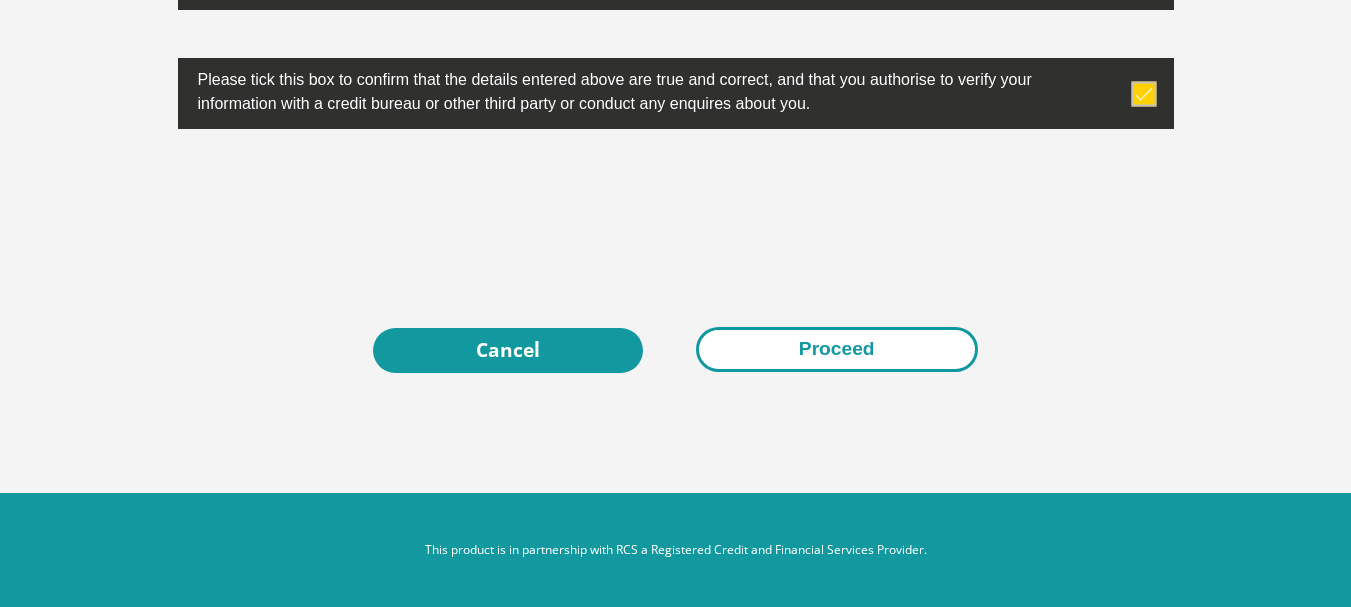 click on "Proceed" at bounding box center [837, 349] 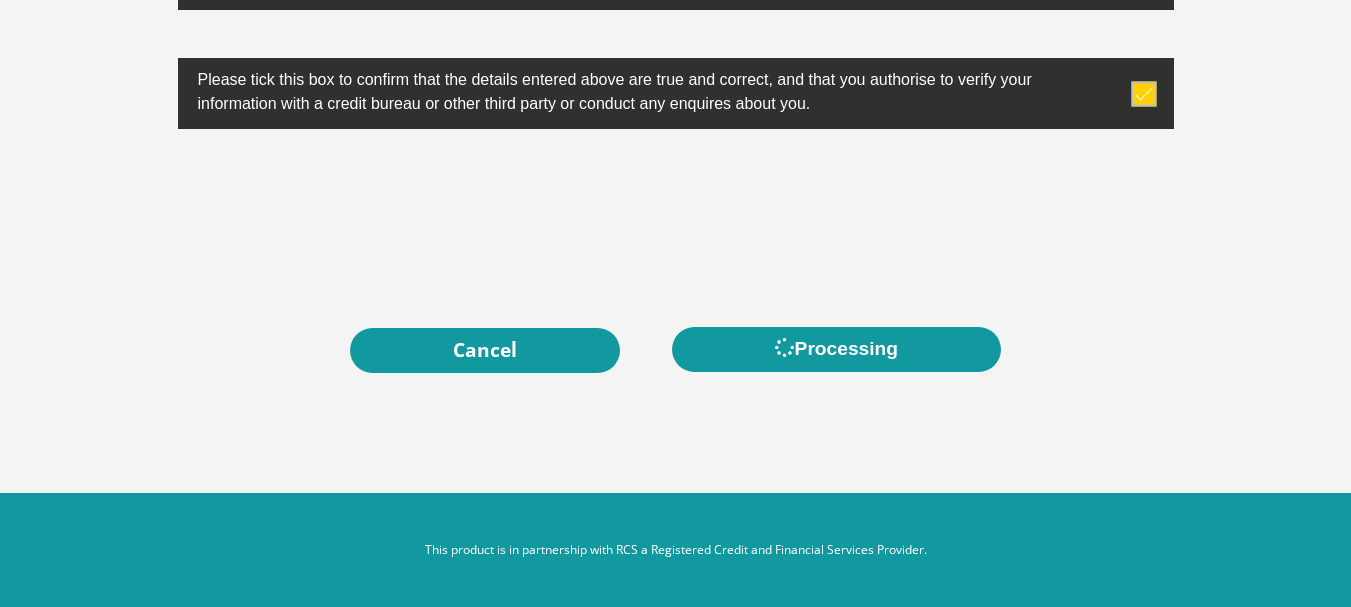 scroll, scrollTop: 0, scrollLeft: 0, axis: both 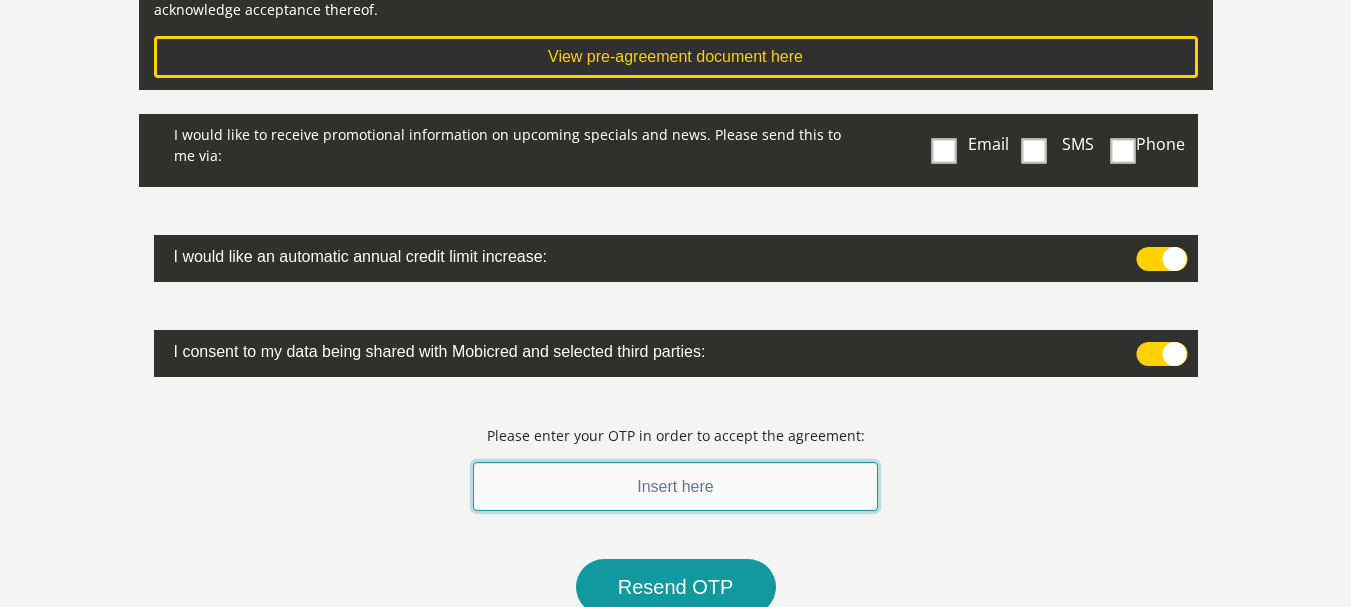click at bounding box center (676, 486) 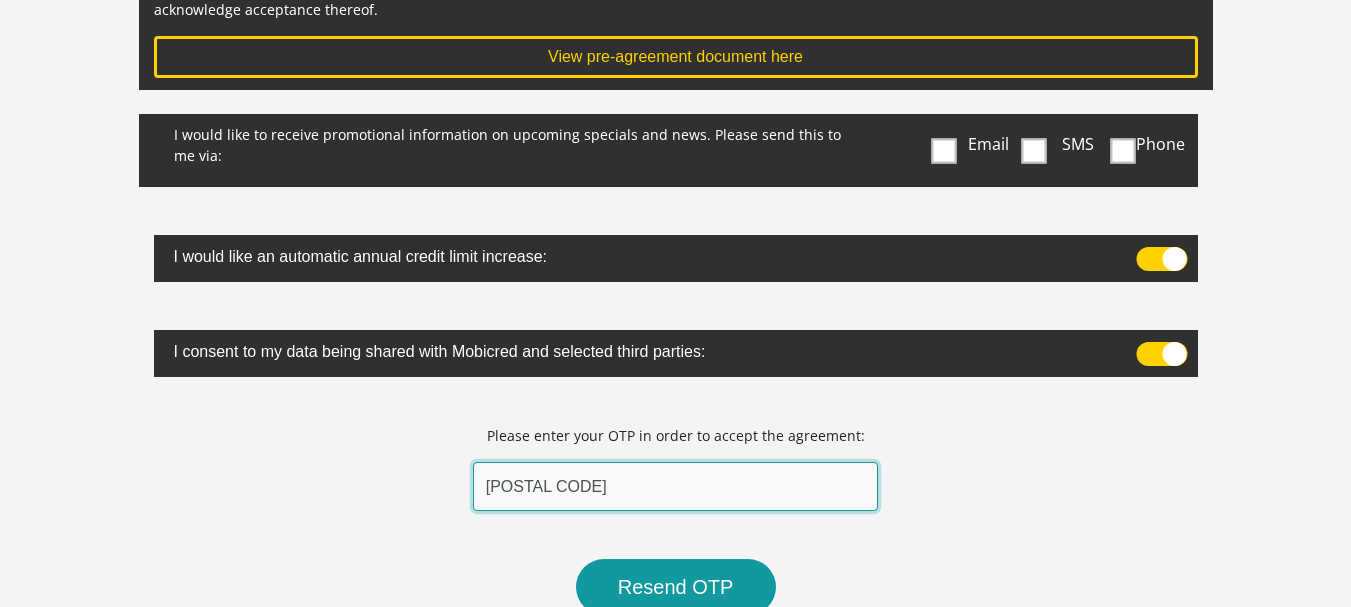 type on "[POSTAL CODE]" 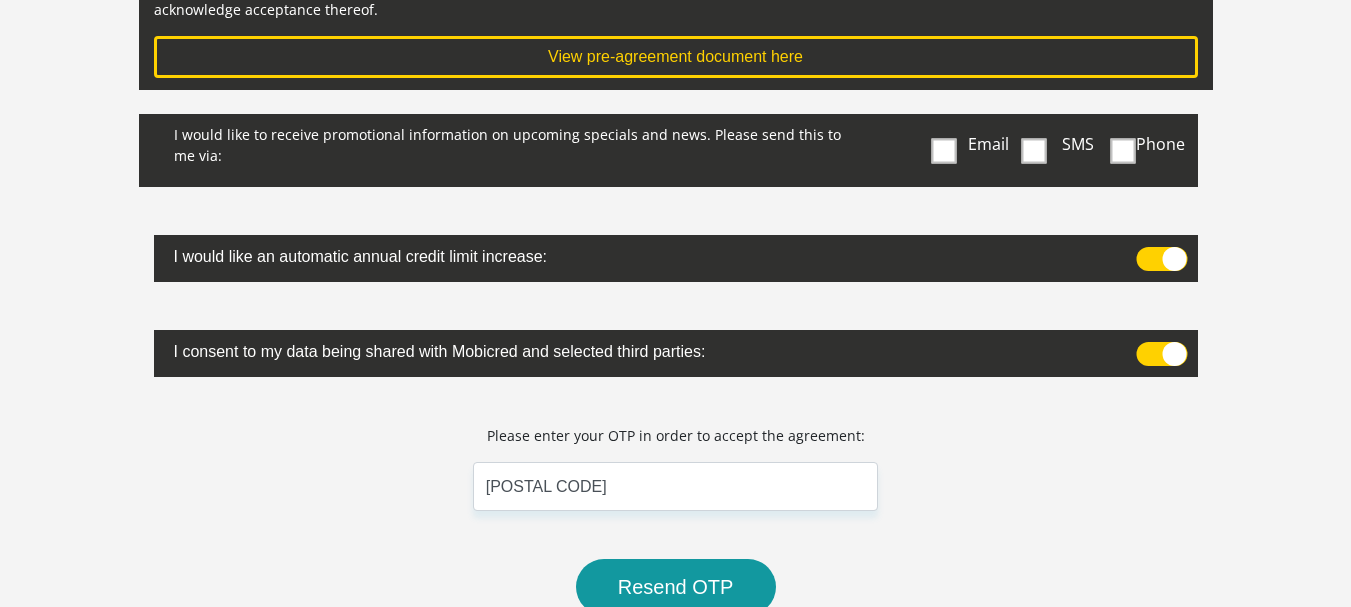 click at bounding box center [944, 150] 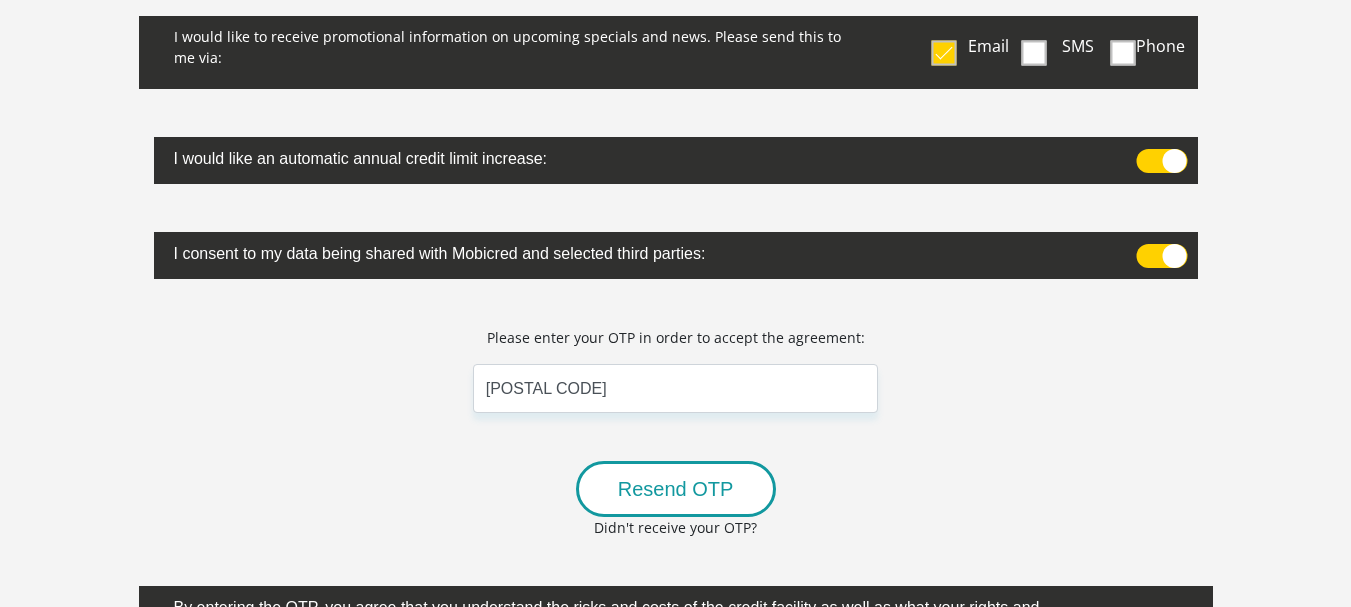 scroll, scrollTop: 400, scrollLeft: 0, axis: vertical 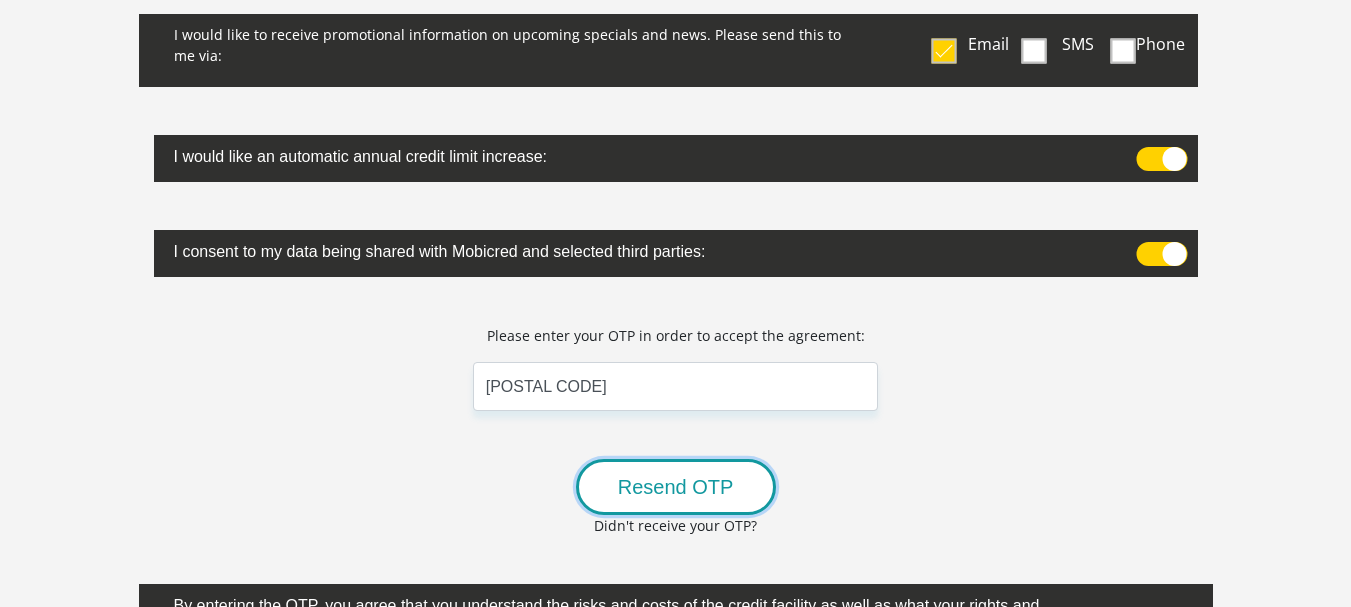 click on "Resend OTP" at bounding box center [676, 487] 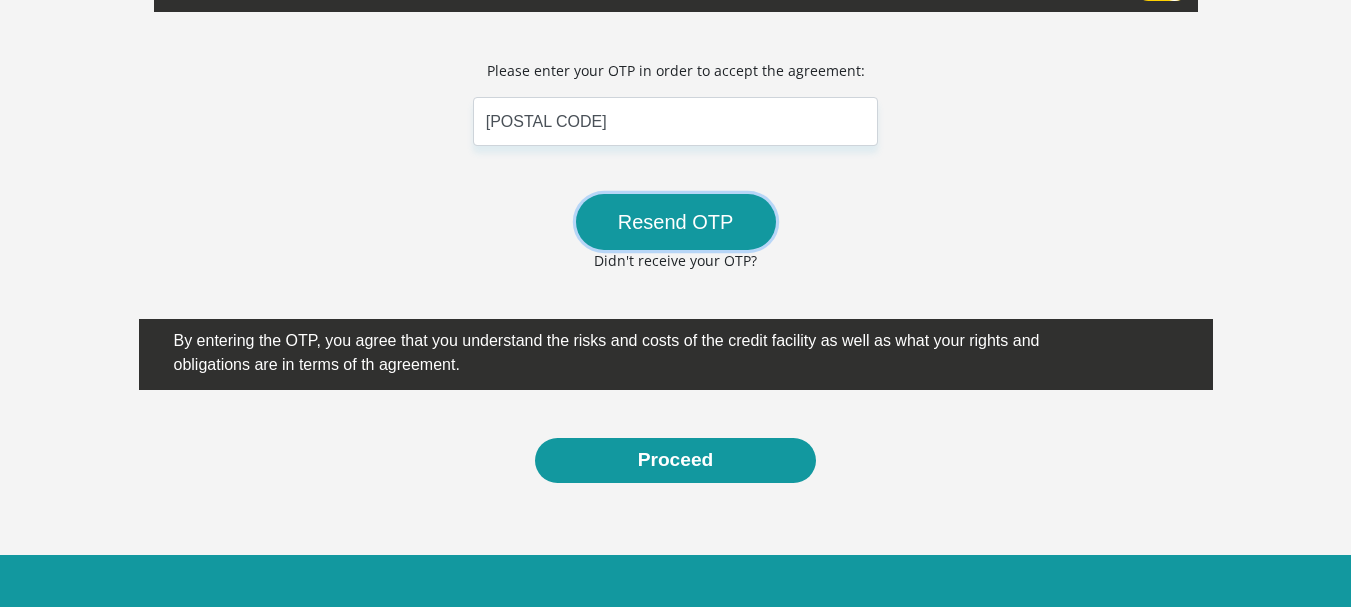 scroll, scrollTop: 700, scrollLeft: 0, axis: vertical 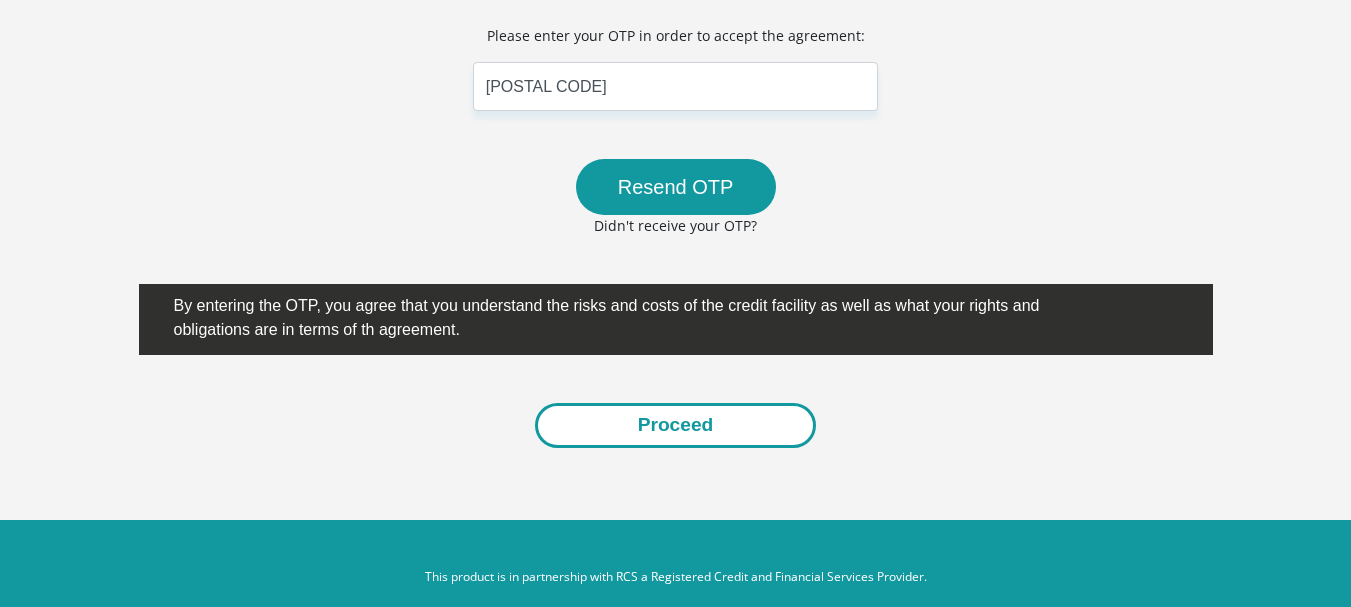 click on "Proceed" at bounding box center (676, 425) 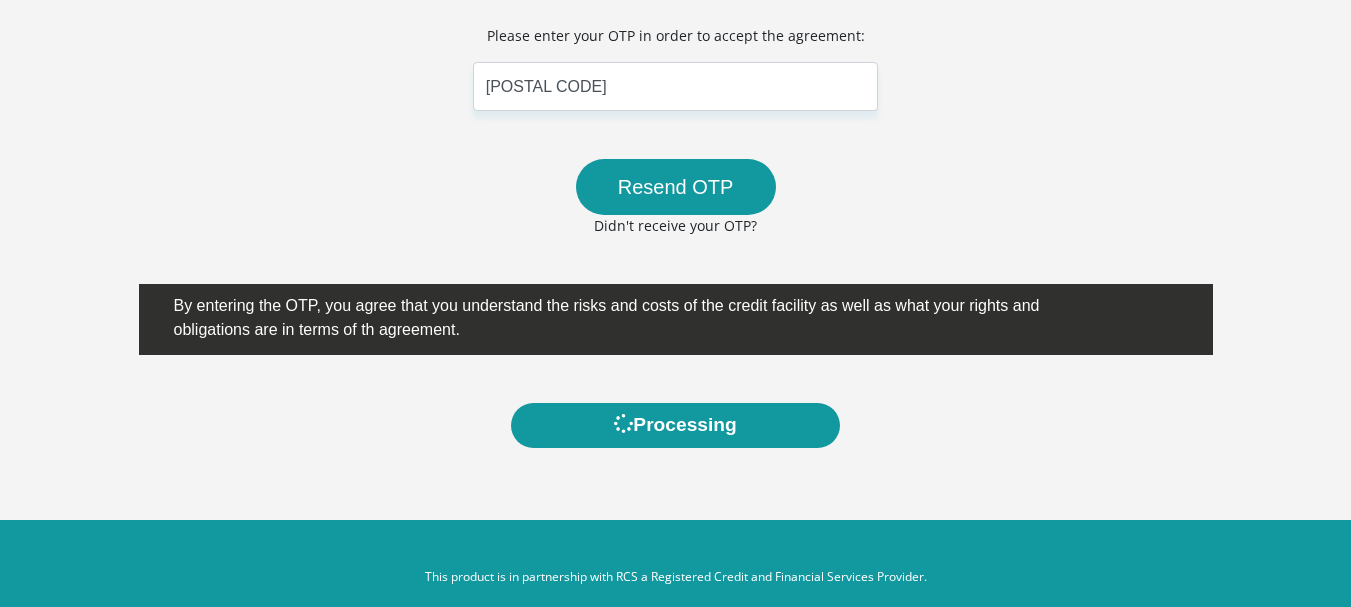 scroll, scrollTop: 0, scrollLeft: 0, axis: both 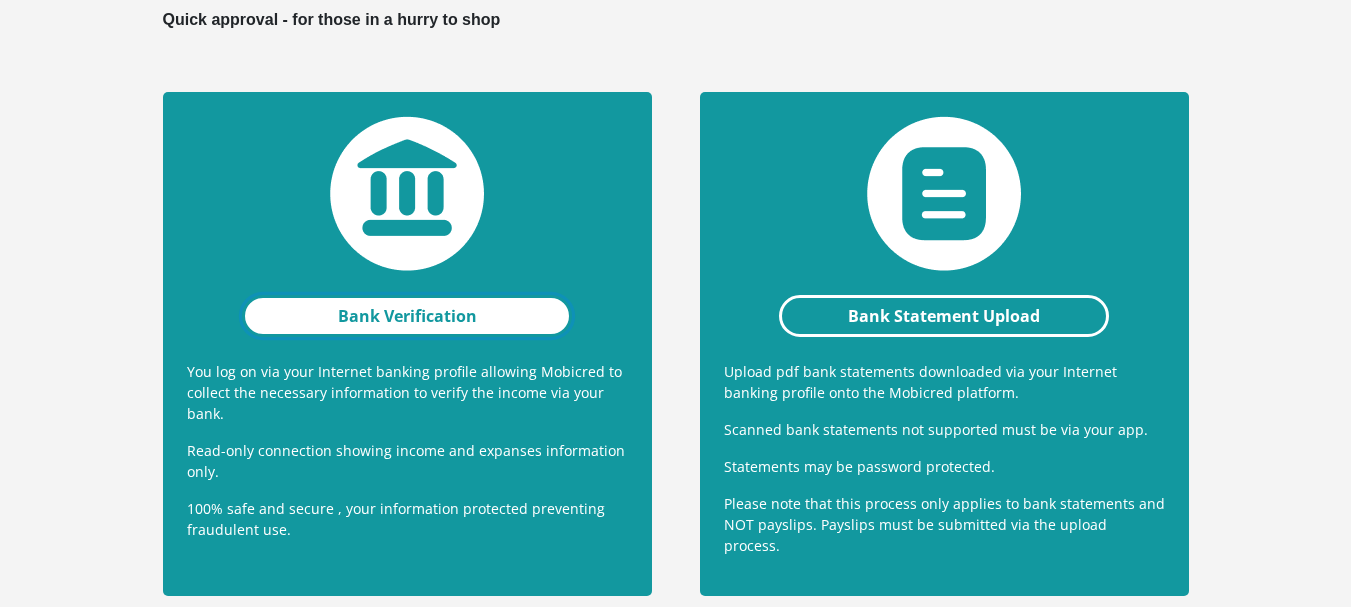 click on "Bank Verification" at bounding box center [407, 316] 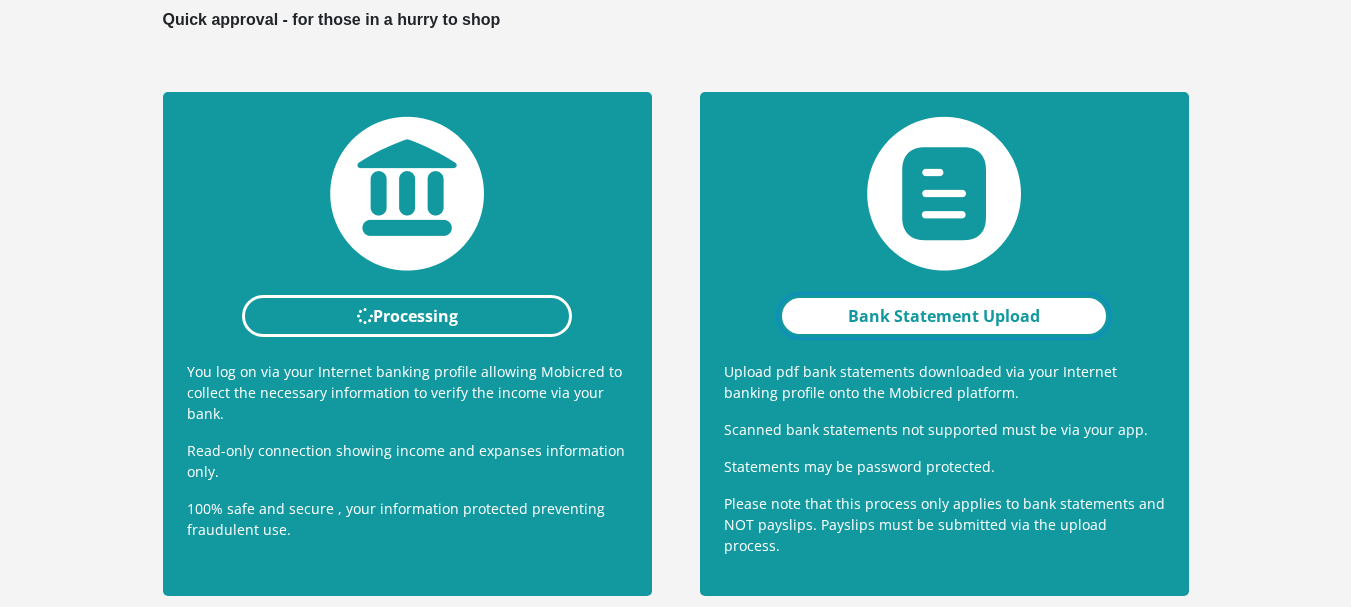 click on "Bank Statement Upload" at bounding box center [944, 316] 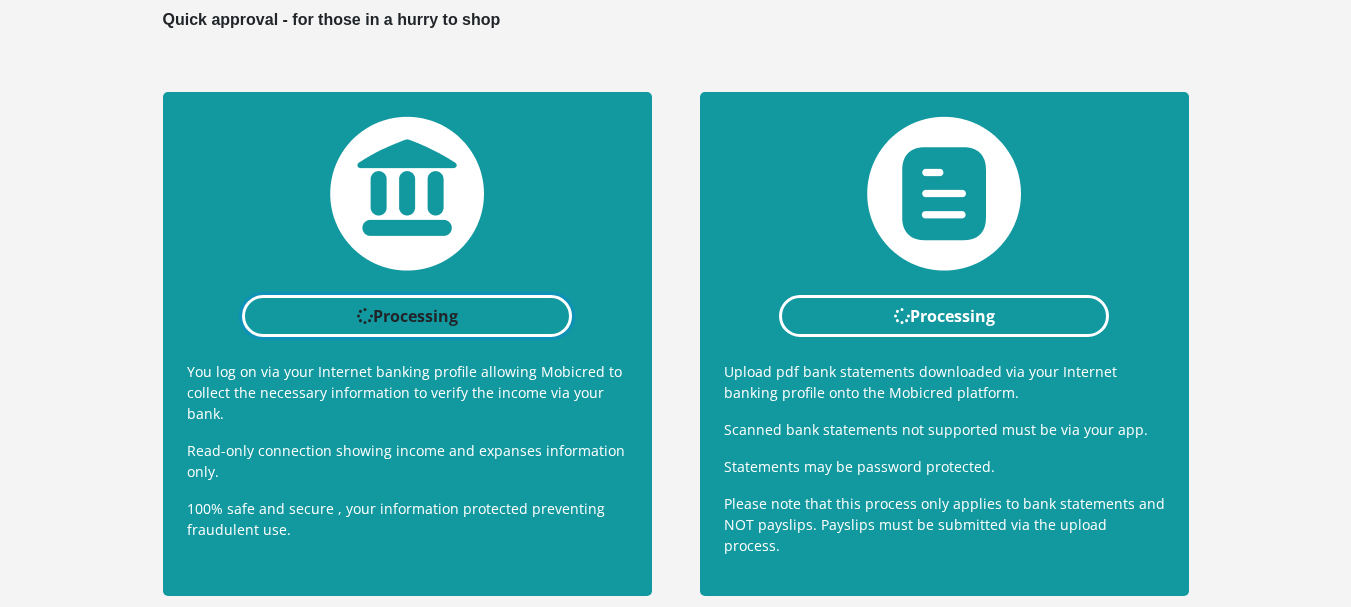 click on "Processing" at bounding box center [407, 316] 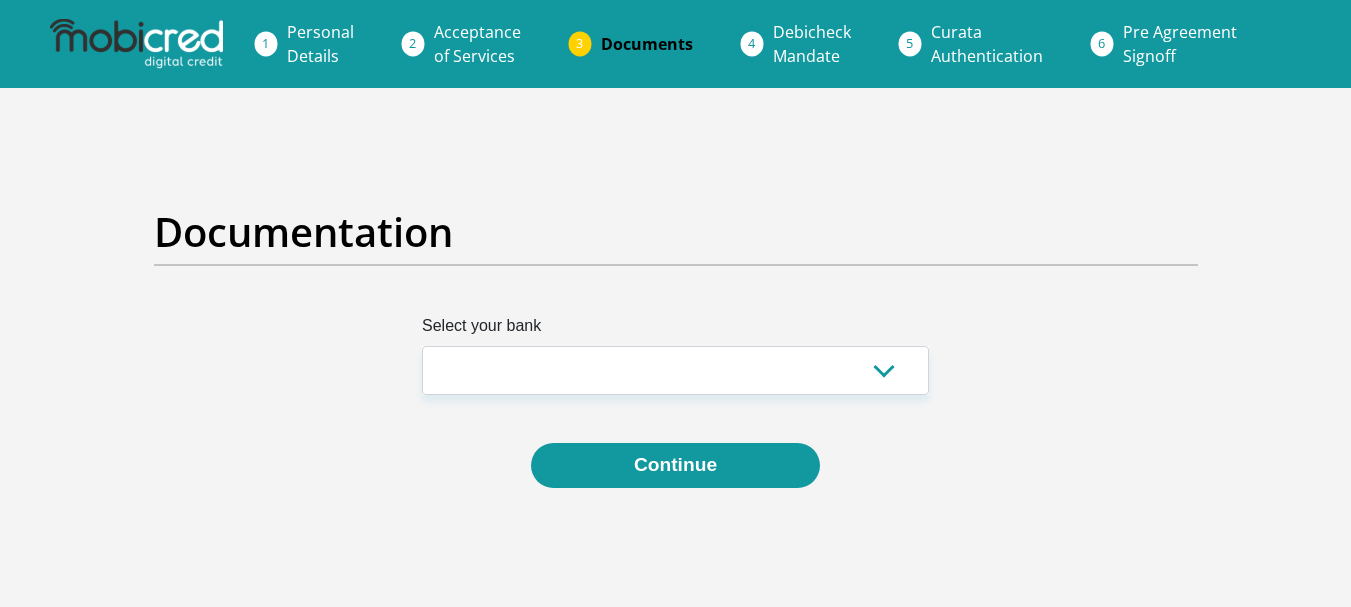 scroll, scrollTop: 0, scrollLeft: 0, axis: both 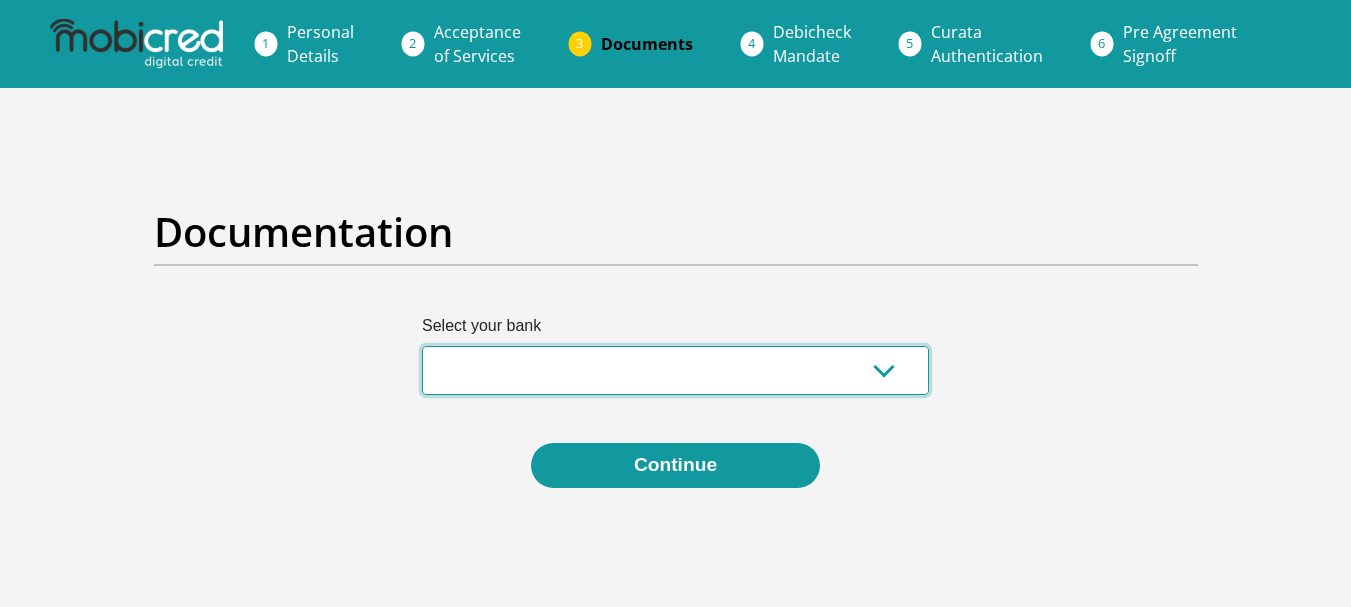 click on "Absa
Capitec Bank
Discovery Bank
First National Bank
Nedbank
Standard Bank
TymeBank" at bounding box center [675, 370] 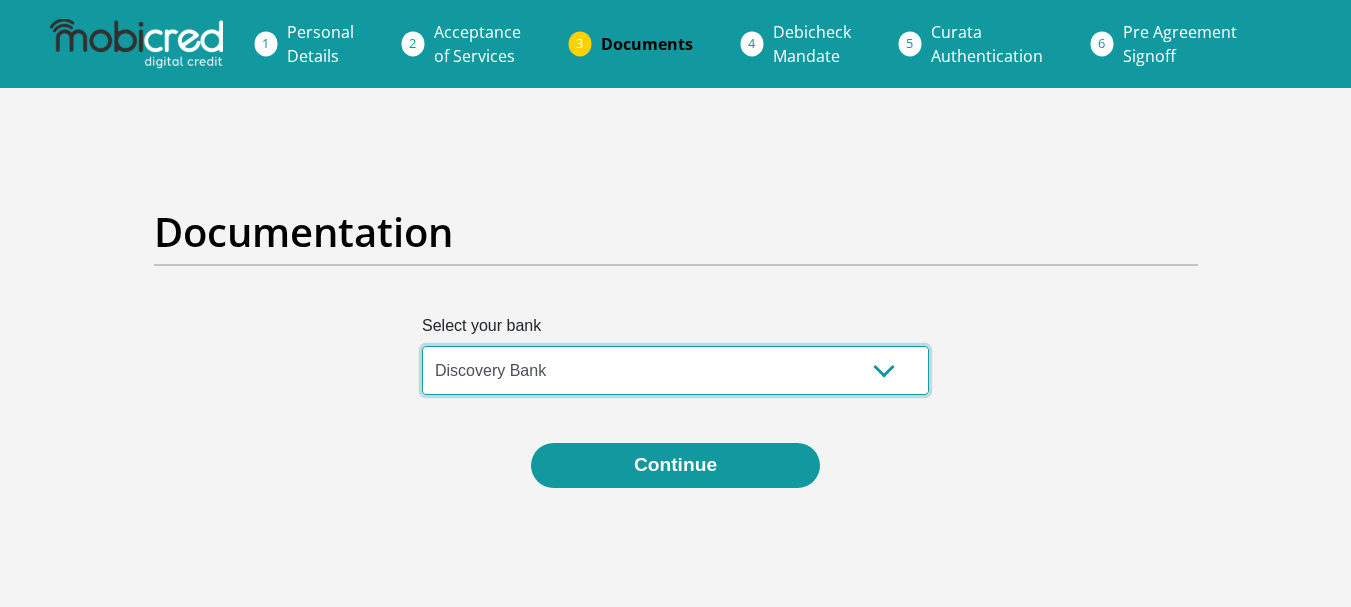 click on "Absa
Capitec Bank
Discovery Bank
First National Bank
Nedbank
Standard Bank
TymeBank" at bounding box center [675, 370] 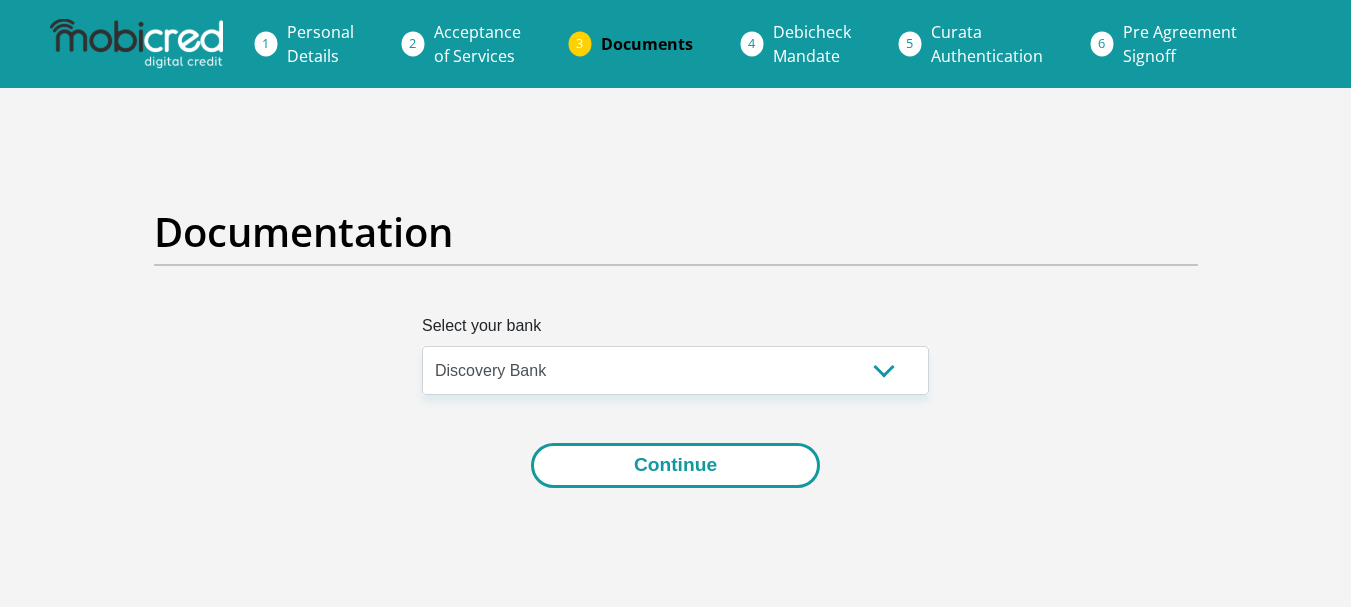 click on "Continue" at bounding box center (675, 465) 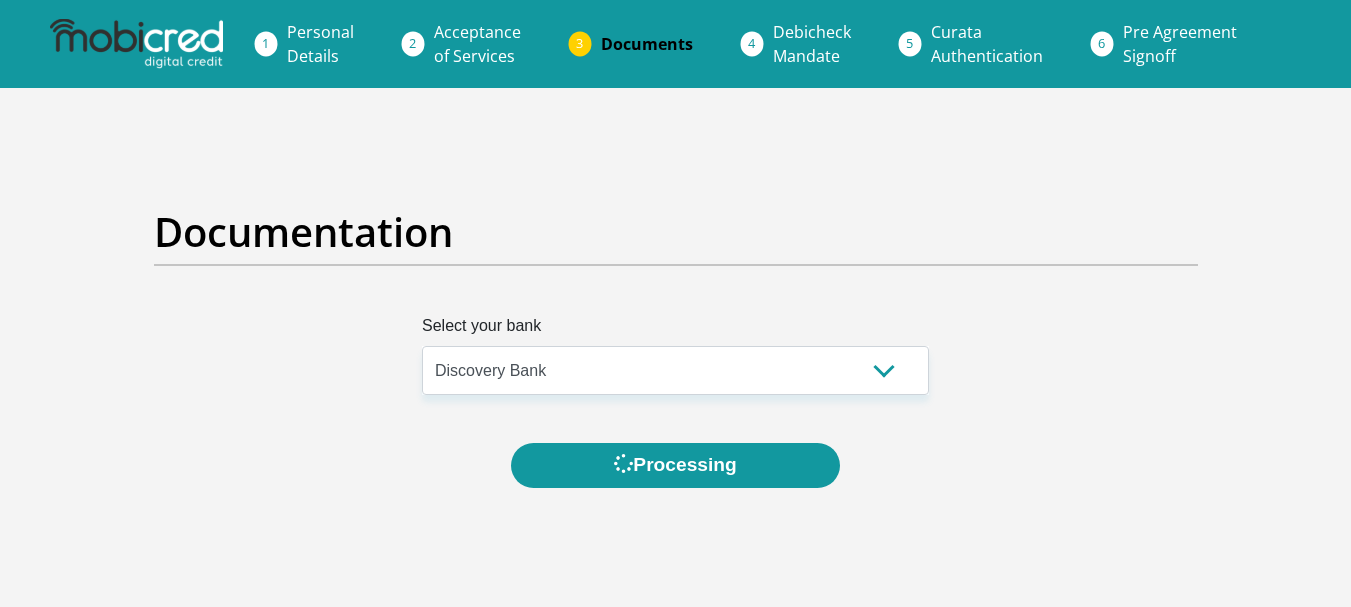 scroll, scrollTop: 0, scrollLeft: 0, axis: both 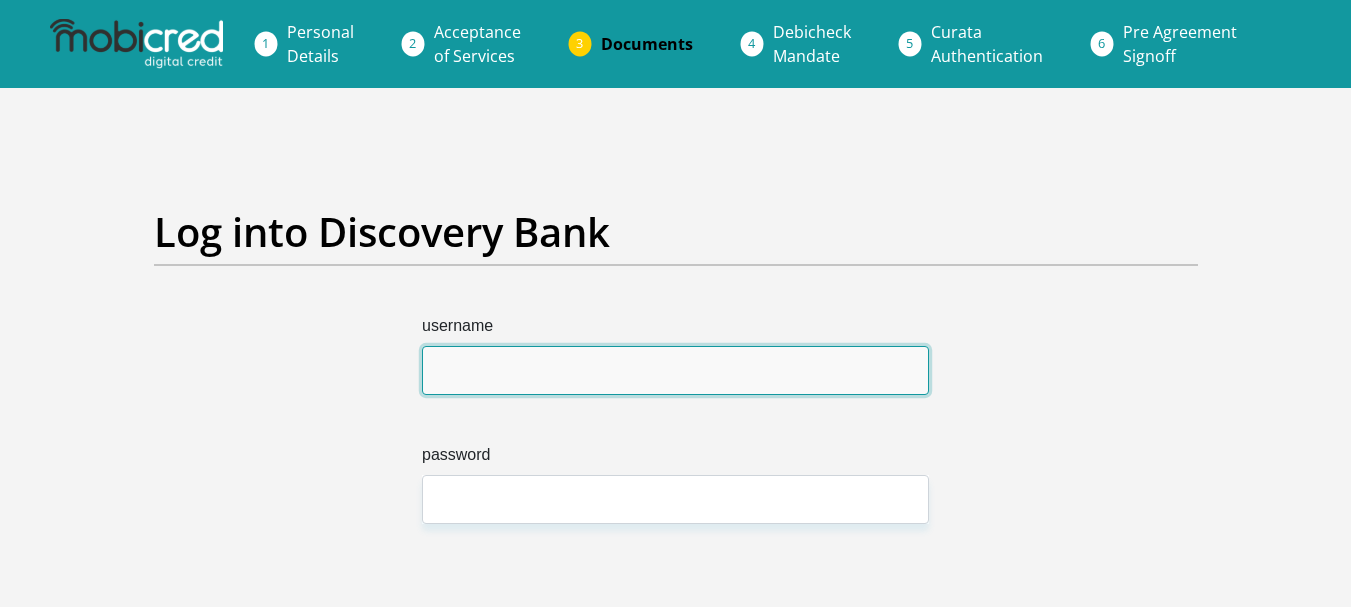 click on "username" at bounding box center (675, 370) 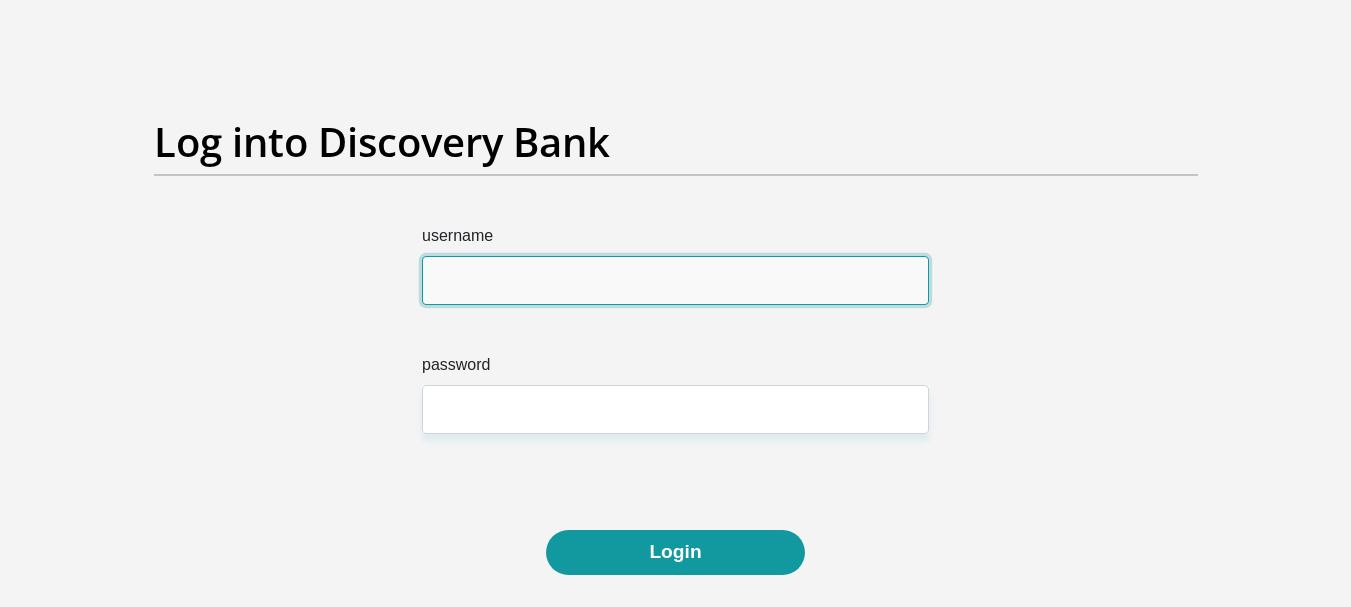 scroll, scrollTop: 0, scrollLeft: 0, axis: both 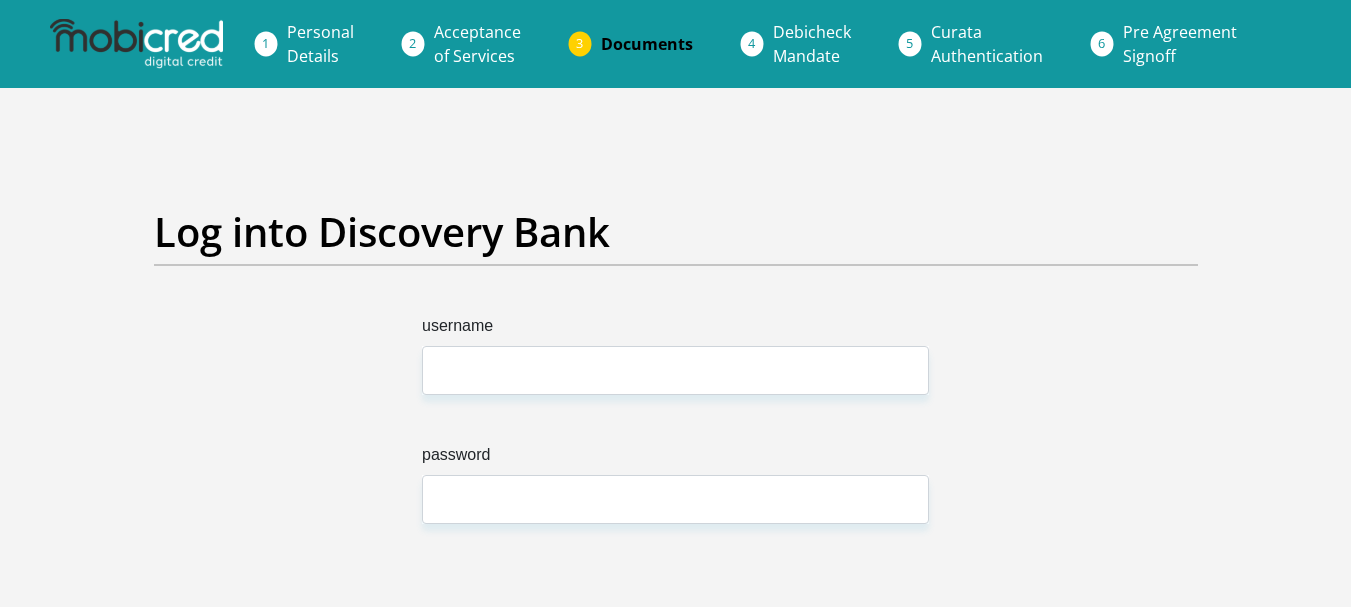 click on "Documents" at bounding box center [671, 44] 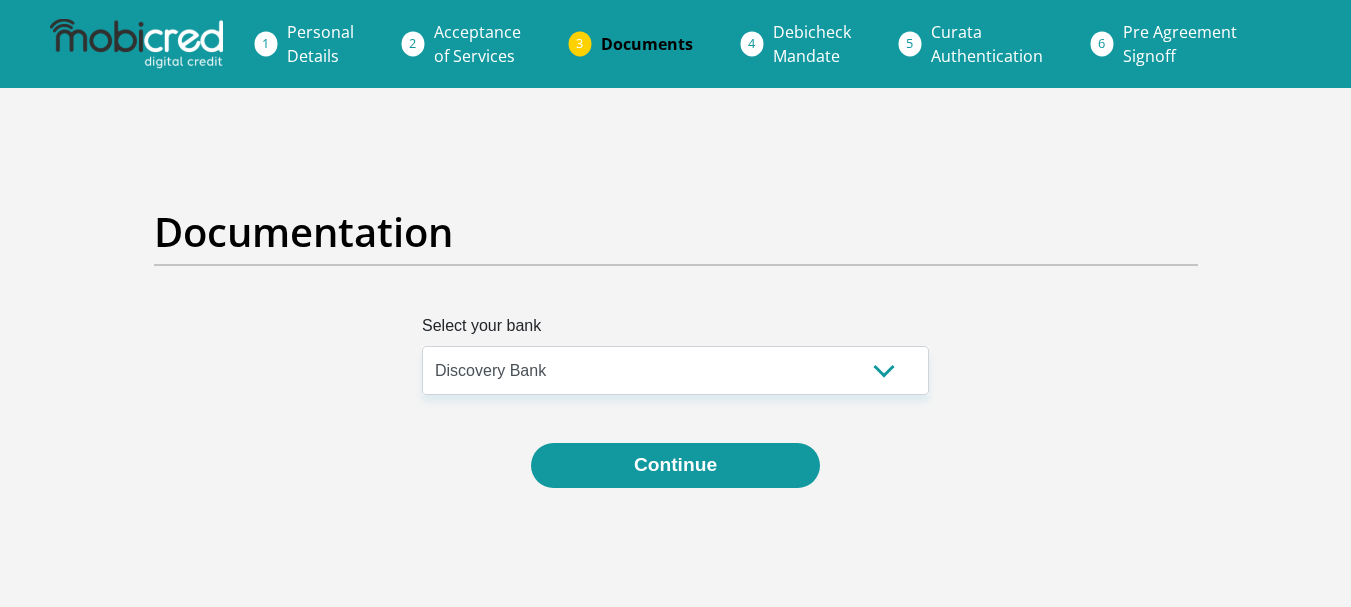 select on "{"id":"10","title":"Discovery Bank","institution":"Discovery Bank","alias":"discovery","country":"ZA","branch_code":679000,"login_fields":[{"title":"username","name":"field1","placeholder":"Username"},{"title":"password","name":"field2","placeholder":"Password"}]}" 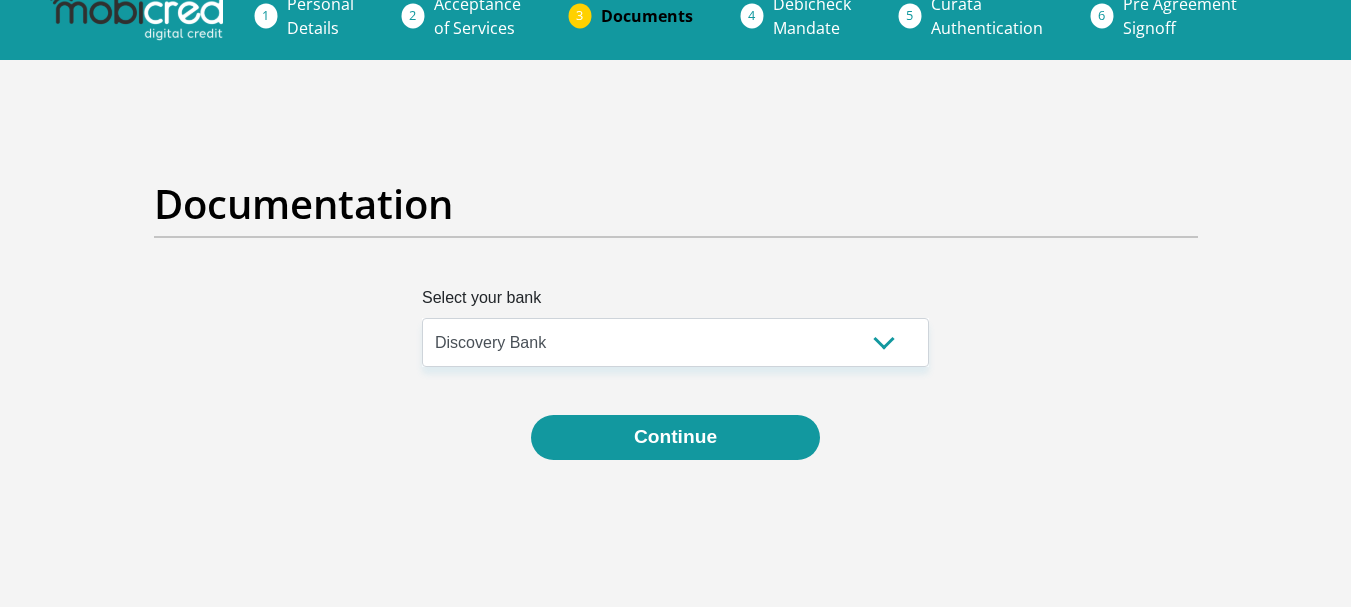 scroll, scrollTop: 0, scrollLeft: 0, axis: both 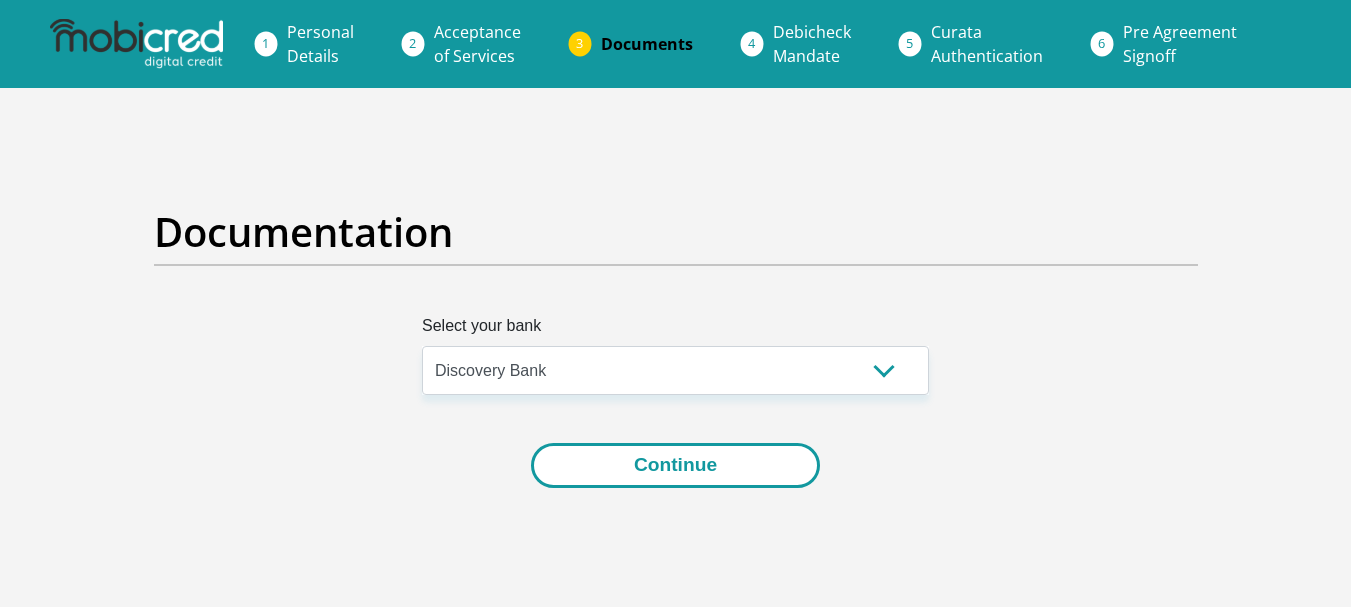 click on "Continue" at bounding box center (675, 465) 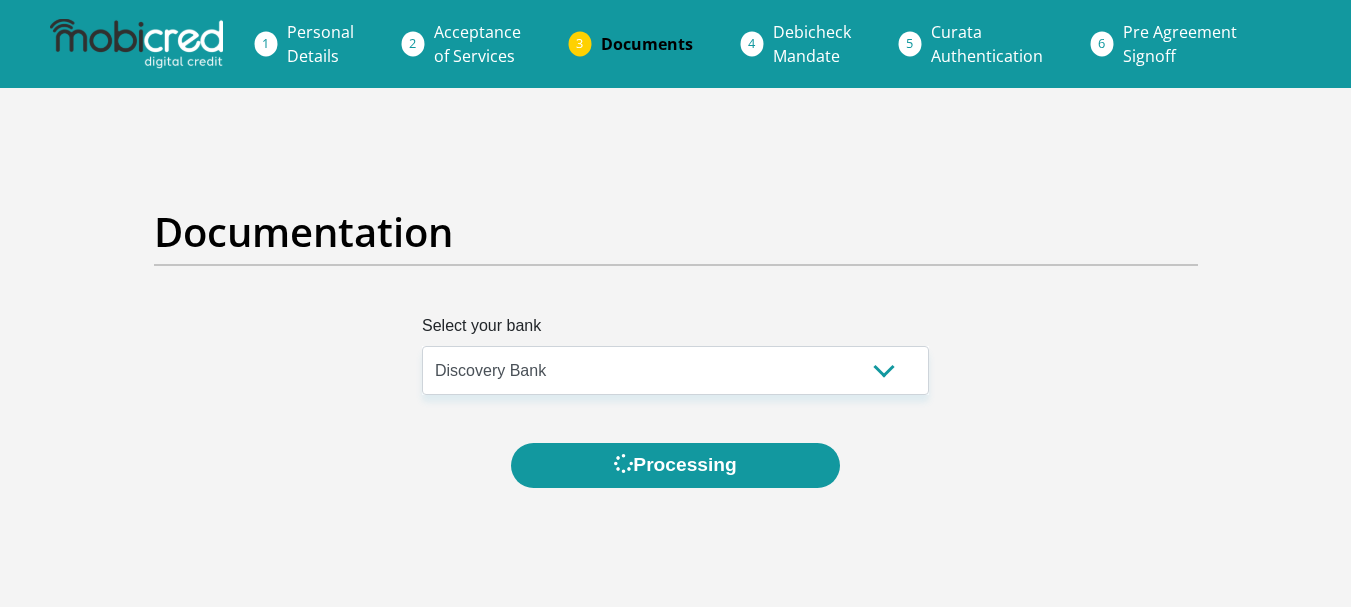 scroll, scrollTop: 0, scrollLeft: 0, axis: both 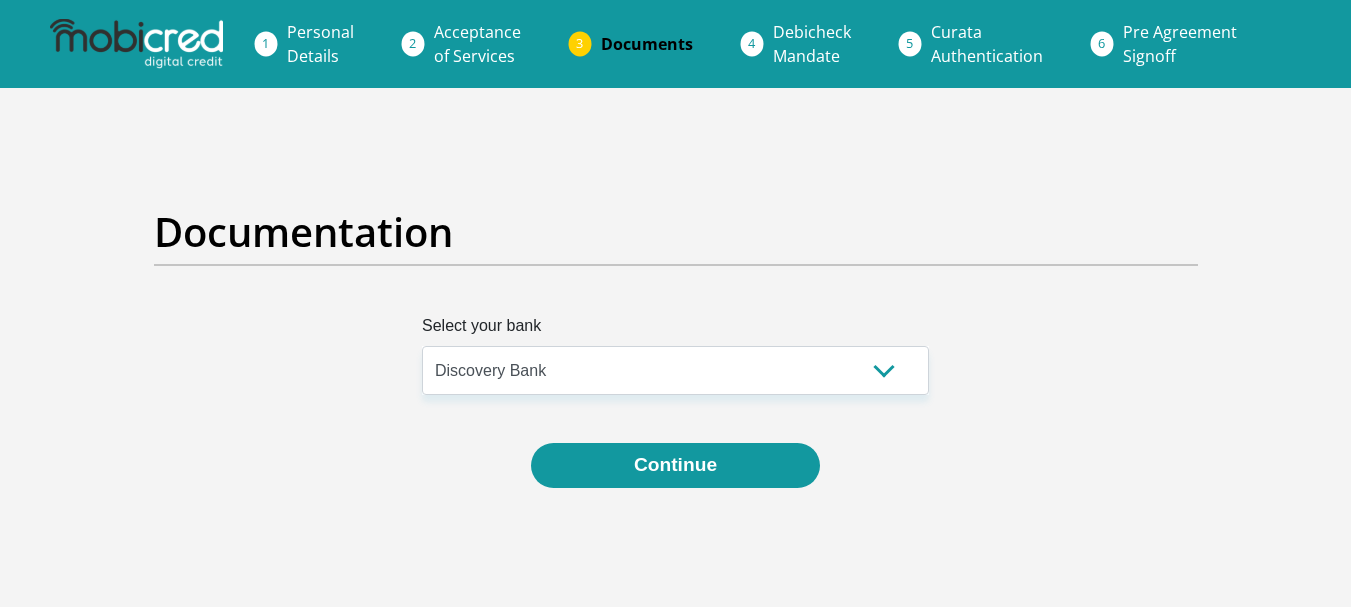 select on "{"id":"10","title":"Discovery Bank","institution":"Discovery Bank","alias":"discovery","country":"ZA","branch_code":679000,"login_fields":[{"title":"username","name":"field1","placeholder":"Username"},{"title":"password","name":"field2","placeholder":"Password"}]}" 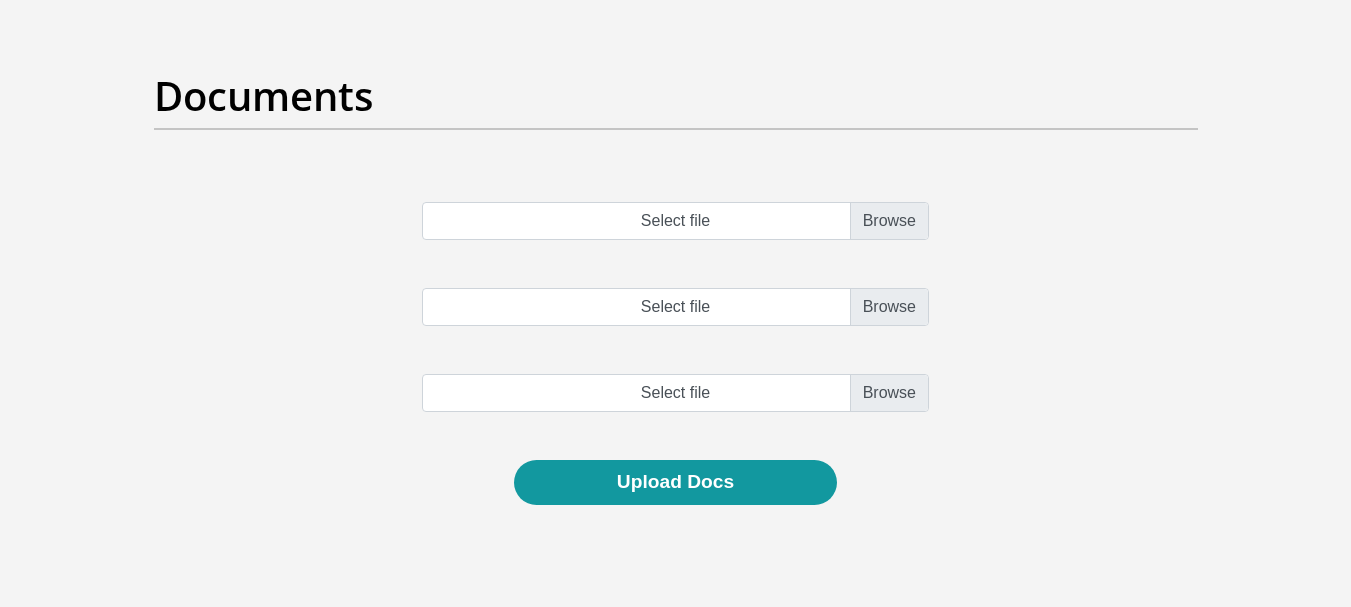 scroll, scrollTop: 0, scrollLeft: 0, axis: both 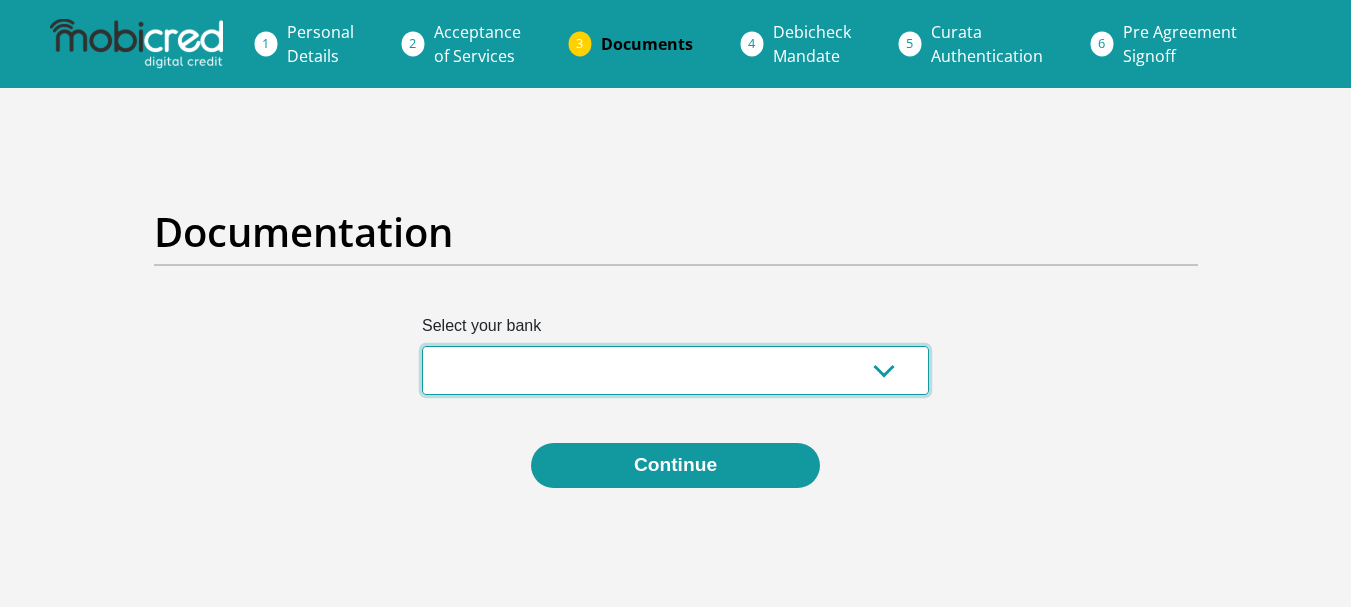 click on "Absa
Capitec Bank
Discovery Bank
First National Bank
Nedbank
Standard Bank
TymeBank" at bounding box center [675, 370] 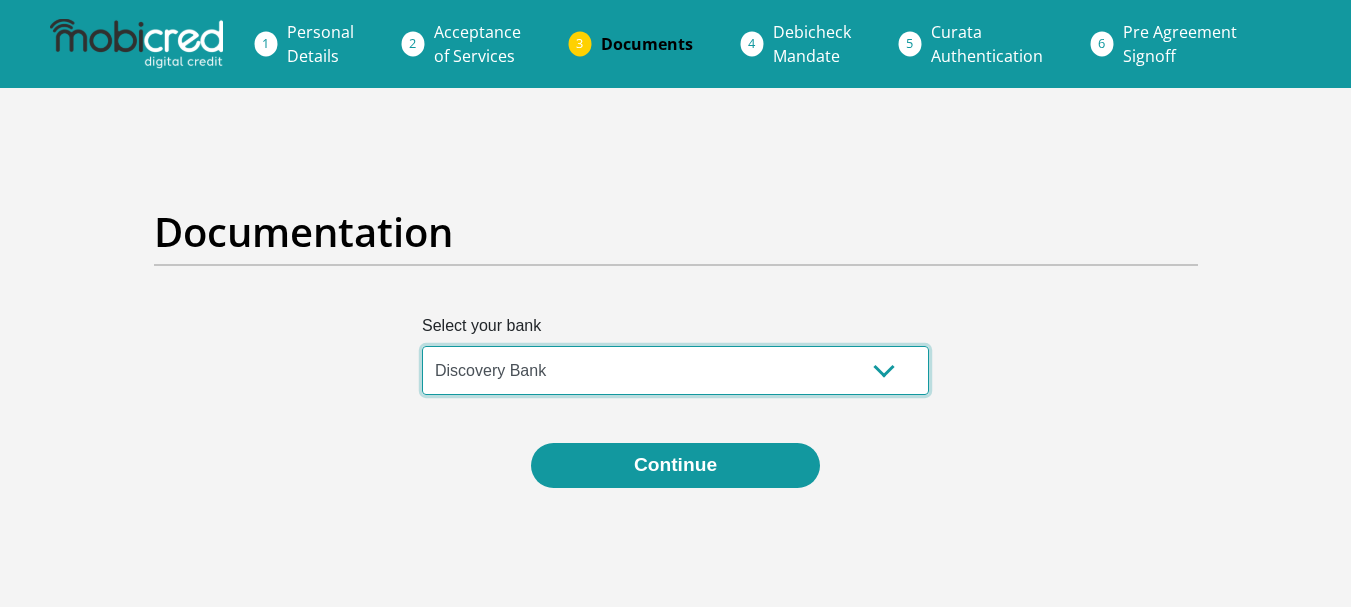 click on "Absa
Capitec Bank
Discovery Bank
First National Bank
Nedbank
Standard Bank
TymeBank" at bounding box center [675, 370] 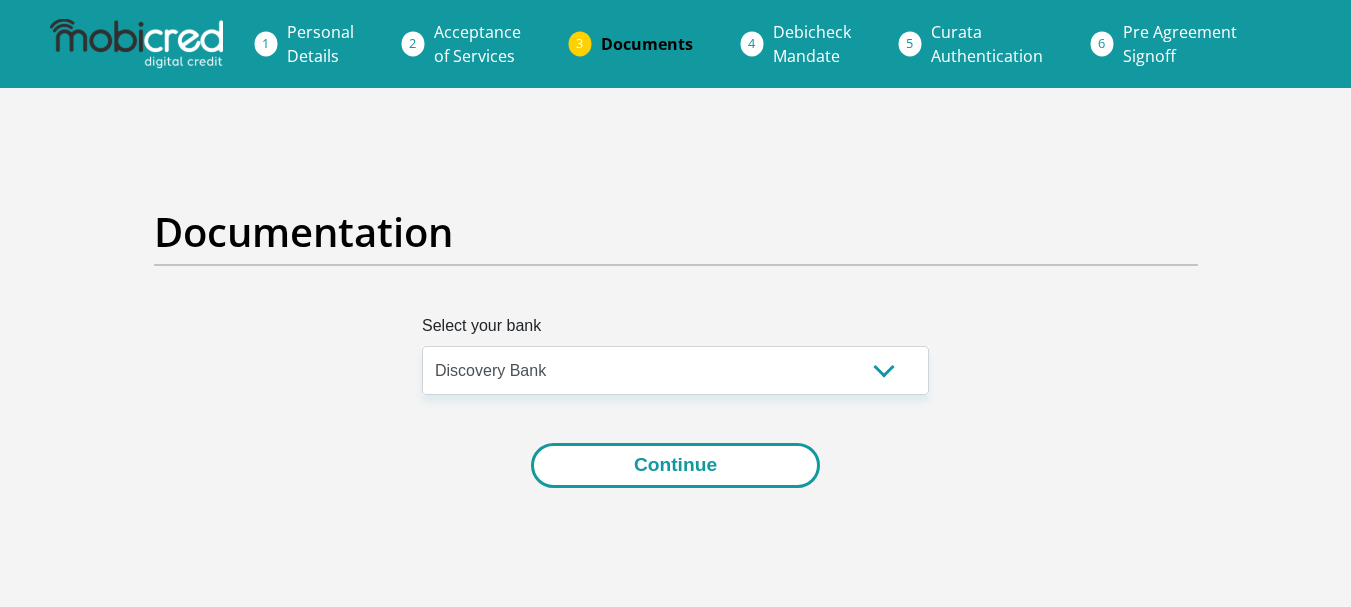 click on "Continue" at bounding box center [675, 465] 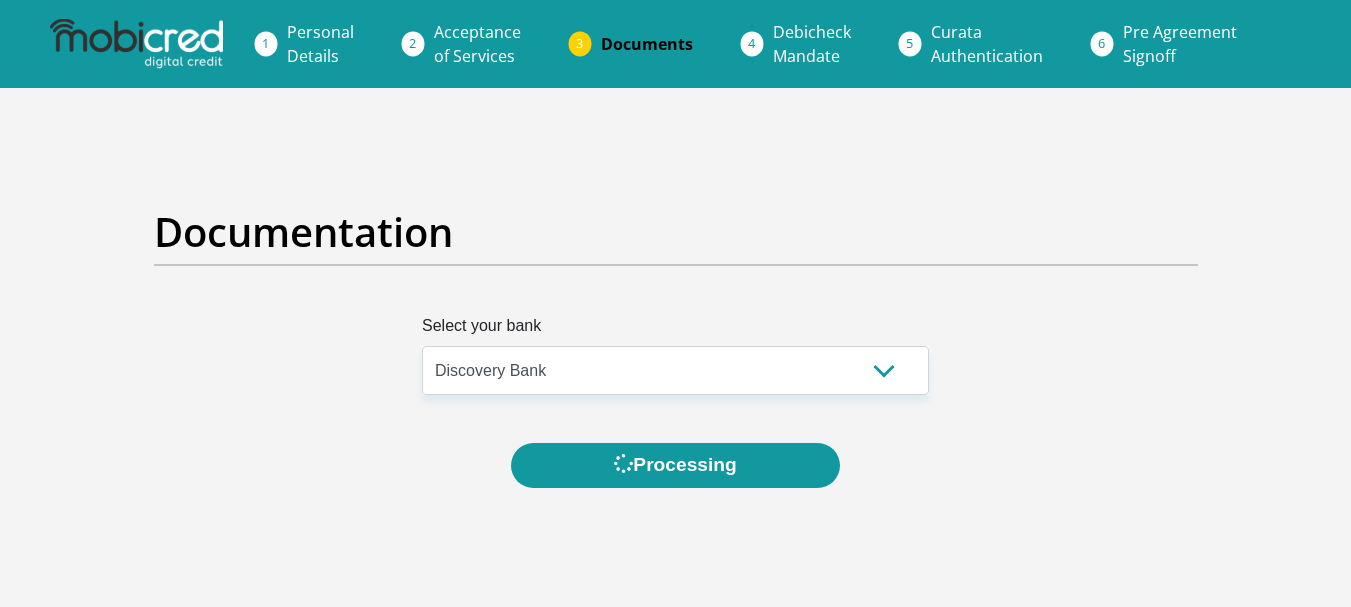 scroll, scrollTop: 0, scrollLeft: 0, axis: both 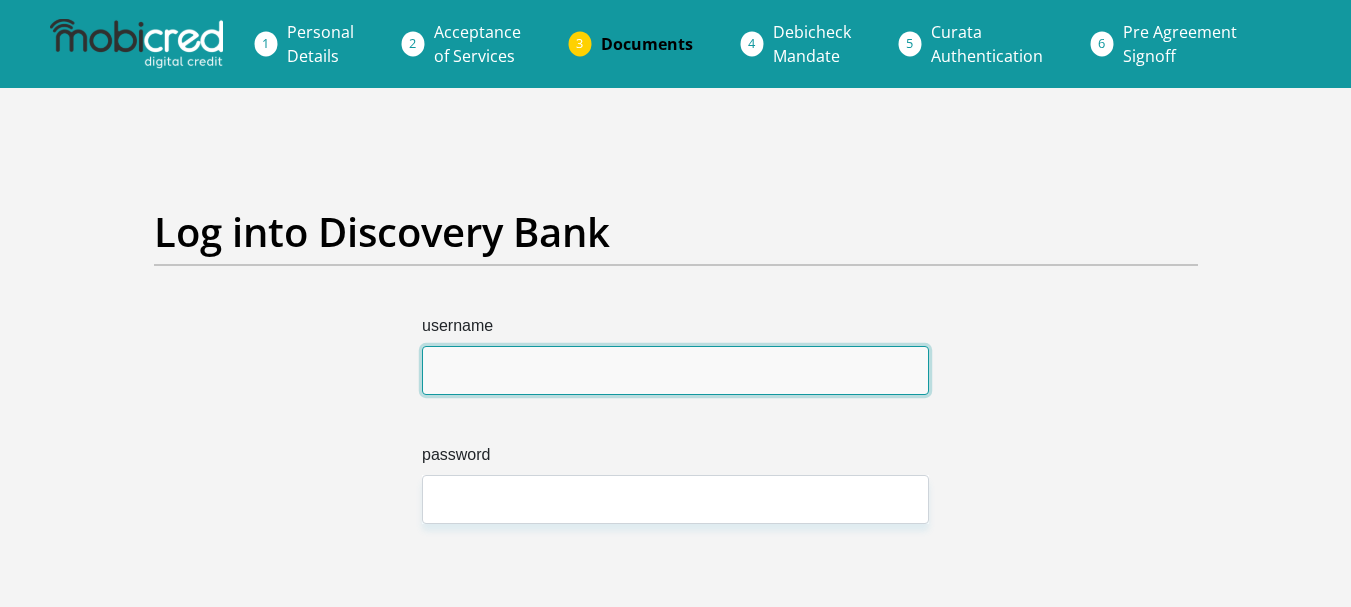 click on "username" at bounding box center (675, 370) 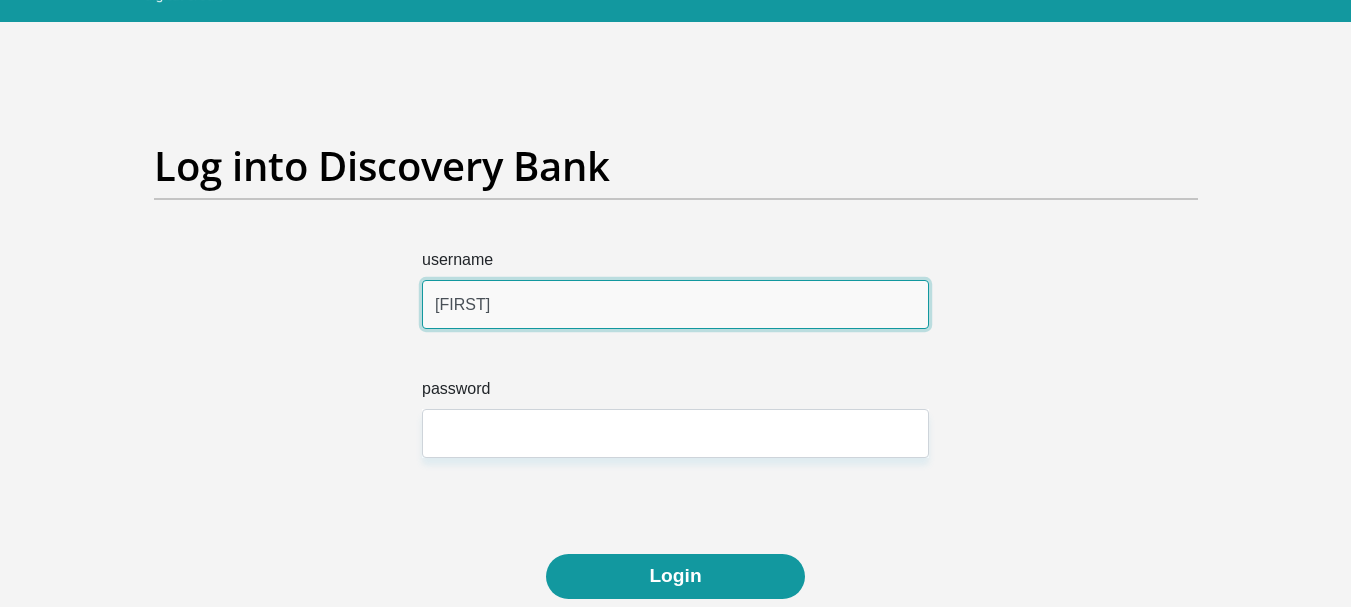 scroll, scrollTop: 200, scrollLeft: 0, axis: vertical 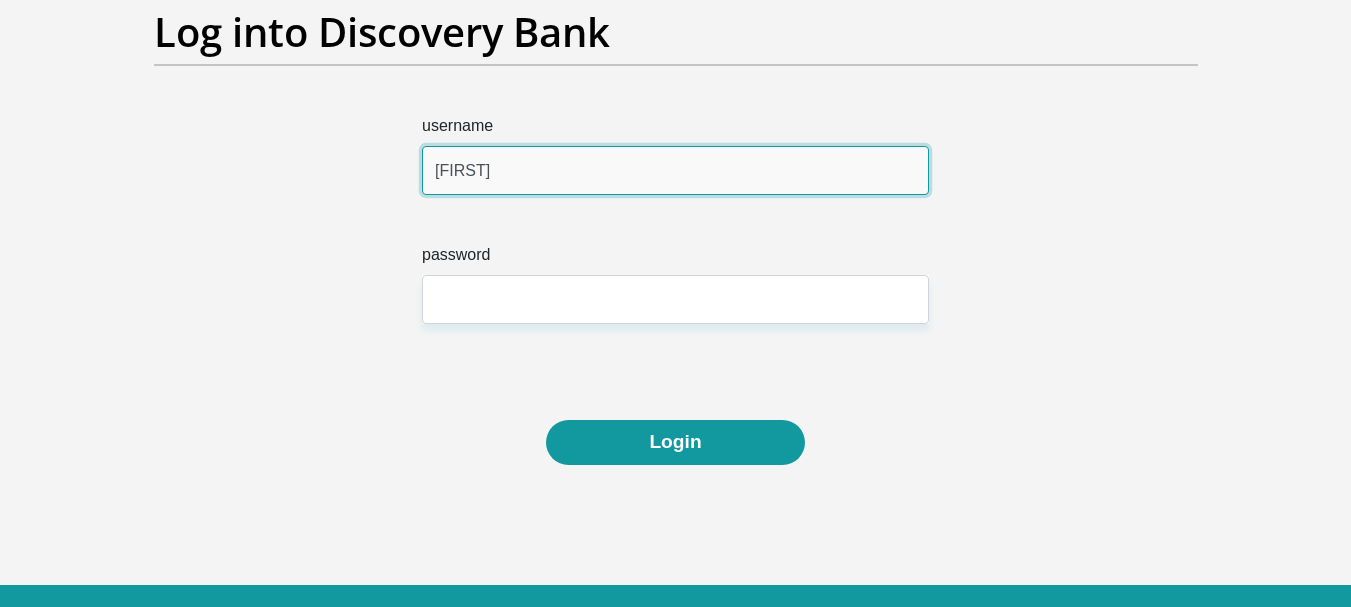 type on "keamodiakgotla" 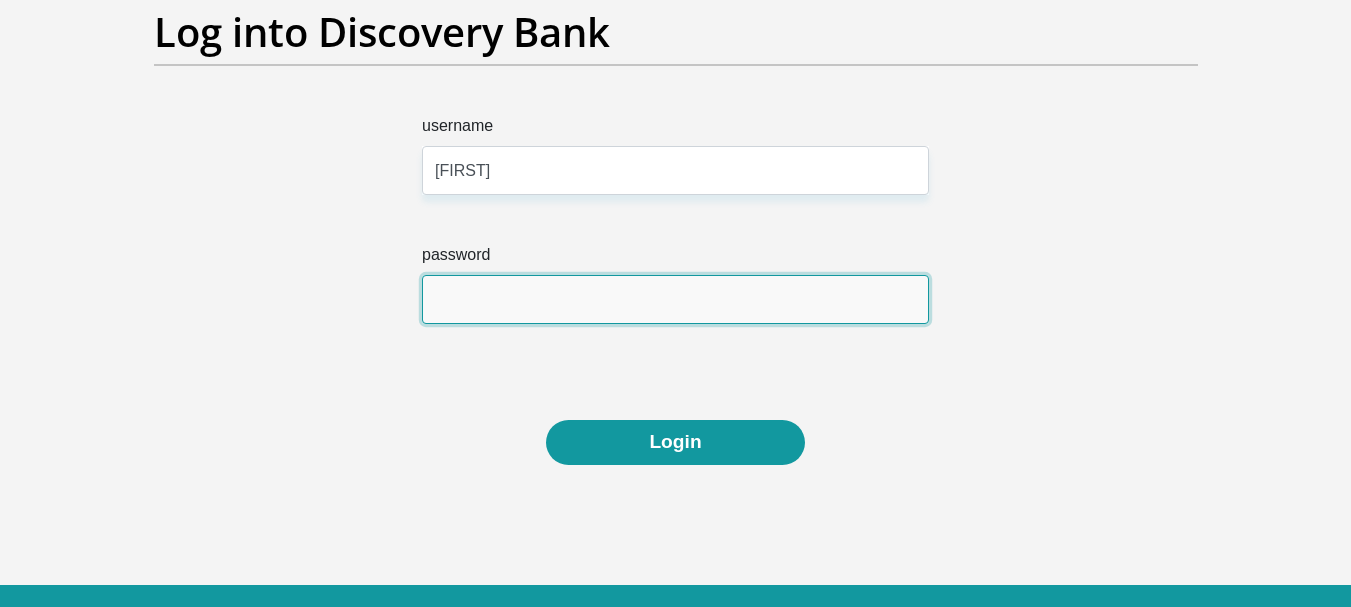 click on "password" at bounding box center (675, 299) 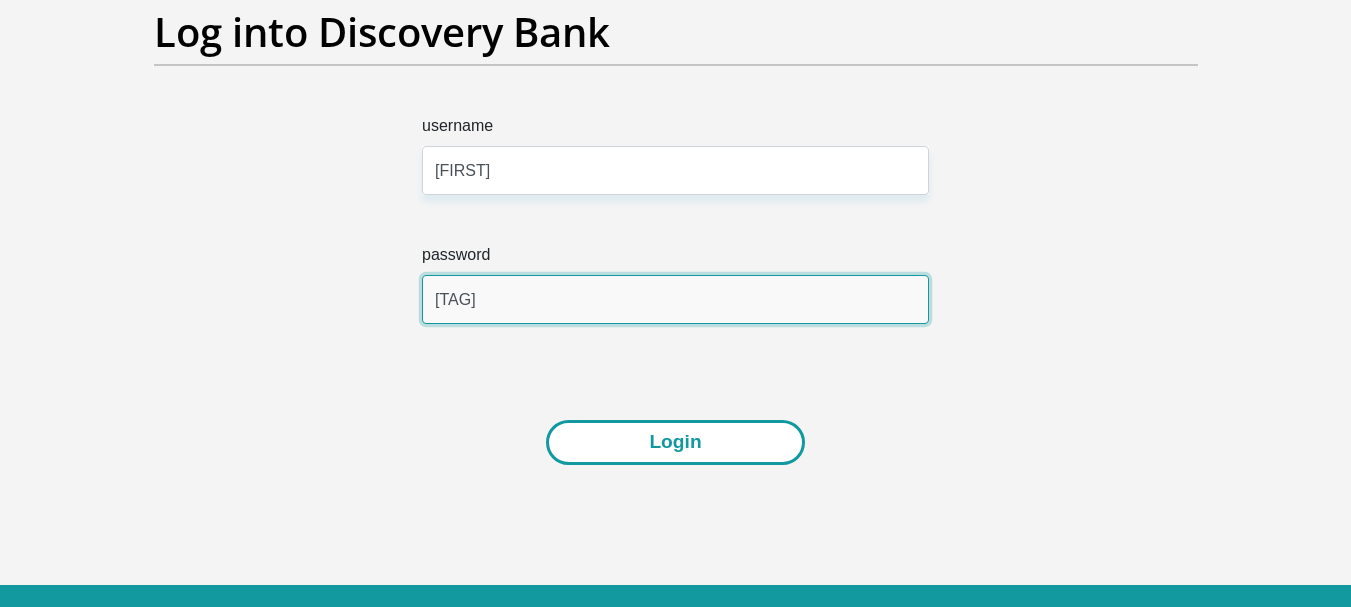 type on "#Leskay2025" 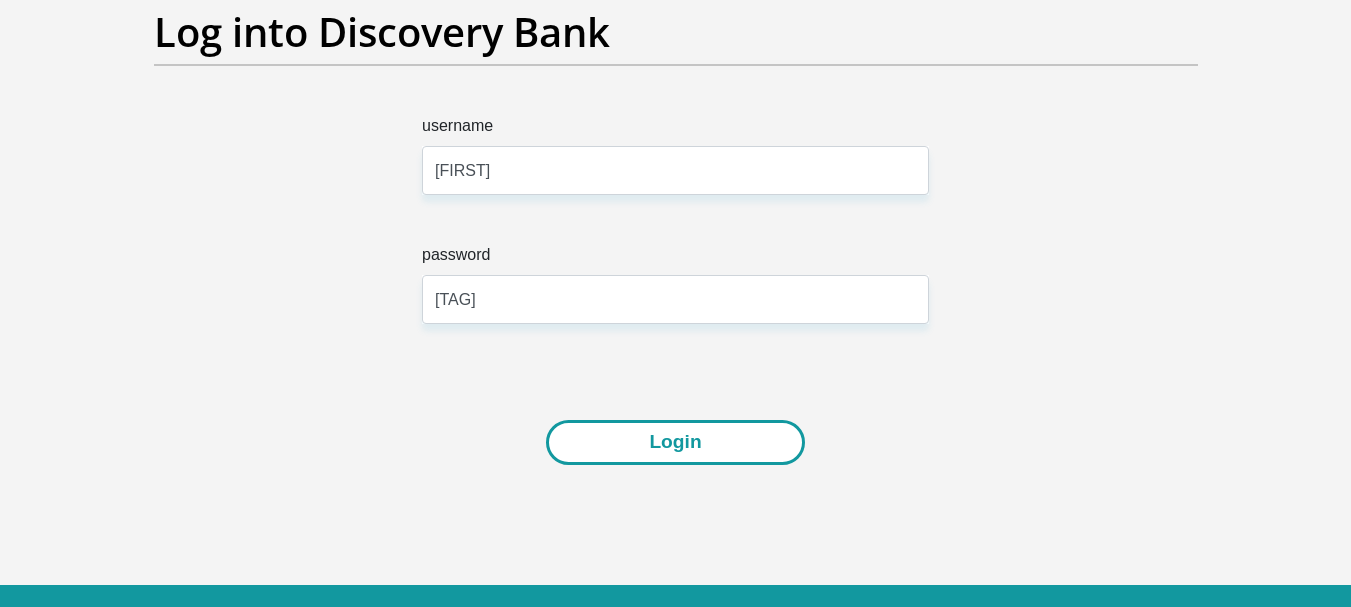 click on "Login" at bounding box center (675, 442) 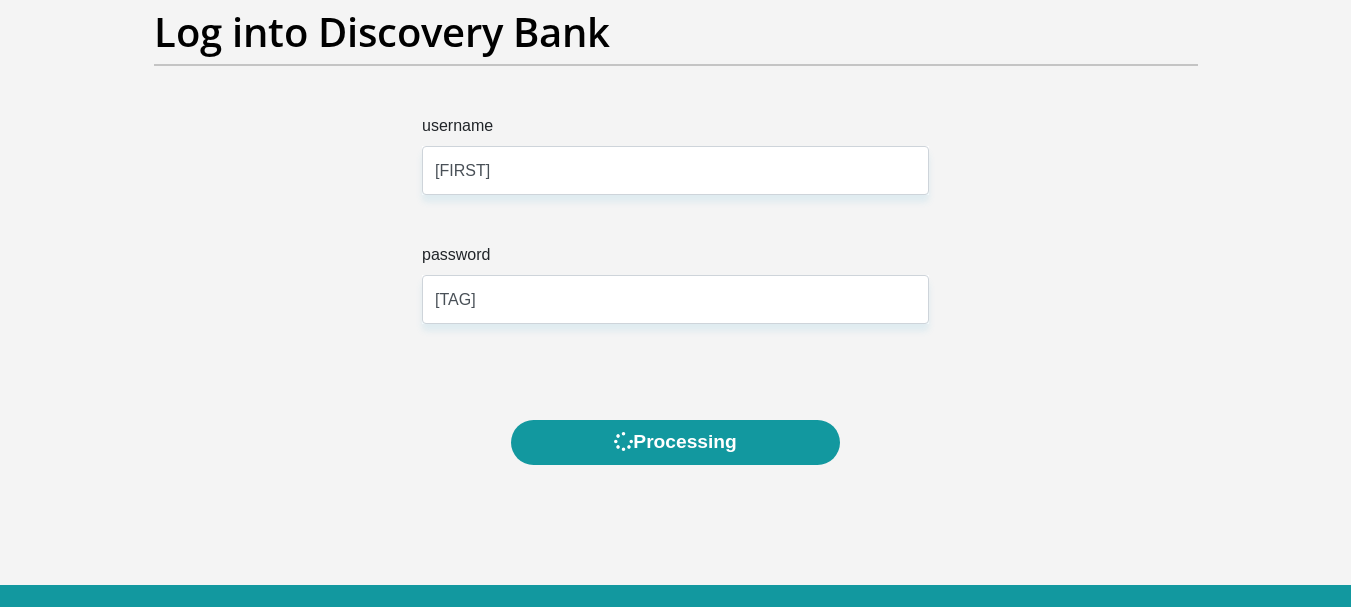 scroll, scrollTop: 0, scrollLeft: 0, axis: both 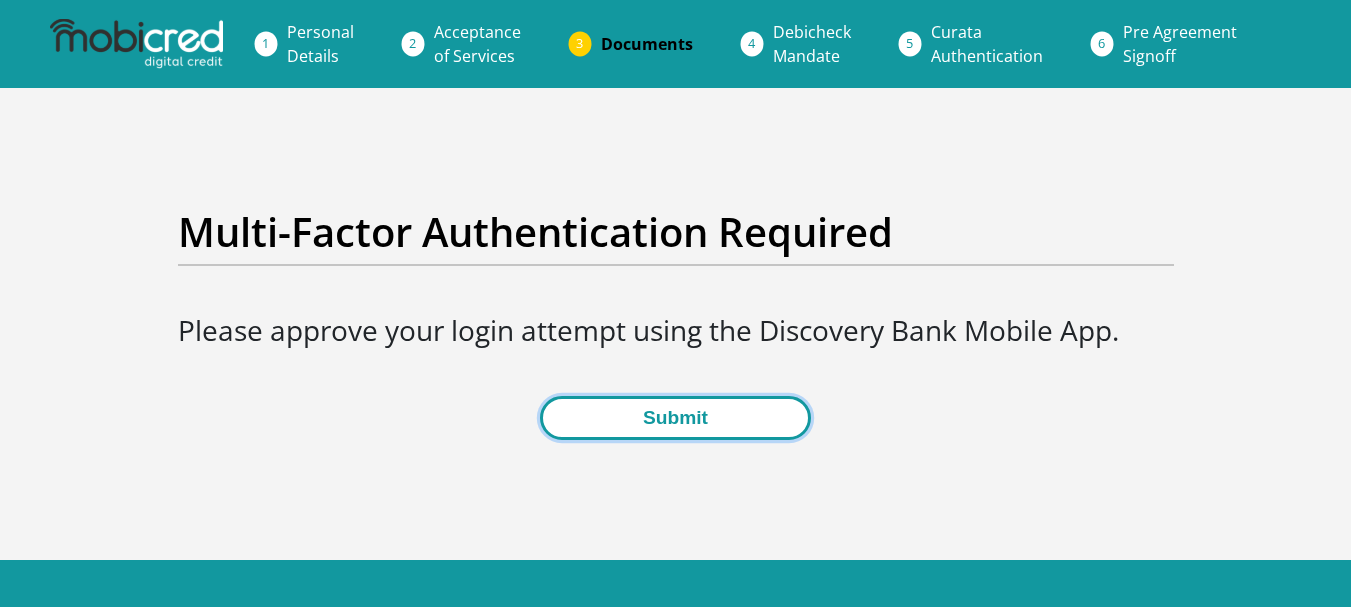 click on "Submit" at bounding box center (675, 418) 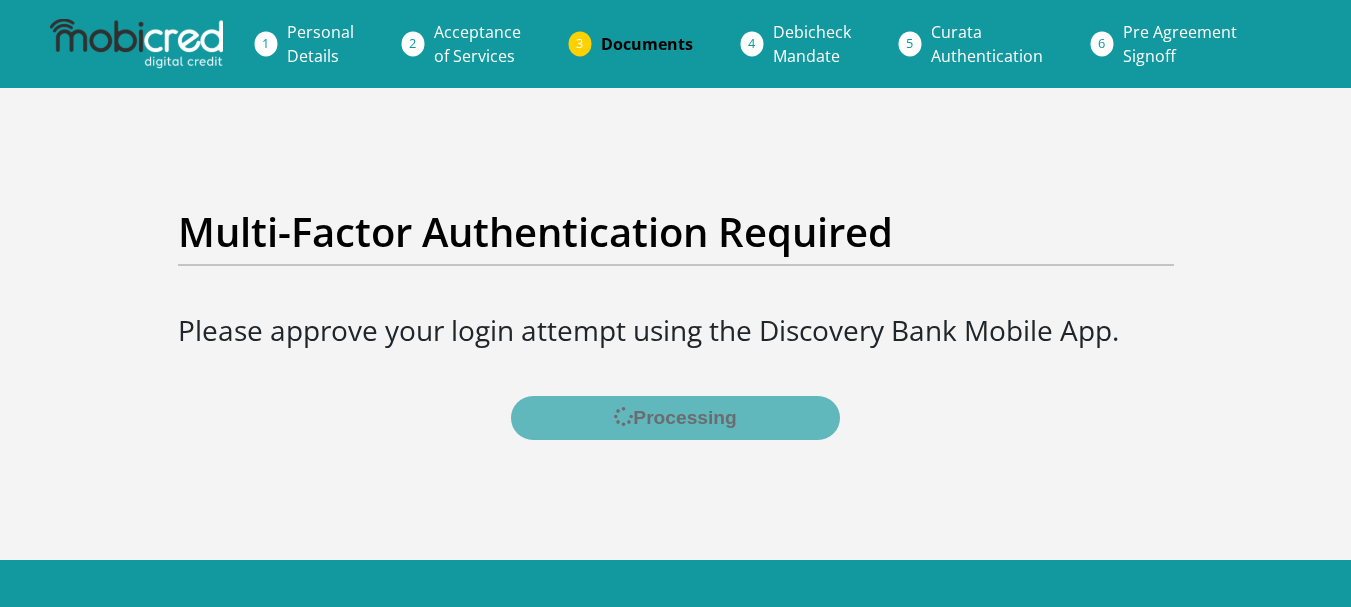 scroll, scrollTop: 0, scrollLeft: 0, axis: both 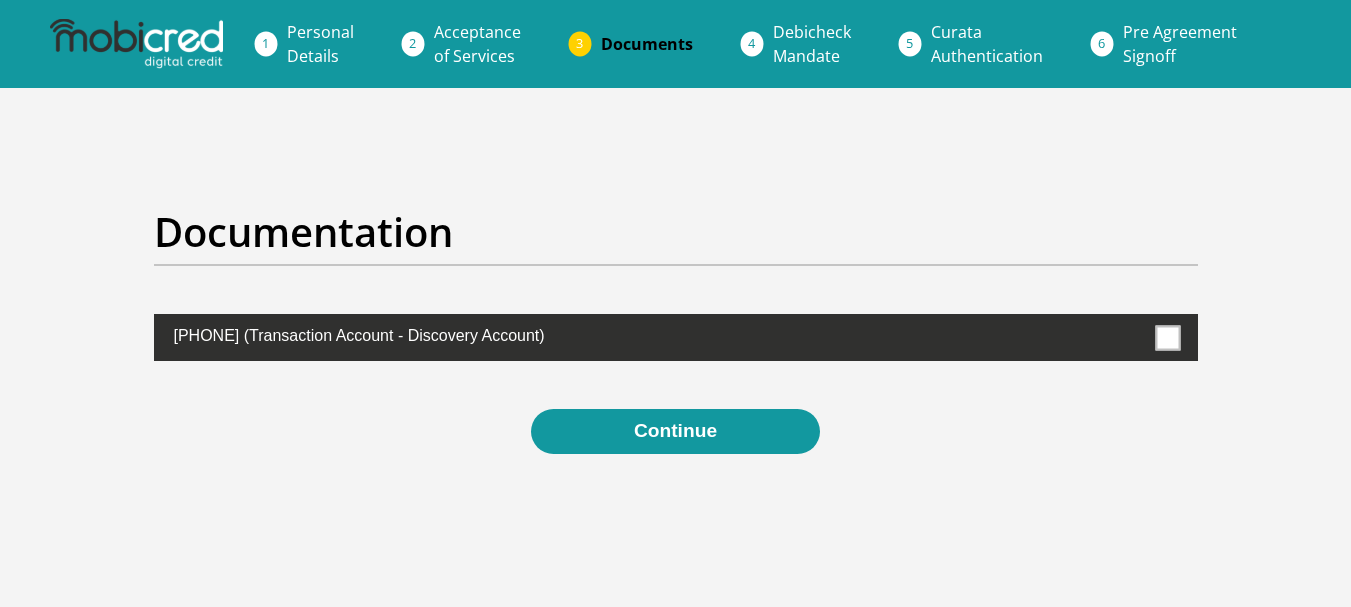 click at bounding box center [676, 337] 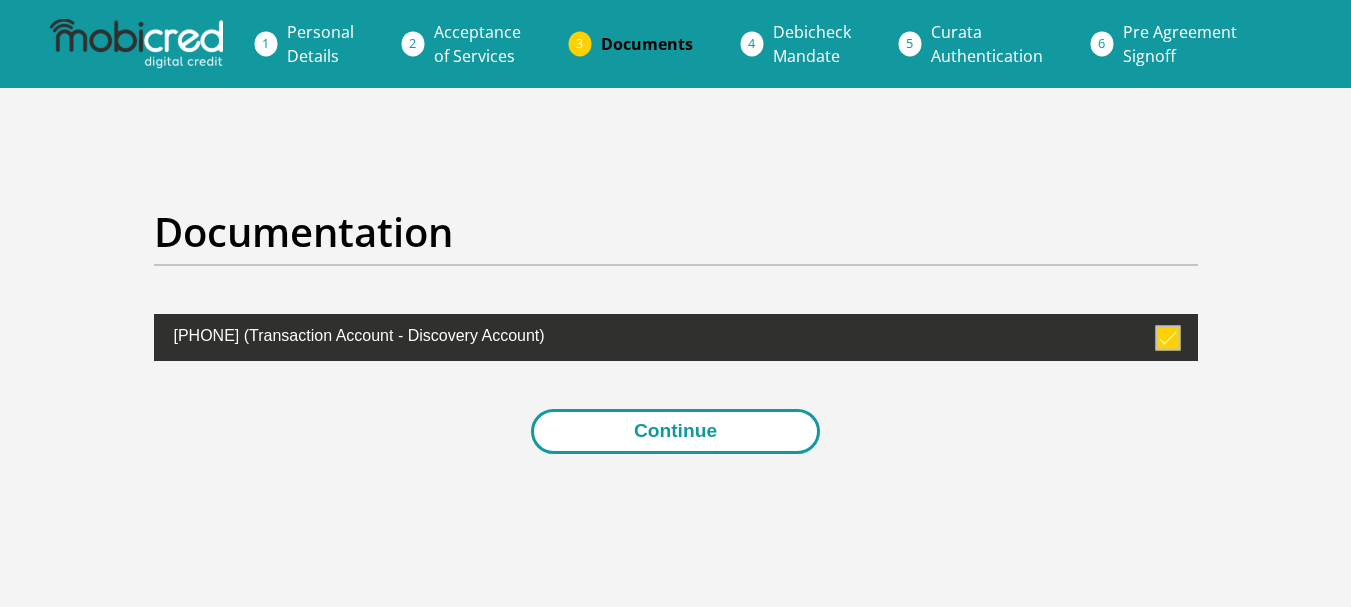 click on "Continue" at bounding box center (675, 431) 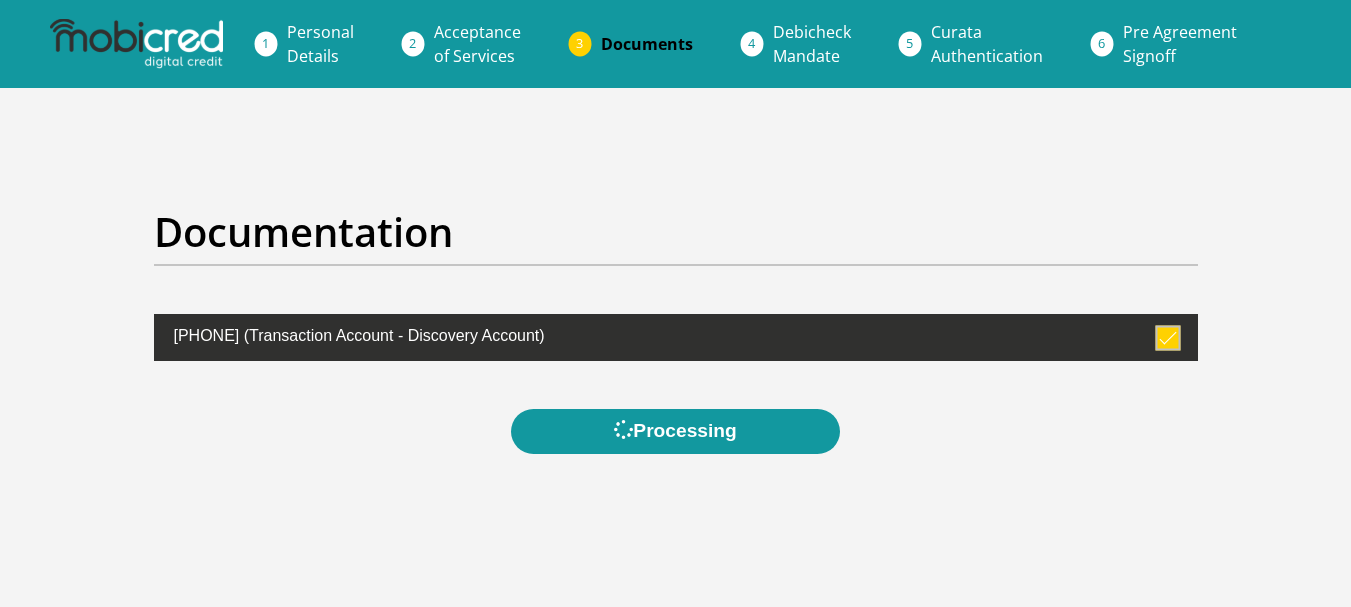 scroll, scrollTop: 0, scrollLeft: 0, axis: both 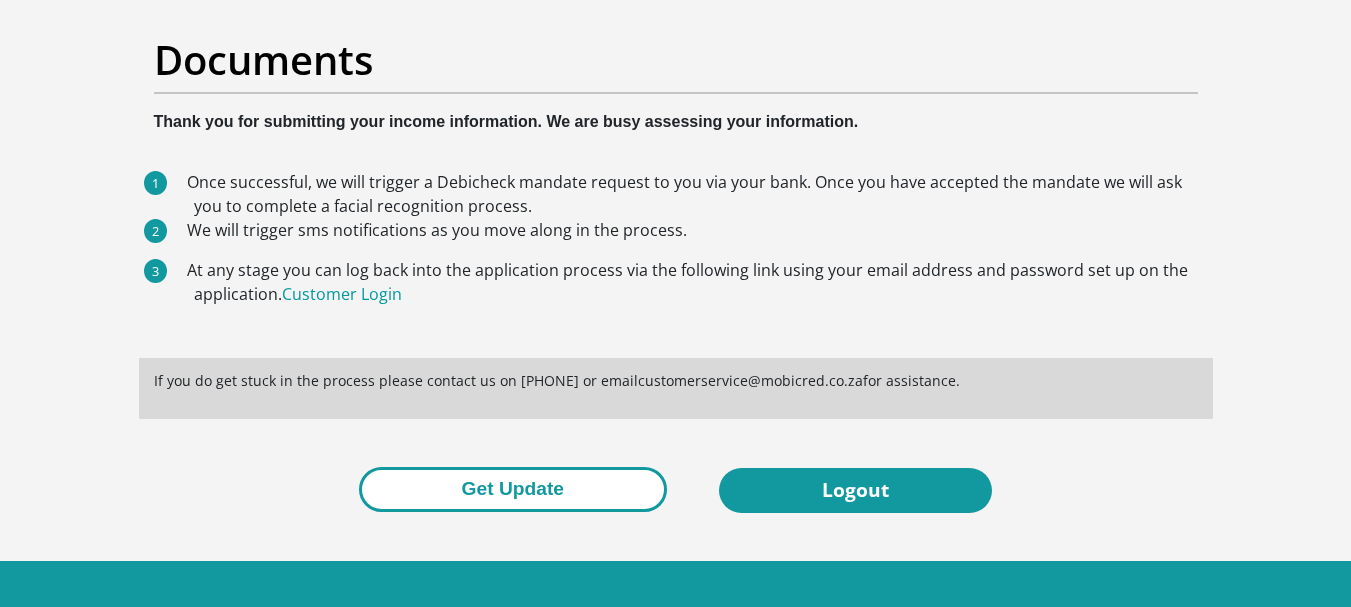 click on "Get Update" at bounding box center (513, 489) 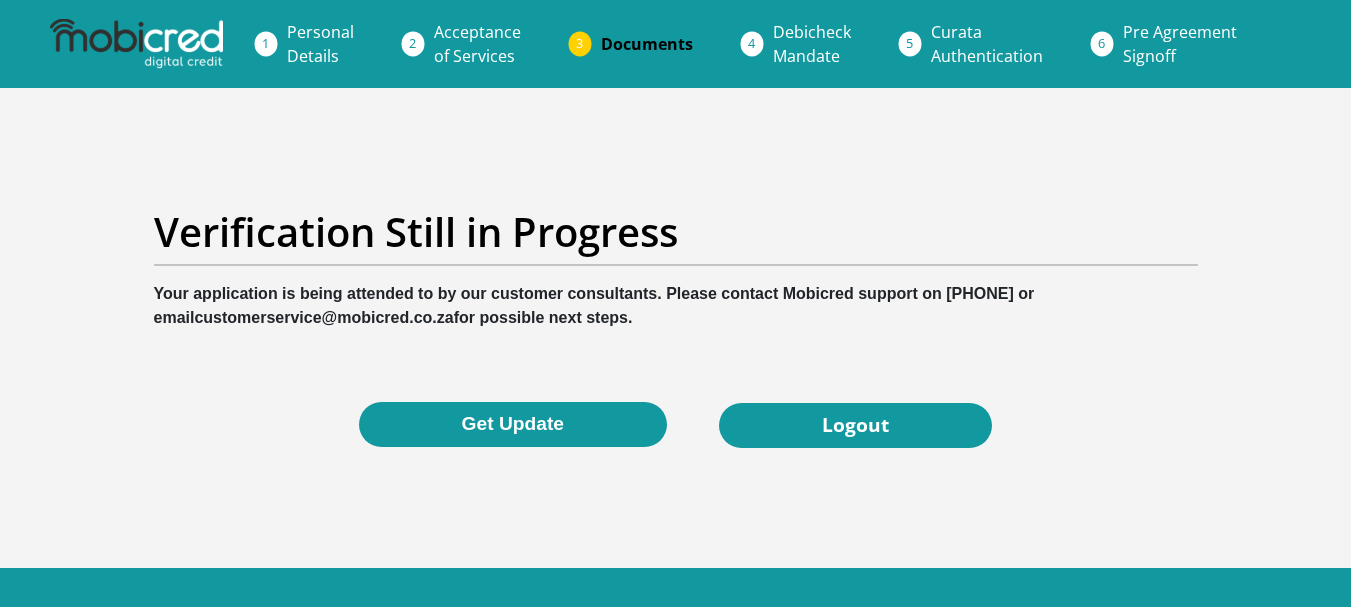scroll, scrollTop: 0, scrollLeft: 0, axis: both 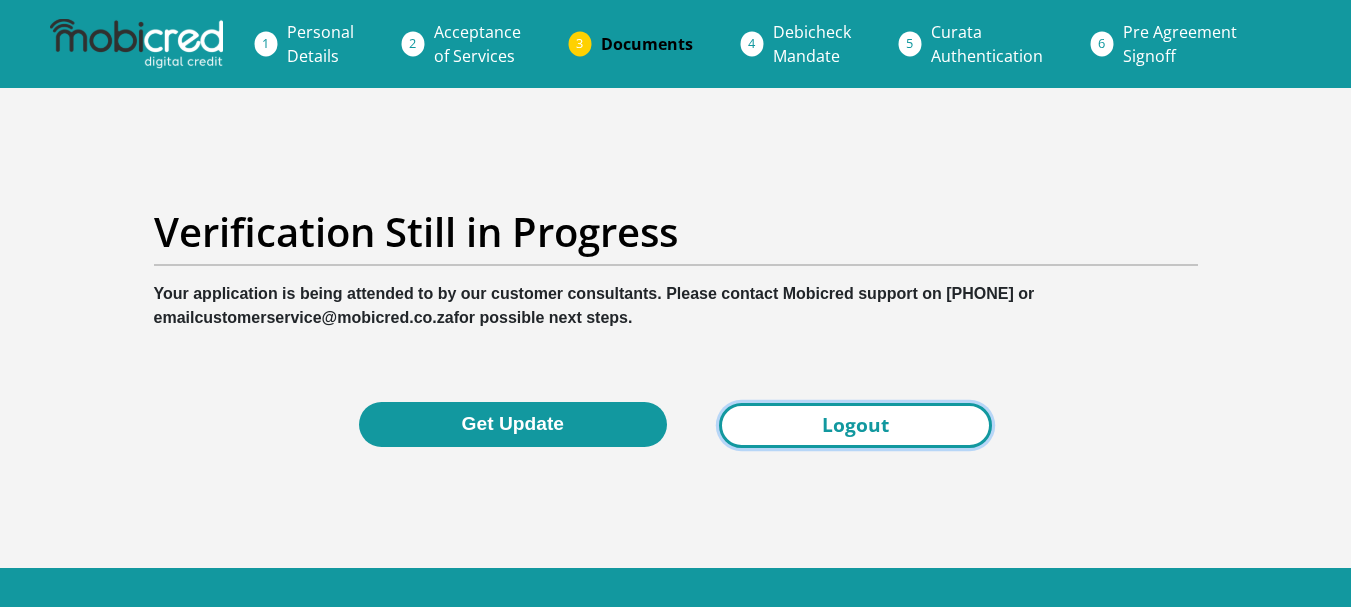 click on "Logout" at bounding box center [855, 425] 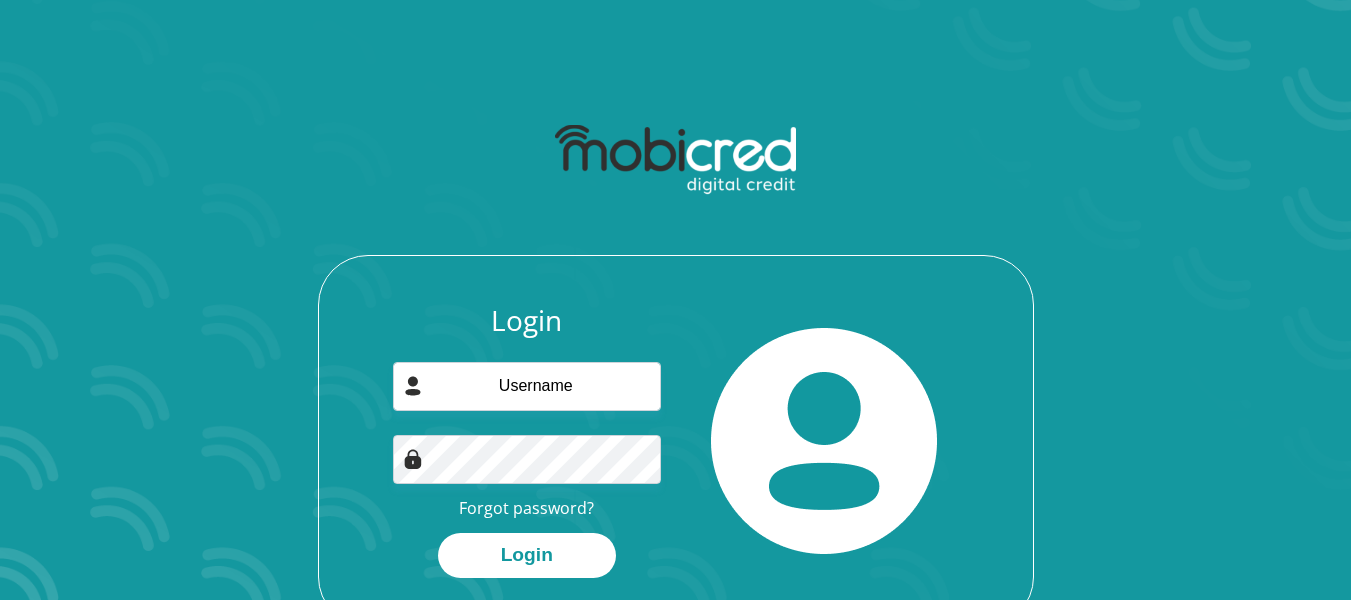 scroll, scrollTop: 0, scrollLeft: 0, axis: both 